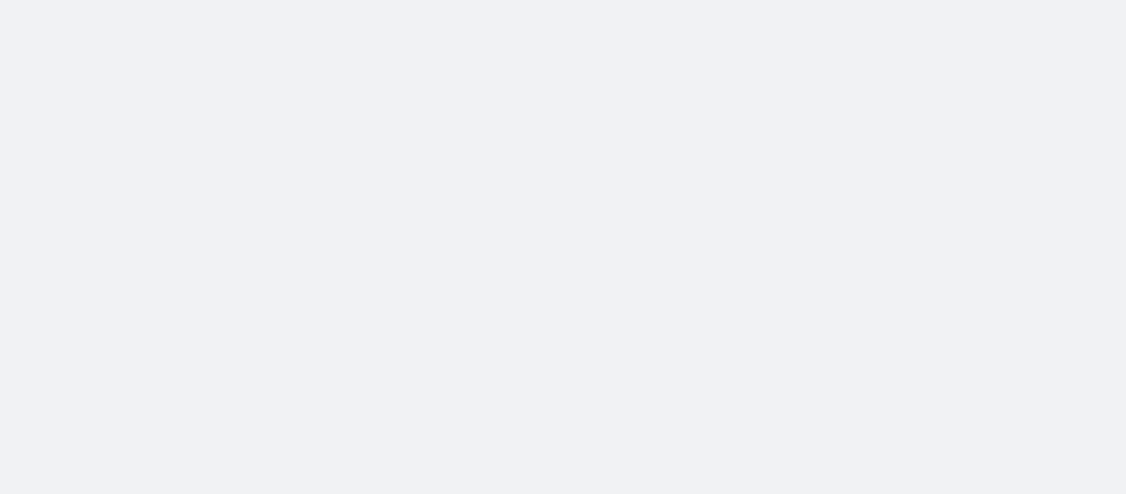scroll, scrollTop: 0, scrollLeft: 0, axis: both 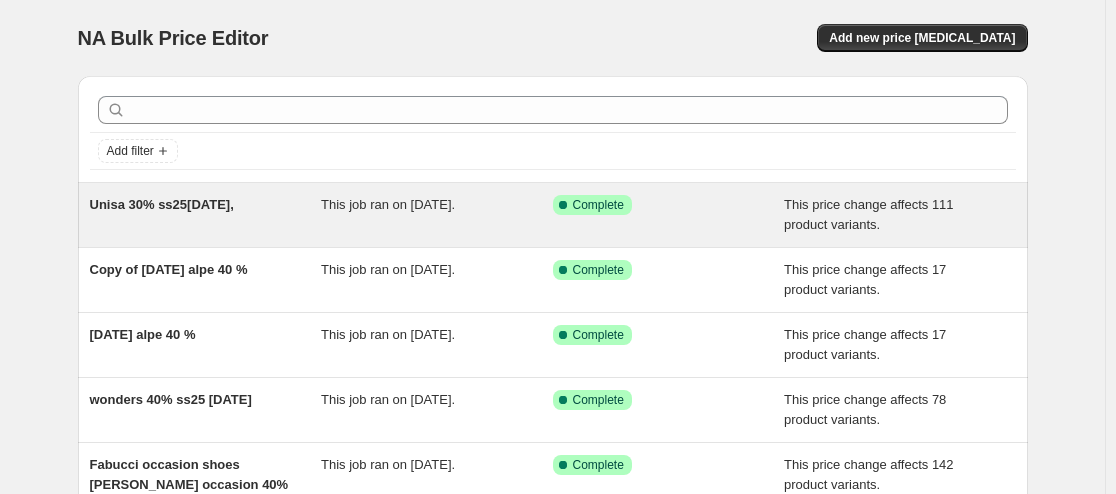 click on "This job ran on [DATE]." at bounding box center [437, 215] 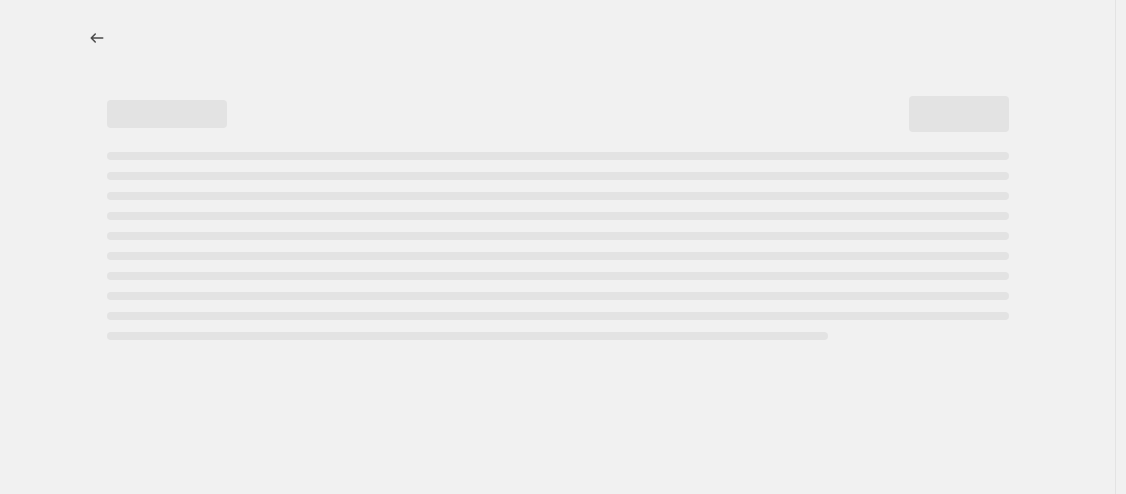 select on "pcap" 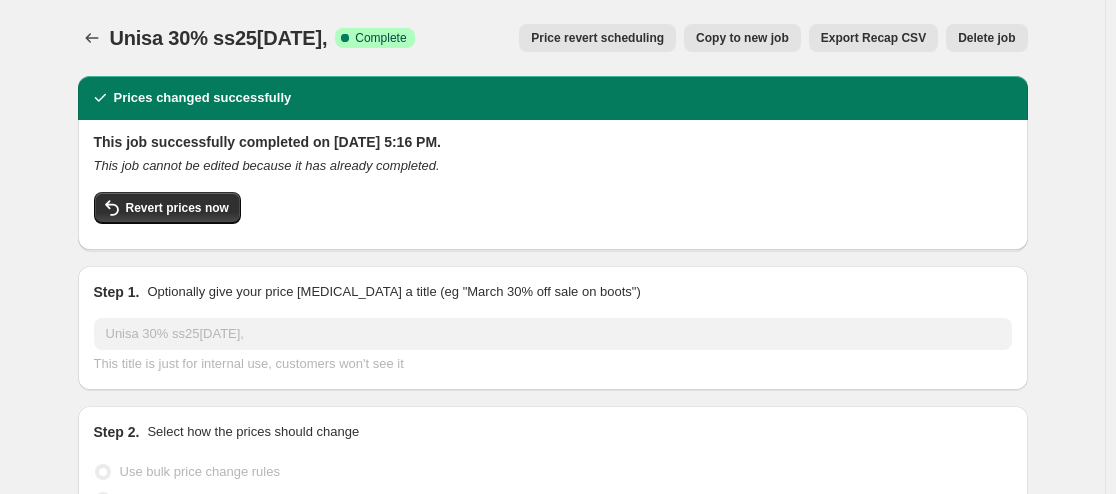 click on "Copy to new job" at bounding box center [742, 38] 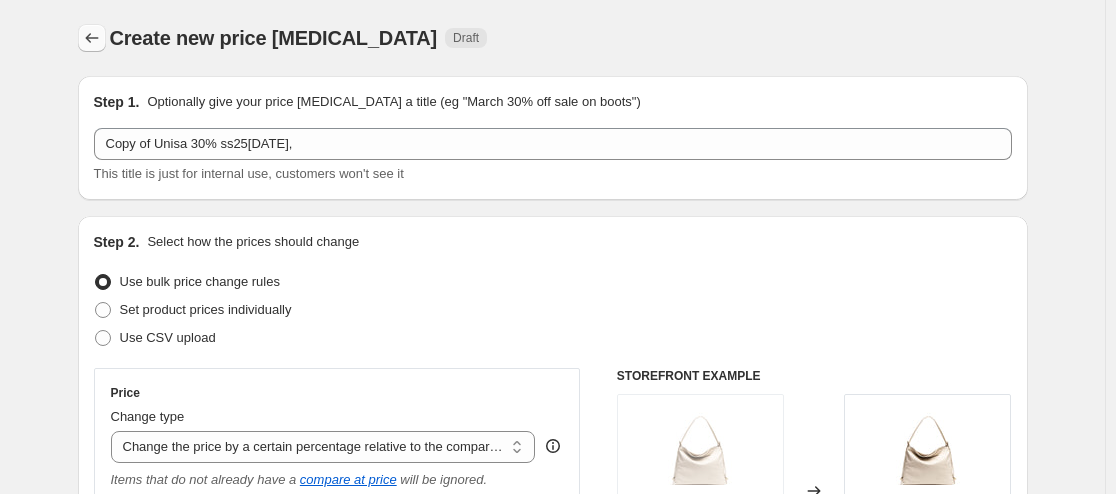 click 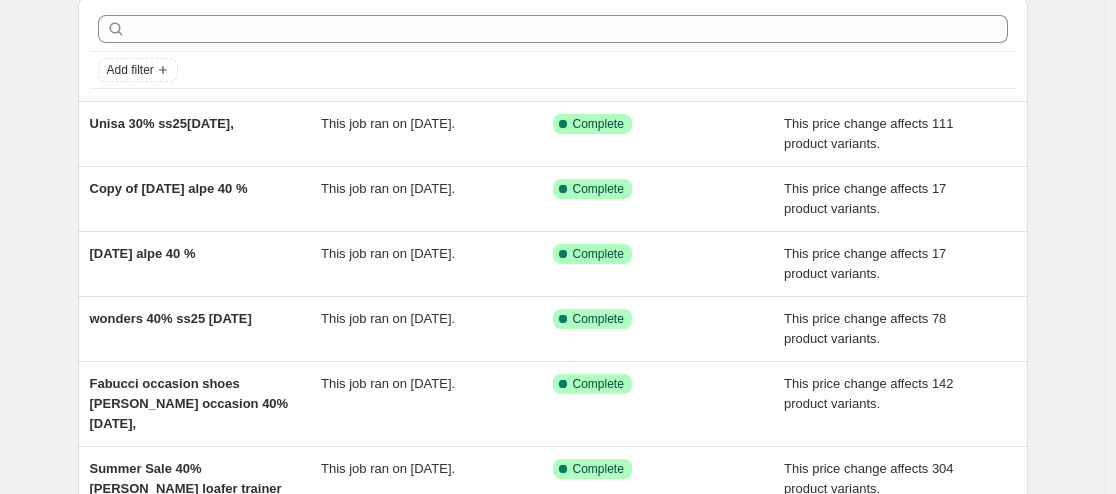 scroll, scrollTop: 200, scrollLeft: 0, axis: vertical 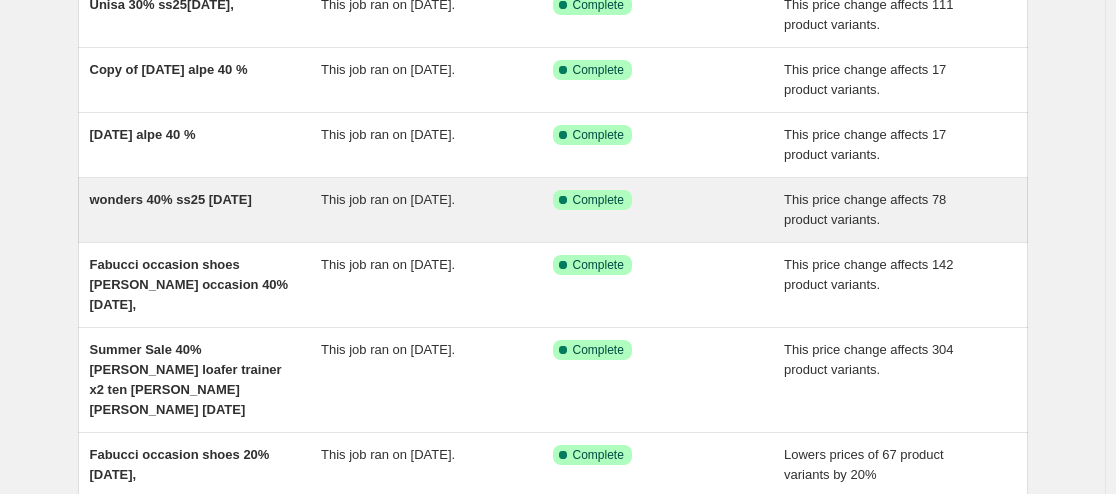 click on "This job ran on [DATE]." at bounding box center (388, 199) 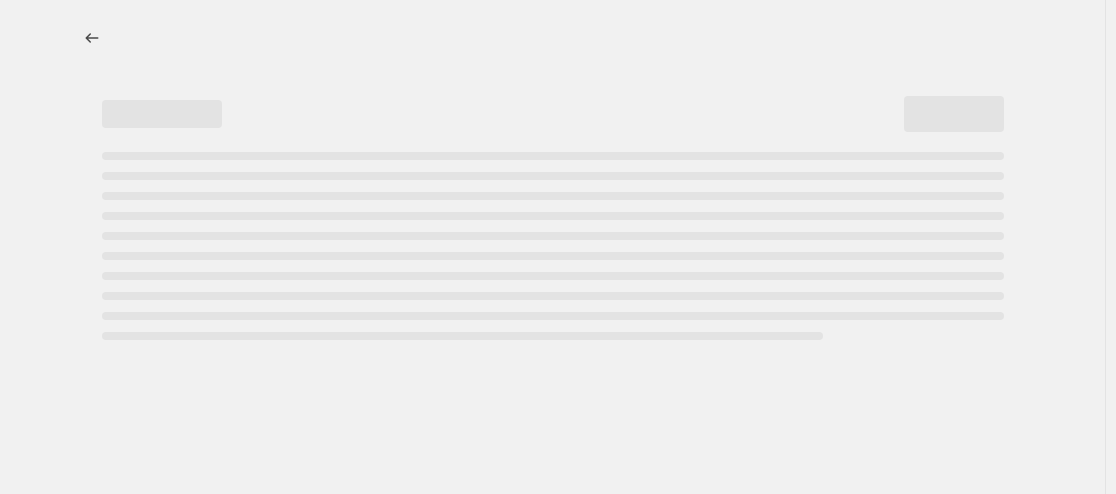 scroll, scrollTop: 0, scrollLeft: 0, axis: both 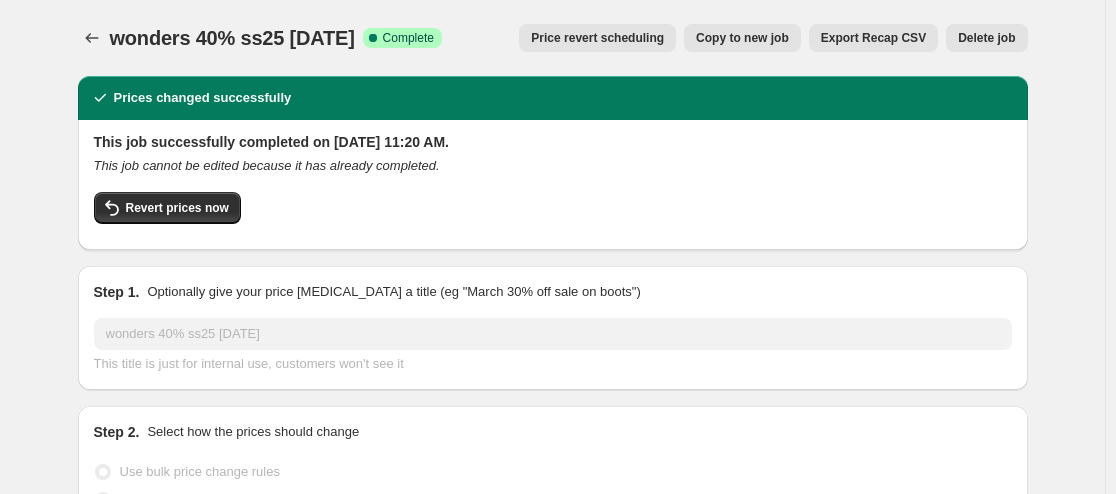 click on "Copy to new job" at bounding box center [742, 38] 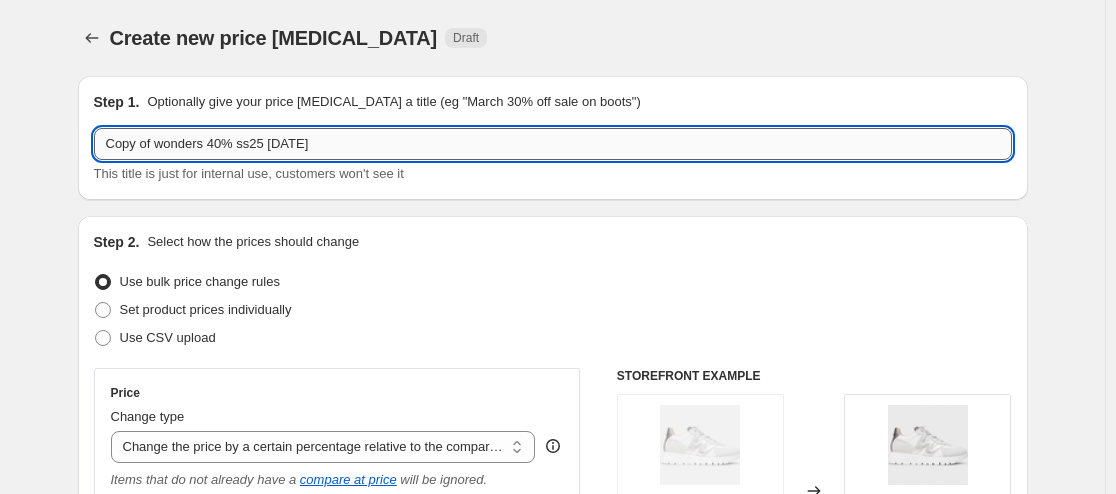 click on "Copy of wonders 40% ss25 [DATE]" at bounding box center (553, 144) 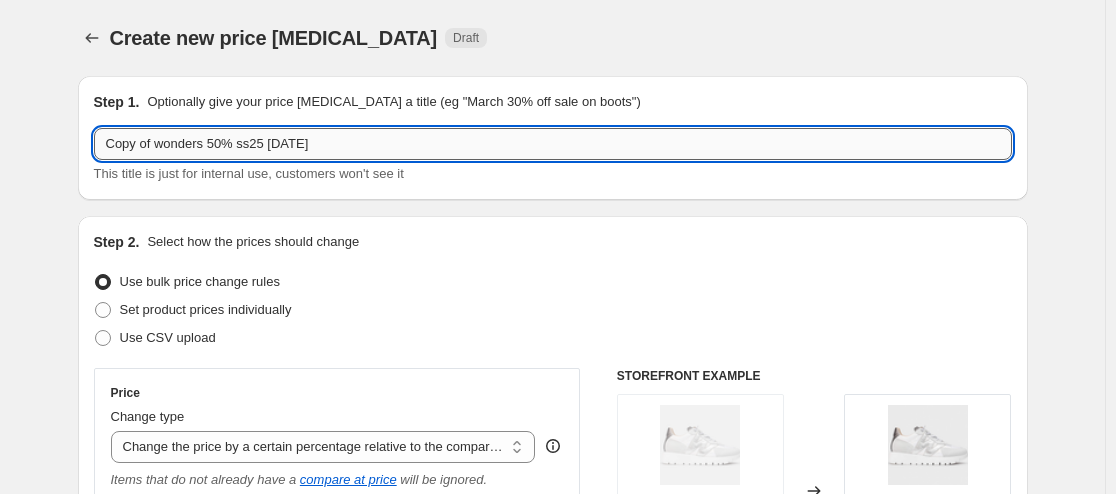 click on "Copy of wonders 50% ss25 [DATE]" at bounding box center (553, 144) 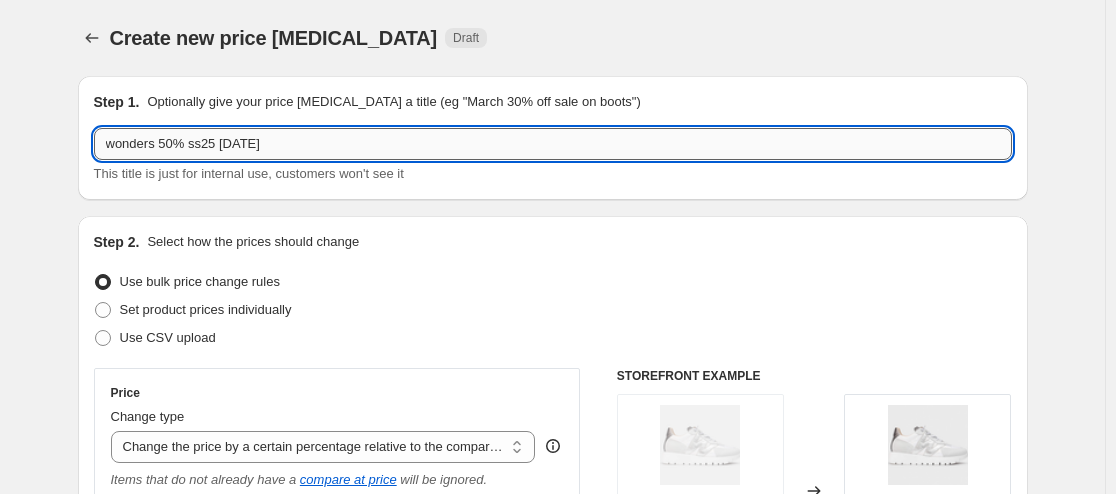 click on "wonders 50% ss25 [DATE]" at bounding box center (553, 144) 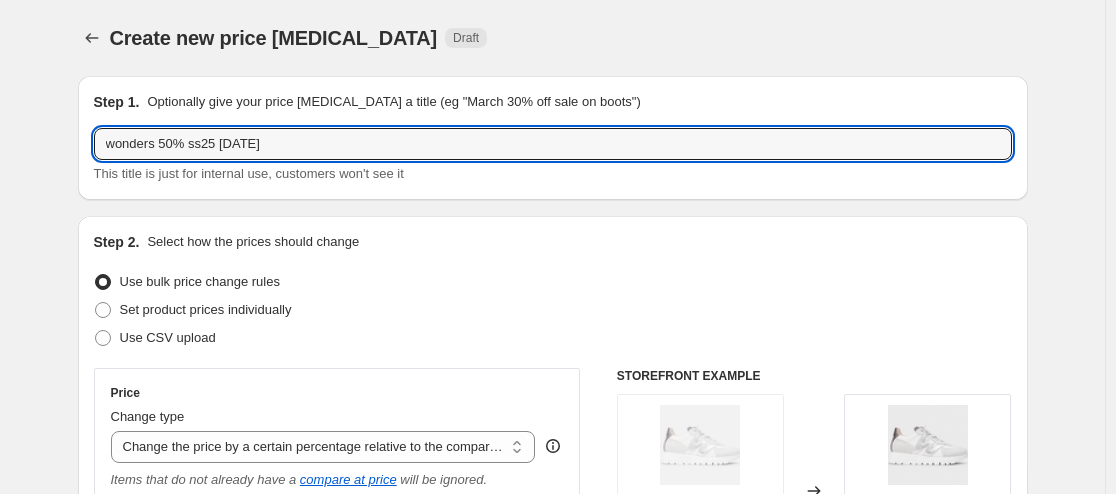 type on "wonders 50% ss25 [DATE]" 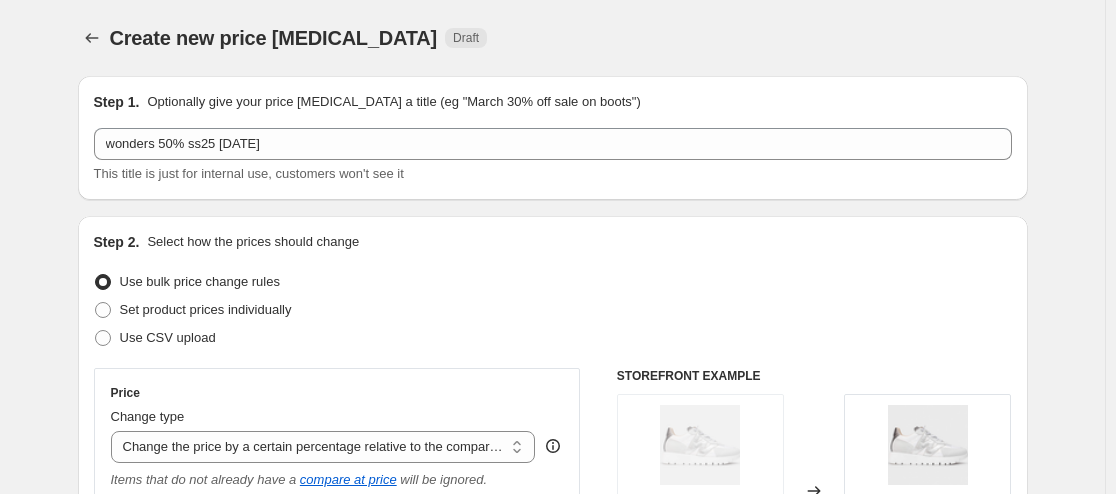 click on "Step 2. Select how the prices should change Use bulk price change rules Set product prices individually Use CSV upload Price Change type Change the price to a certain amount Change the price by a certain amount Change the price by a certain percentage Change the price to the current compare at price (price before sale) Change the price by a certain amount relative to the compare at price Change the price by a certain percentage relative to the compare at price Don't change the price Change the price by a certain percentage relative to the cost per item Change price to certain cost margin Change the price by a certain percentage relative to the compare at price Items that do not already have a   compare at price   will be ignored. Price change amount -40 % Rounding Round to nearest .01 Round to nearest whole number End prices in .99 End prices in a certain number Show rounding direction options? Compare at price What's the compare at price? Change type Change the compare at price to the current price (sale)" at bounding box center [553, 636] 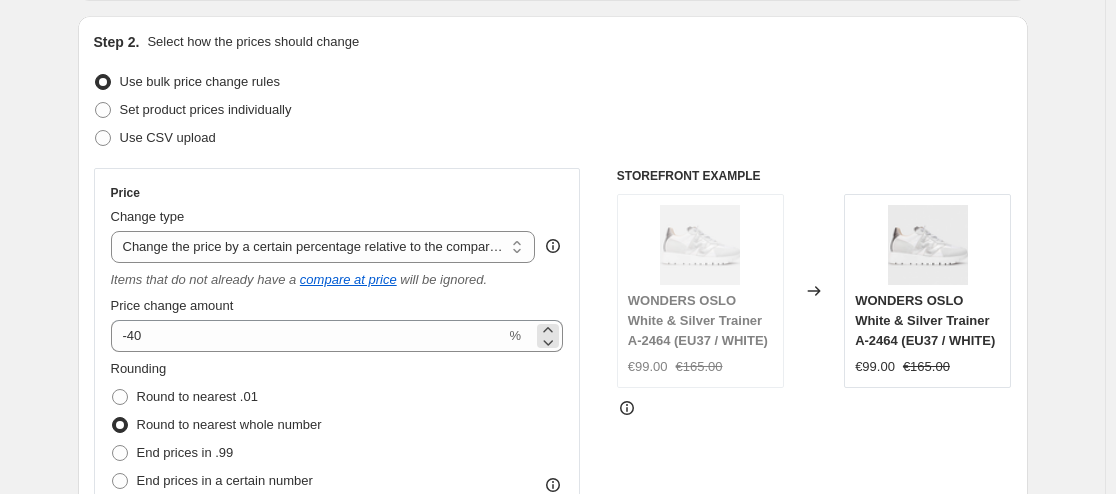 scroll, scrollTop: 300, scrollLeft: 0, axis: vertical 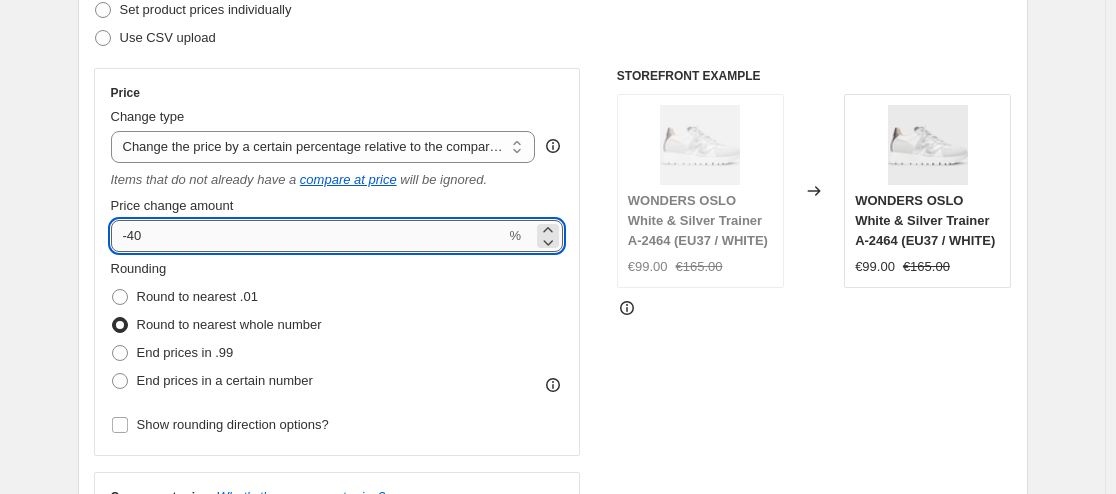 click on "-40" at bounding box center (308, 236) 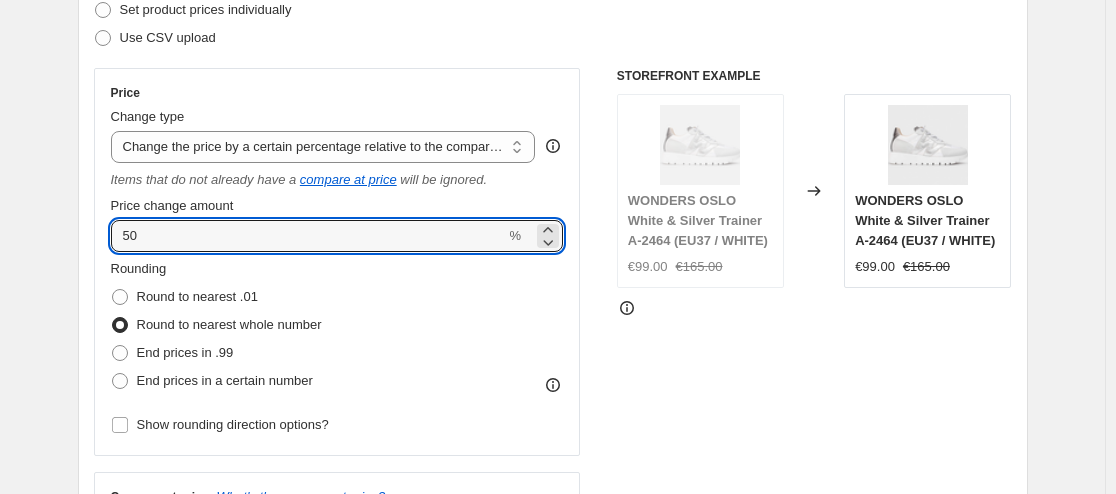 click on "Rounding Round to nearest .01 Round to nearest whole number End prices in .99 End prices in a certain number" at bounding box center (337, 327) 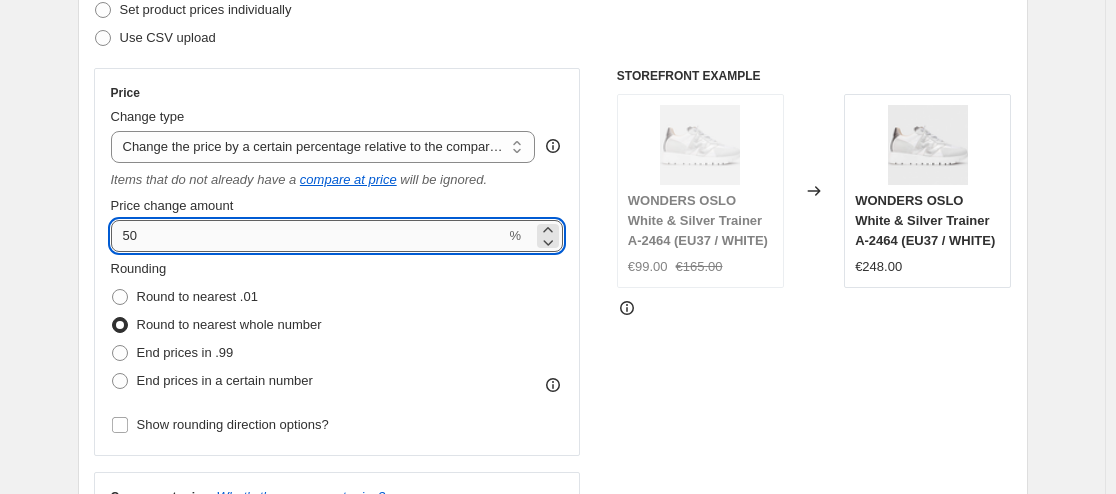 click on "50" at bounding box center [308, 236] 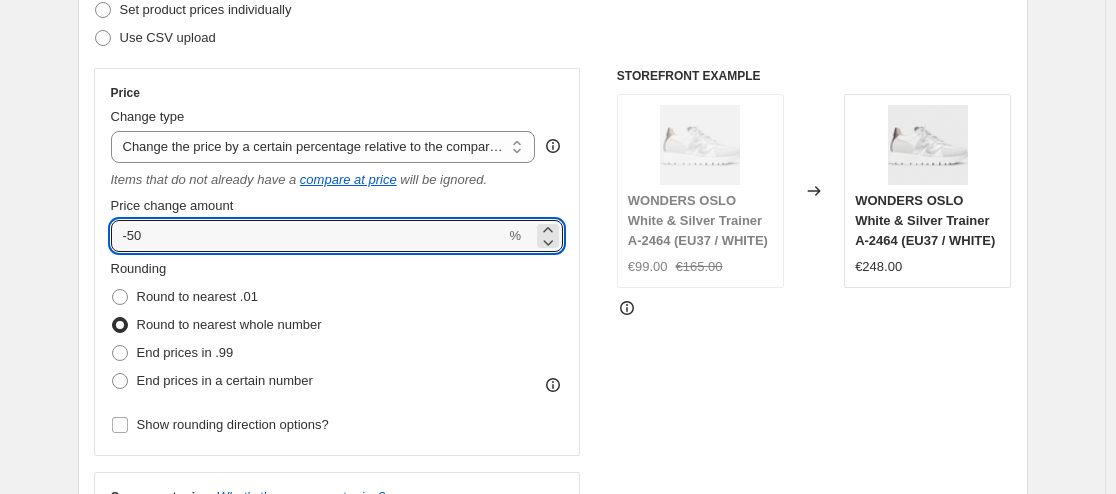 type on "-50" 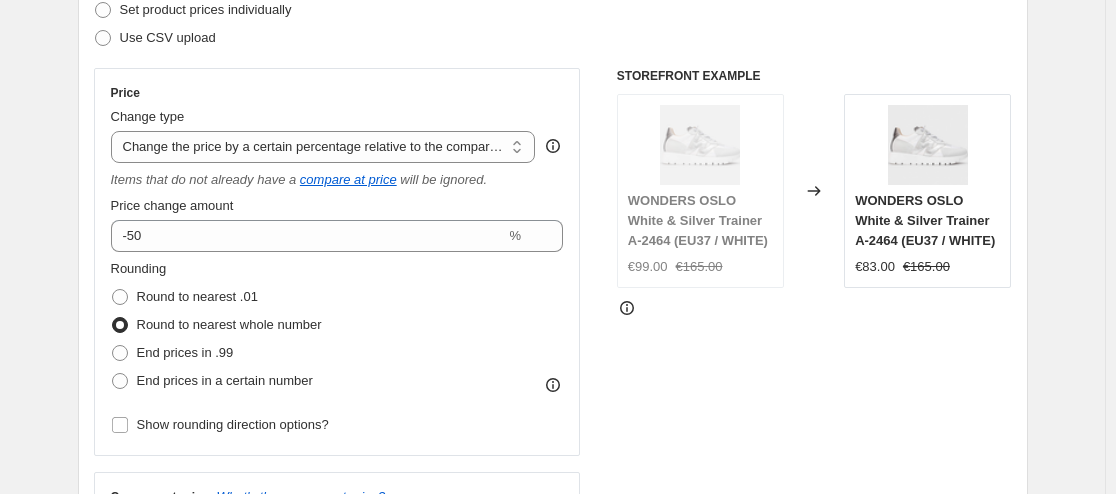 click on "STOREFRONT EXAMPLE WONDERS OSLO White & Silver Trainer A-2464 (EU37 / WHITE) €99.00 €165.00 Changed to WONDERS OSLO White & Silver Trainer A-2464 (EU37 / WHITE) €83.00 €165.00" at bounding box center [814, 326] 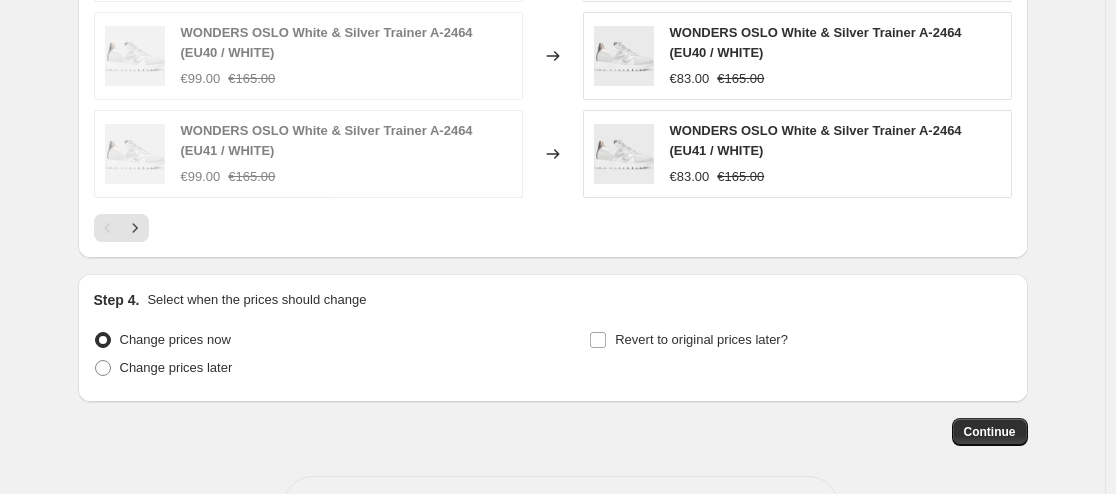 scroll, scrollTop: 1737, scrollLeft: 0, axis: vertical 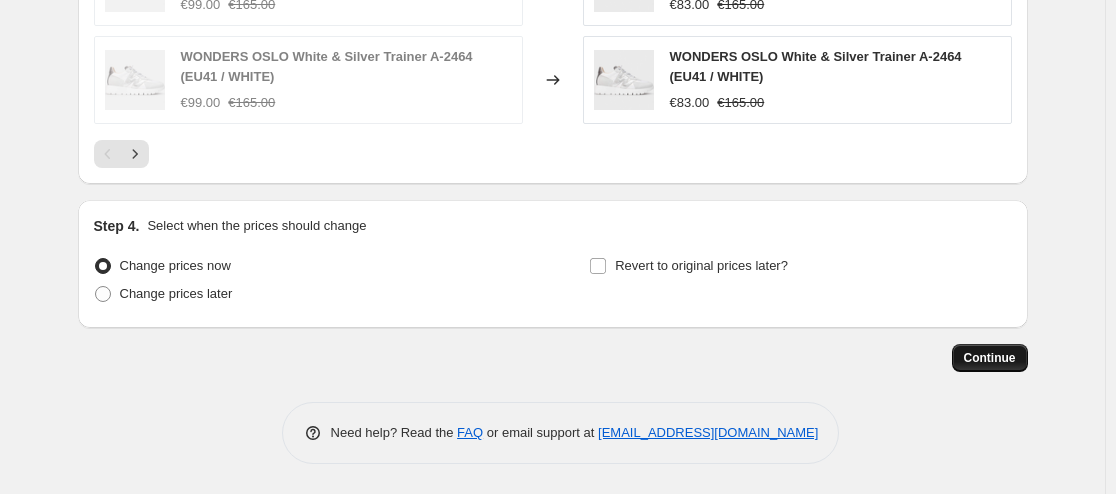 click on "Continue" at bounding box center [990, 358] 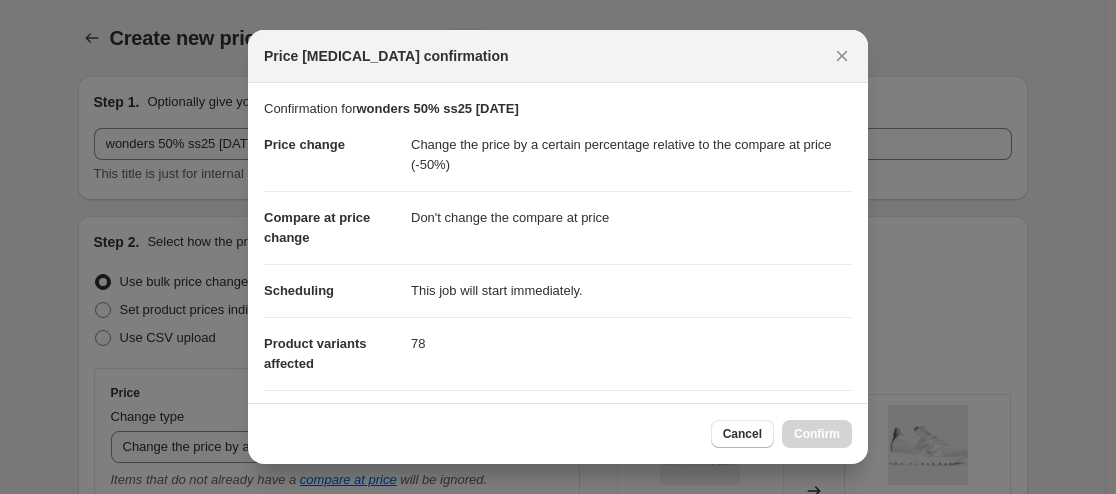 scroll, scrollTop: 0, scrollLeft: 0, axis: both 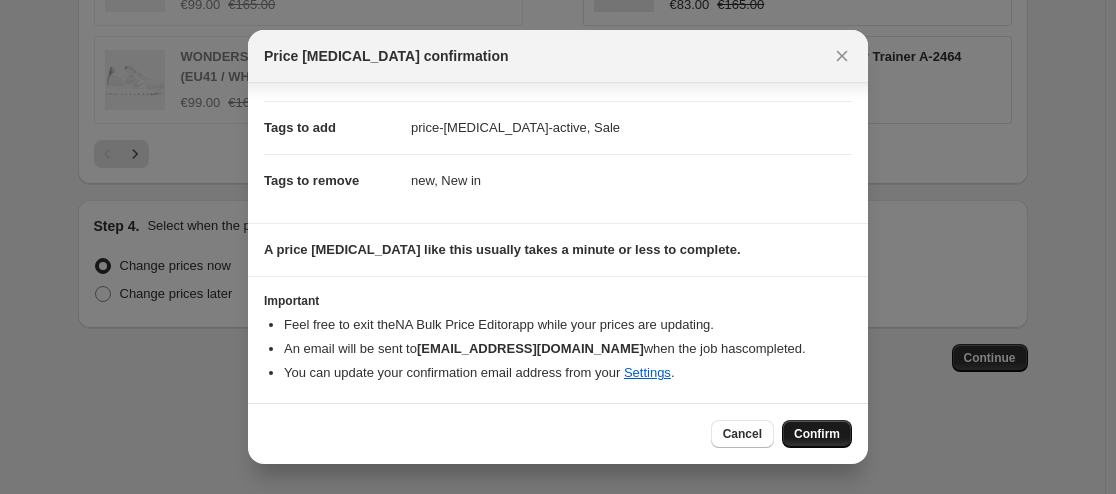 click on "Confirm" at bounding box center (817, 434) 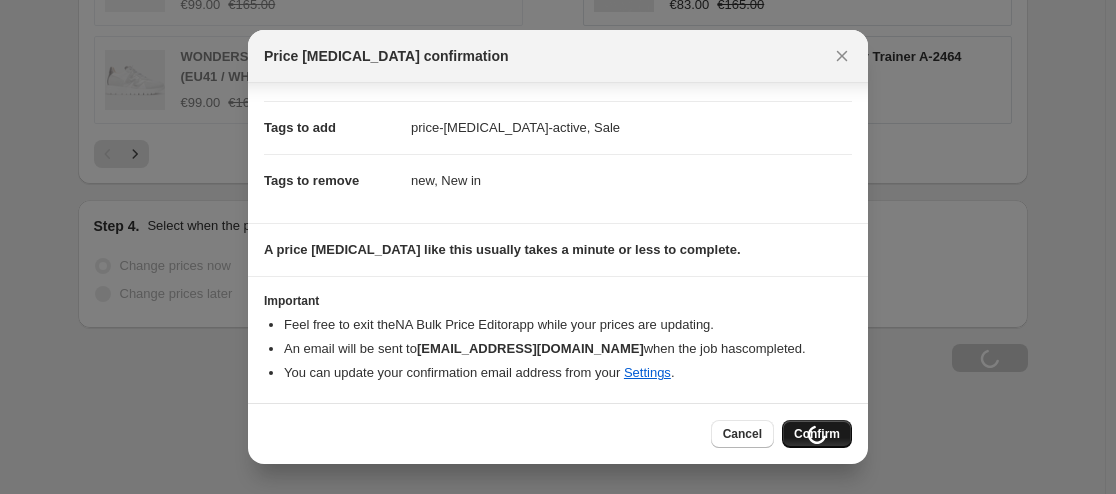 scroll, scrollTop: 1805, scrollLeft: 0, axis: vertical 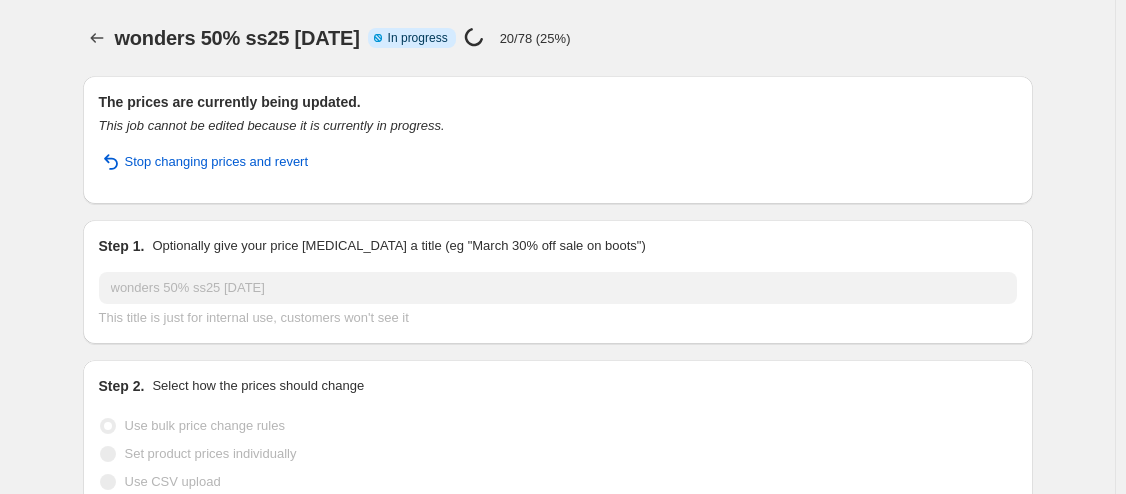 select on "pcap" 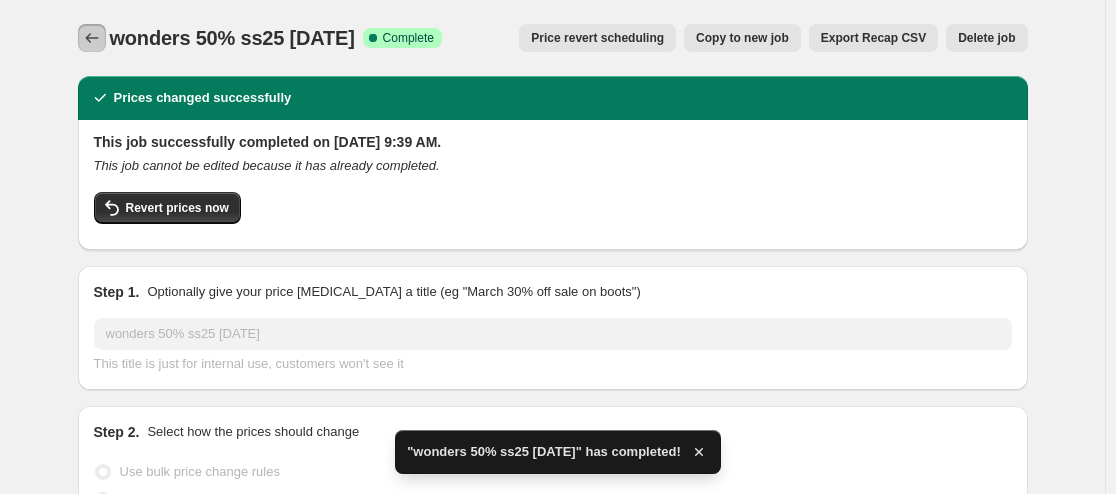 click 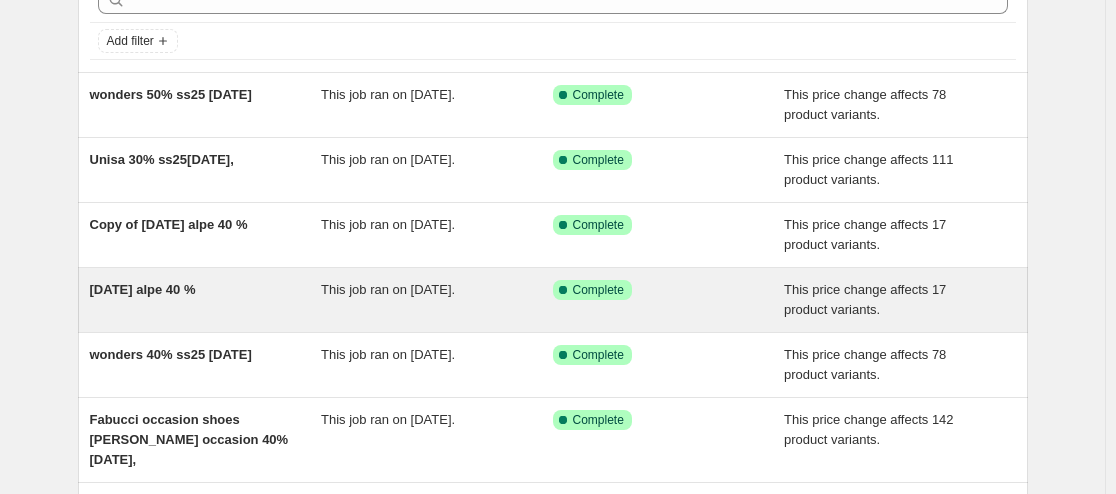 scroll, scrollTop: 56, scrollLeft: 0, axis: vertical 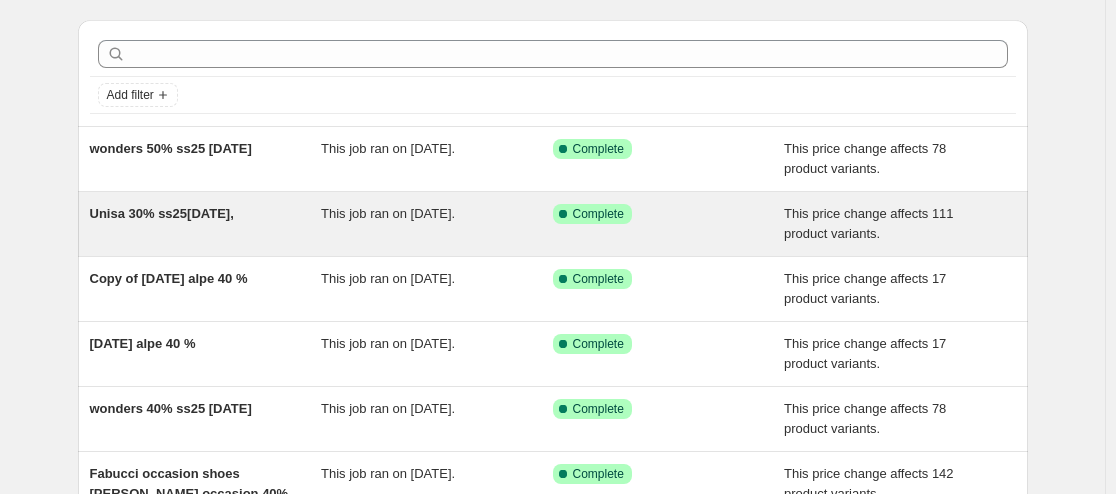 click on "This job ran on [DATE]." at bounding box center (388, 213) 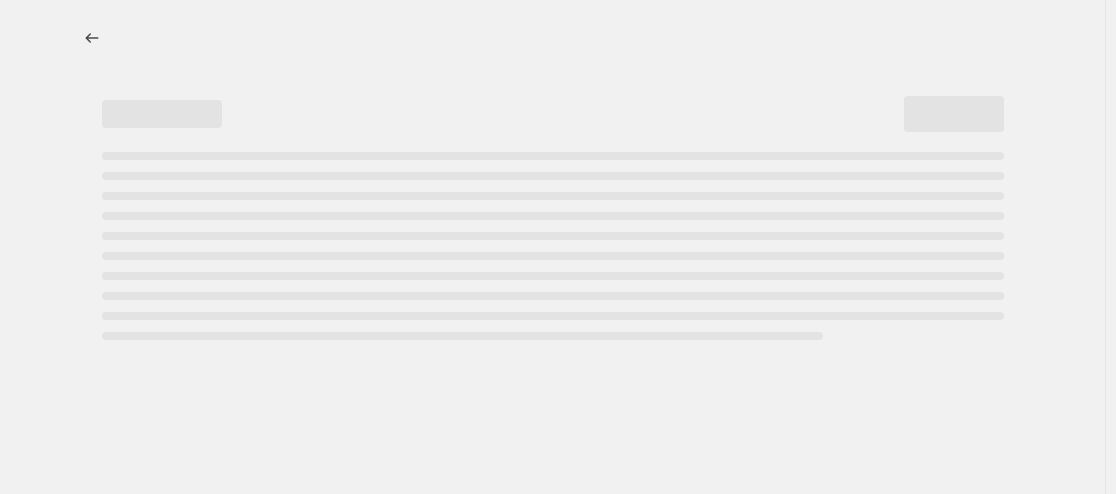 scroll, scrollTop: 0, scrollLeft: 0, axis: both 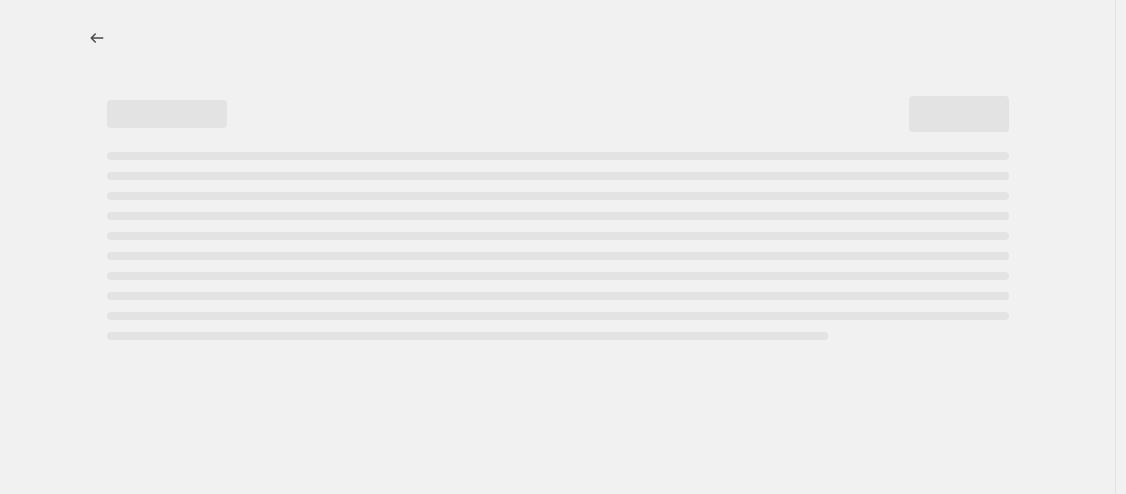 select on "pcap" 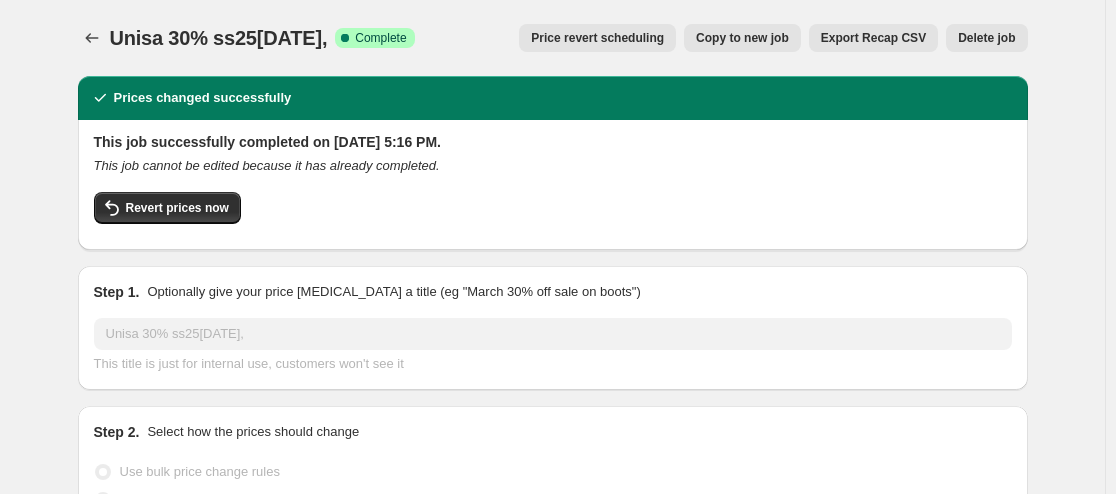 click on "Copy to new job" at bounding box center [742, 38] 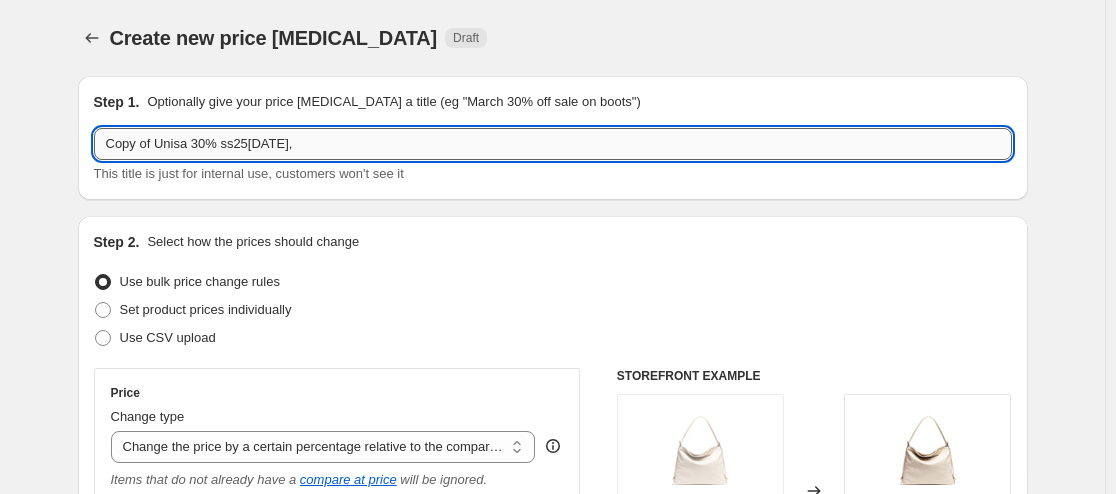 click on "Copy of Unisa 30% ss25[DATE]," at bounding box center (553, 144) 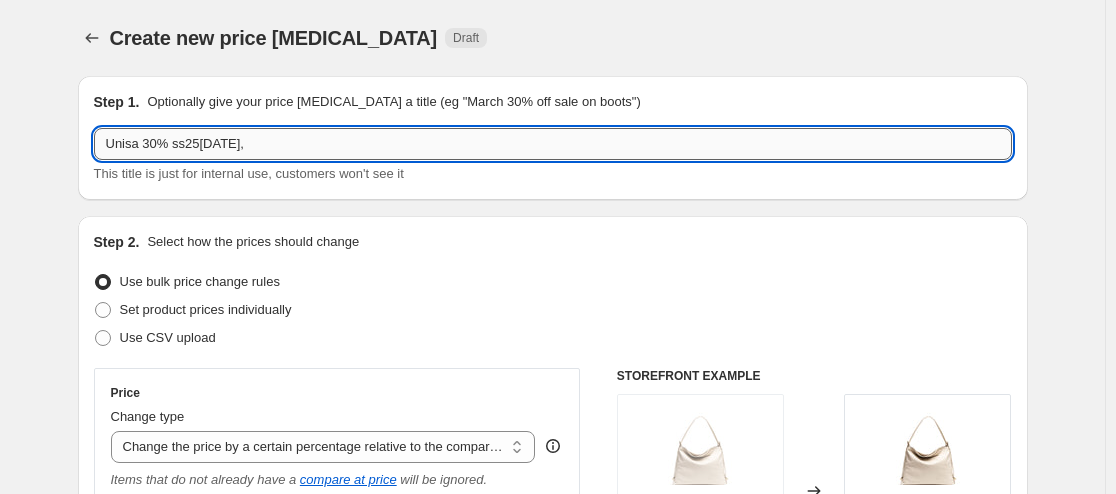 click on "Unisa 30% ss25[DATE]," at bounding box center (553, 144) 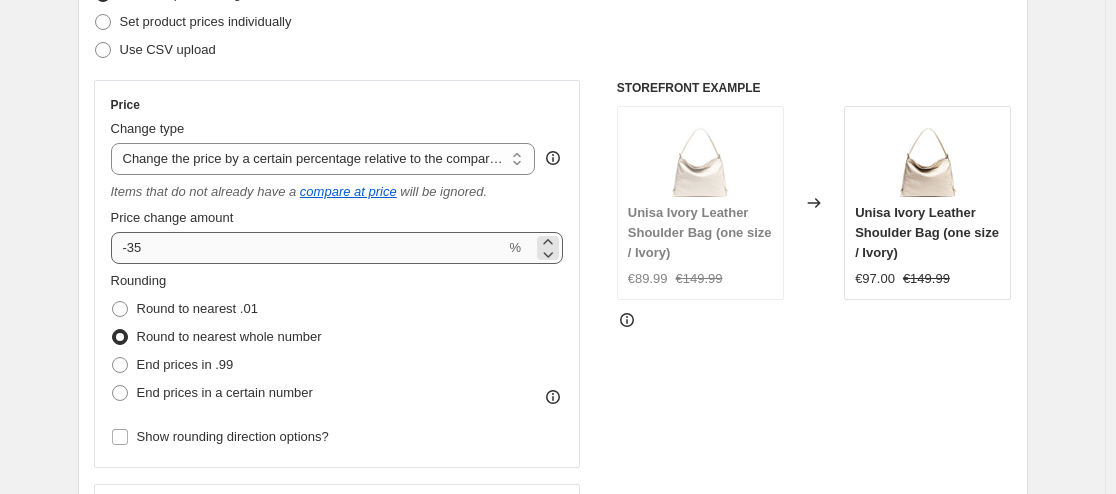 scroll, scrollTop: 300, scrollLeft: 0, axis: vertical 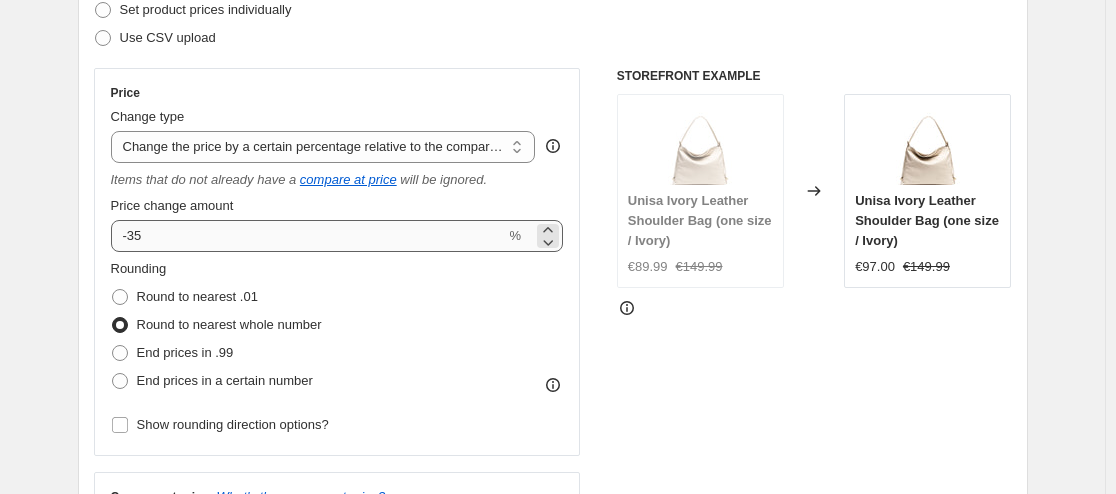 type on "Unisa 40% ss25[DATE]," 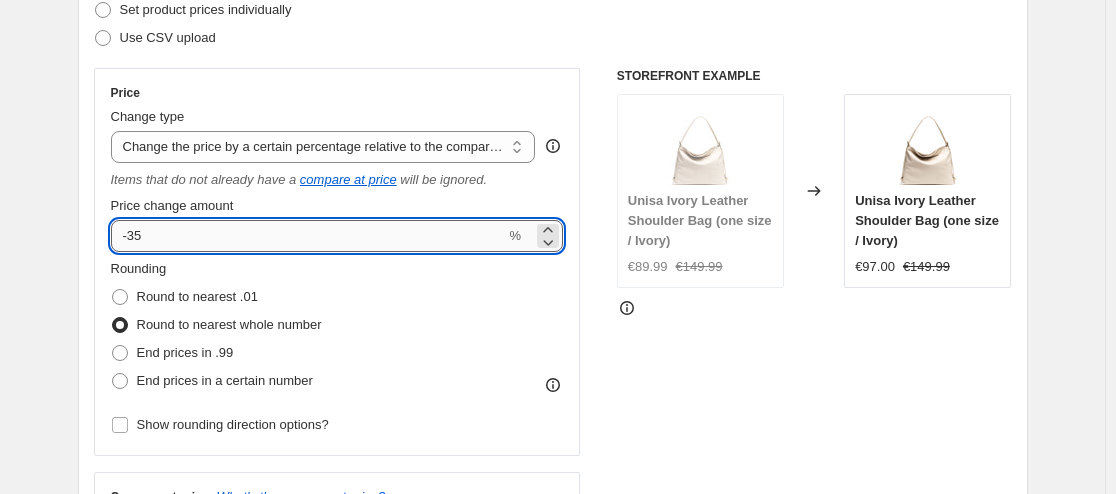 click on "-35" at bounding box center (308, 236) 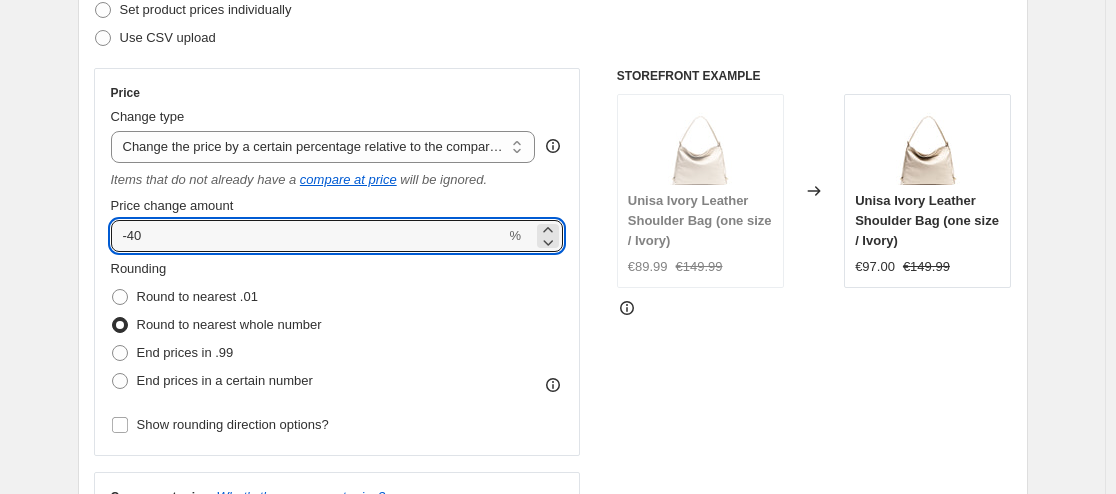 click on "Rounding Round to nearest .01 Round to nearest whole number End prices in .99 End prices in a certain number" at bounding box center (337, 327) 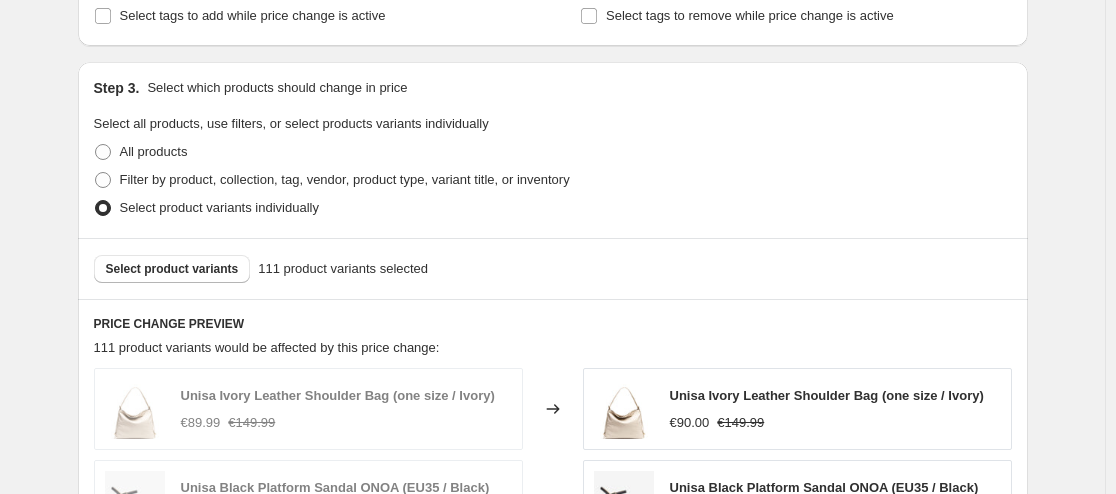 scroll, scrollTop: 900, scrollLeft: 0, axis: vertical 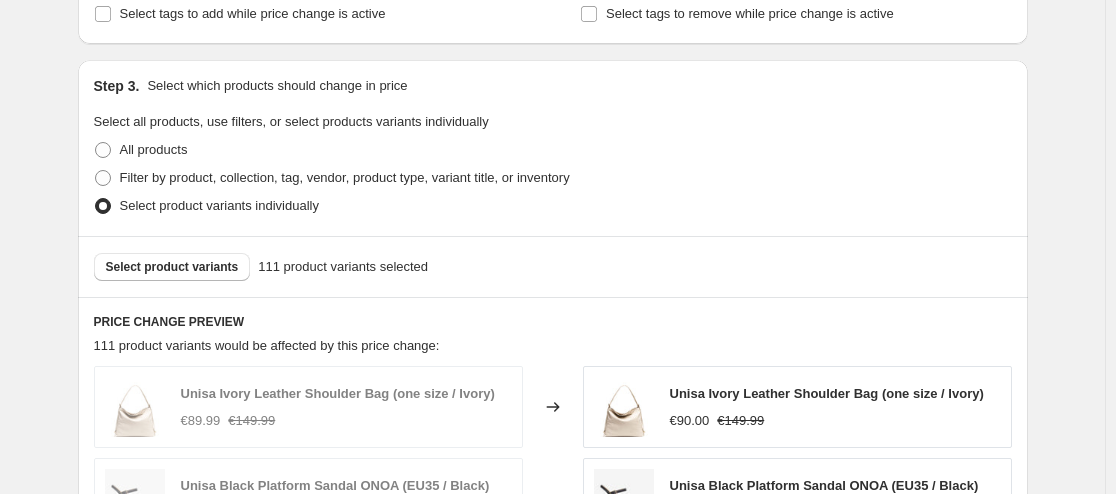 click on "PRICE CHANGE PREVIEW 111 product variants would be affected by this price change: Unisa Ivory Leather Shoulder Bag (one size / Ivory) €89.99 €149.99 Changed to Unisa Ivory Leather Shoulder Bag (one size / Ivory) €90.00 €149.99 Unisa Black Platform Sandal ONOA (EU35 / Black) €97.00 €149.99 Changed to Unisa Black Platform Sandal ONOA (EU35 / Black) €90.00 €149.99 Unisa Black Platform Sandal ONOA (EU36 / Black) €97.00 €149.99 Changed to Unisa Black Platform Sandal ONOA (EU36 / Black) €90.00 €149.99 Unisa Black Platform Sandal ONOA (EU37 / Black) €97.00 €149.99 Changed to Unisa Black Platform Sandal ONOA (EU37 / Black) €90.00 €149.99 Unisa Black Platform Sandal ONOA (EU38 / Black) €97.00 €149.99 Changed to Unisa Black Platform Sandal ONOA (EU38 / Black) €90.00 €149.99" at bounding box center (553, 586) 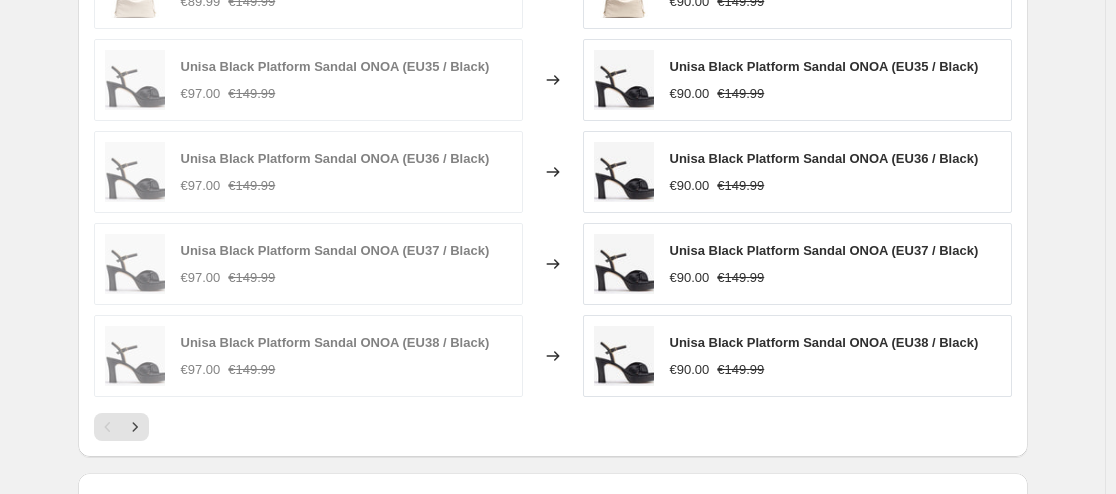 scroll, scrollTop: 1400, scrollLeft: 0, axis: vertical 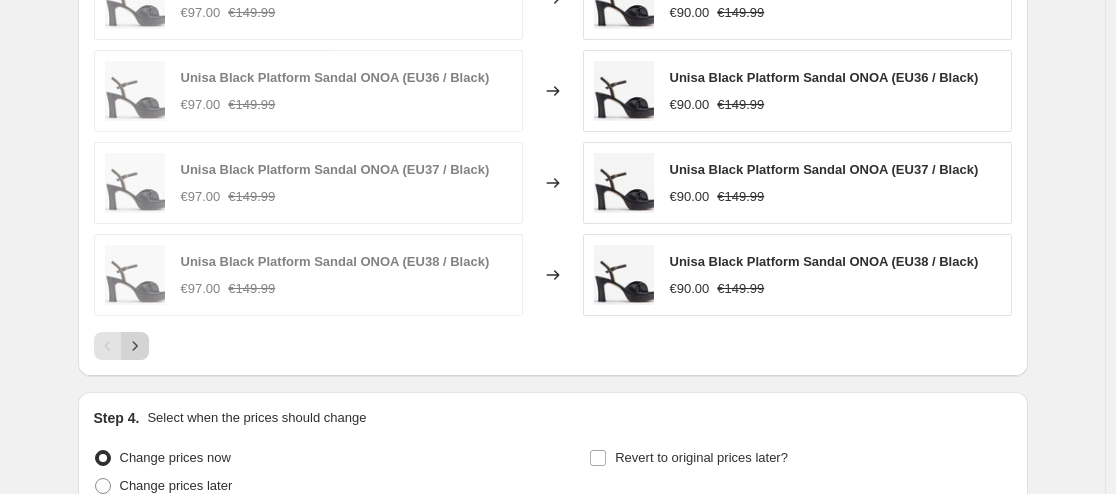 click 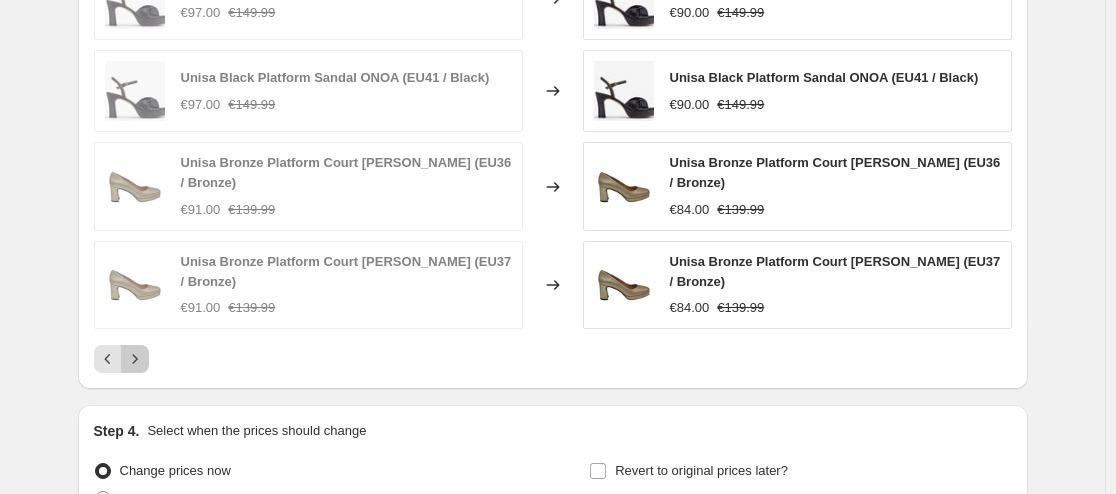 click at bounding box center [135, 359] 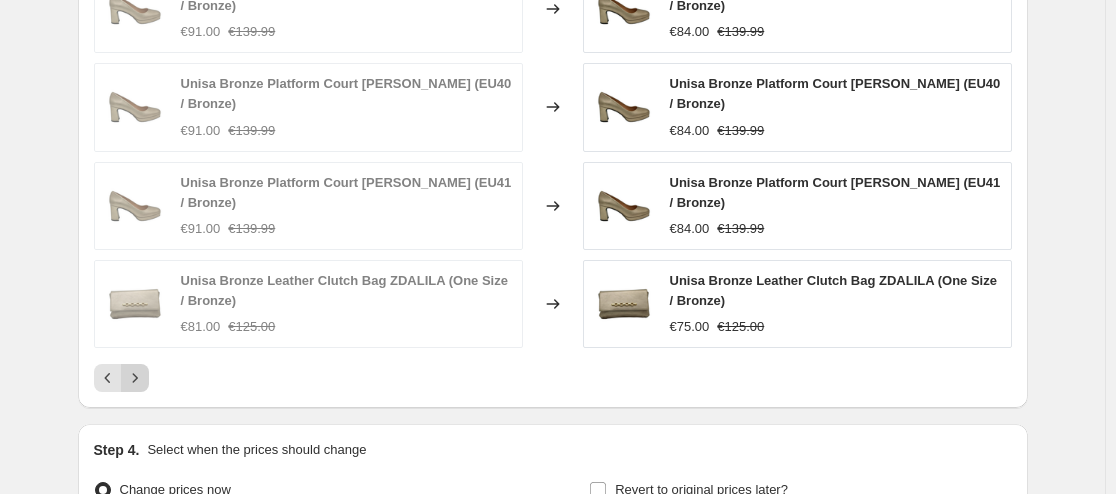 click 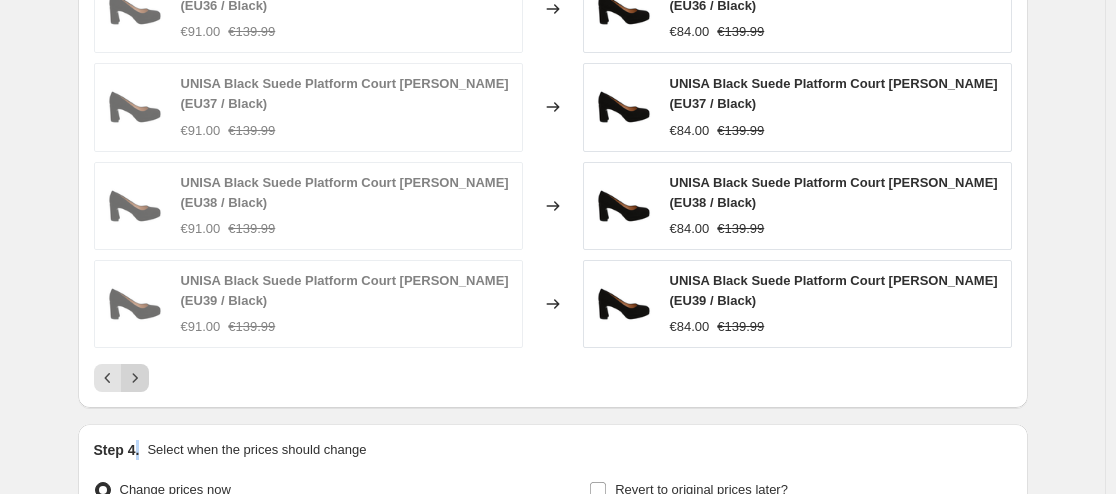 click 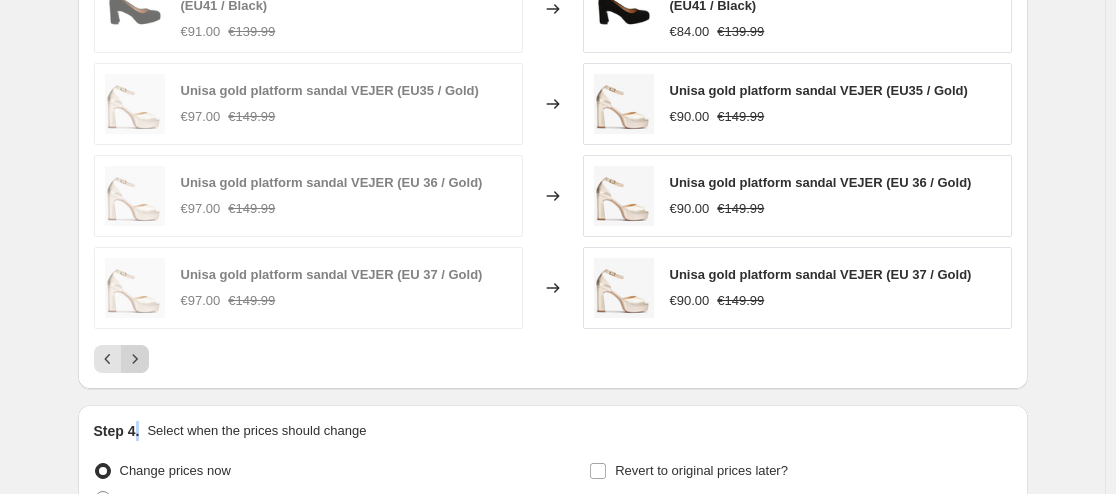 click 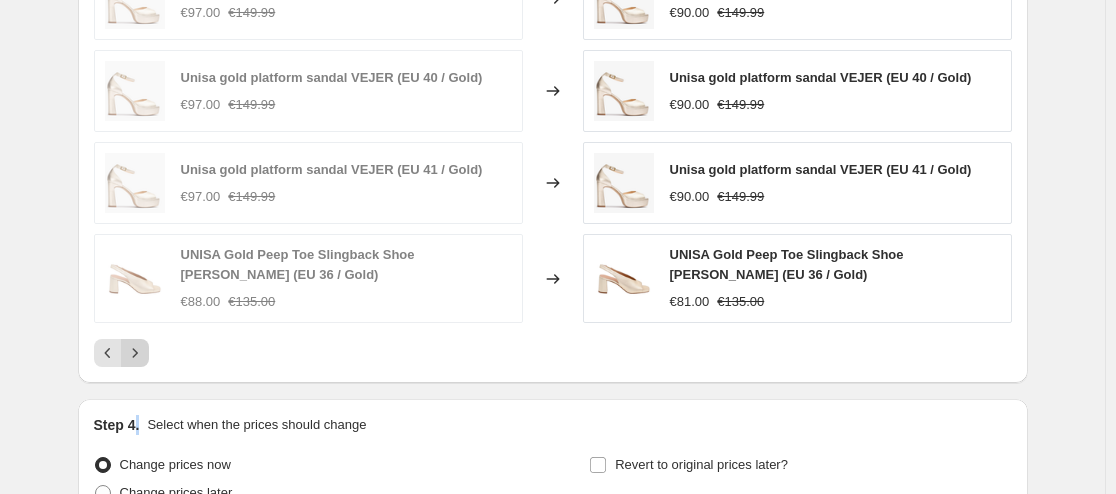 click 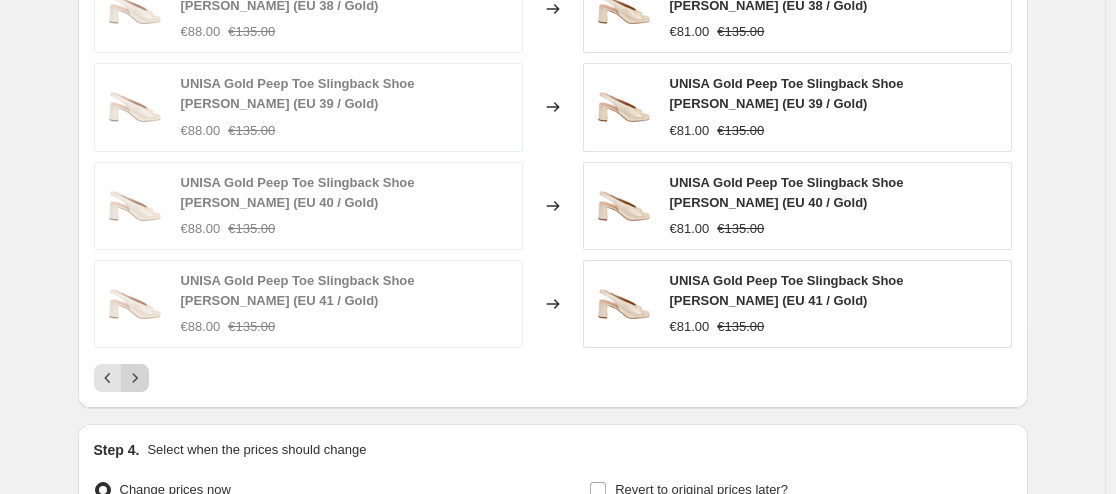 click on "UNISA Gold Peep Toe Slingback Shoe  [PERSON_NAME] (EU 37 / Gold) €88.00 €135.00 Changed to UNISA Gold Peep Toe Slingback Shoe  [PERSON_NAME] (EU 37 / Gold) €81.00 €135.00 UNISA Gold Peep Toe Slingback Shoe  [PERSON_NAME] (EU 38 / Gold) €88.00 €135.00 Changed to UNISA Gold Peep Toe Slingback Shoe  [PERSON_NAME] (EU 38 / Gold) €81.00 €135.00 UNISA Gold Peep Toe Slingback Shoe  [PERSON_NAME] (EU 39 / Gold) €88.00 €135.00 Changed to UNISA Gold Peep Toe Slingback Shoe  [PERSON_NAME] (EU 39 / Gold) €81.00 €135.00 UNISA Gold Peep Toe Slingback Shoe  [PERSON_NAME] (EU 40 / Gold) €88.00 €135.00 Changed to UNISA Gold Peep Toe Slingback Shoe  [PERSON_NAME] (EU 40 / Gold) €81.00 €135.00 UNISA Gold Peep Toe Slingback Shoe  [PERSON_NAME] (EU 41 / Gold) €88.00 €135.00 Changed to UNISA Gold Peep Toe Slingback Shoe  [PERSON_NAME] (EU 41 / Gold) €81.00 €135.00" at bounding box center [553, 129] 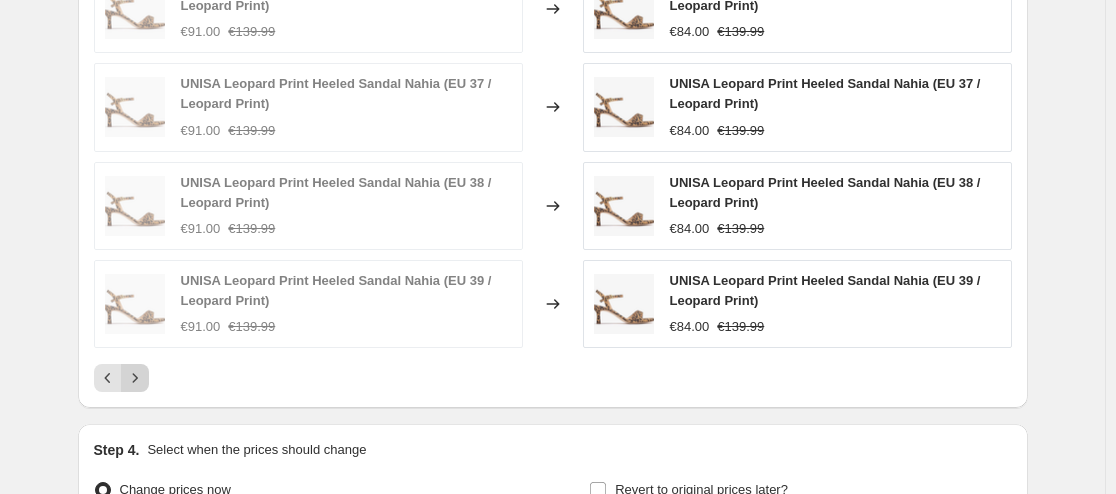 click 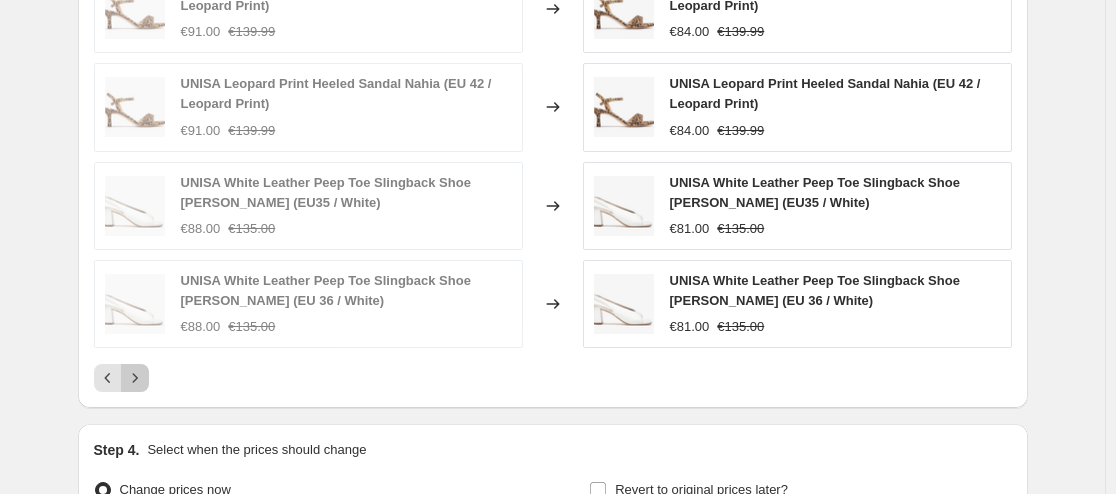 click 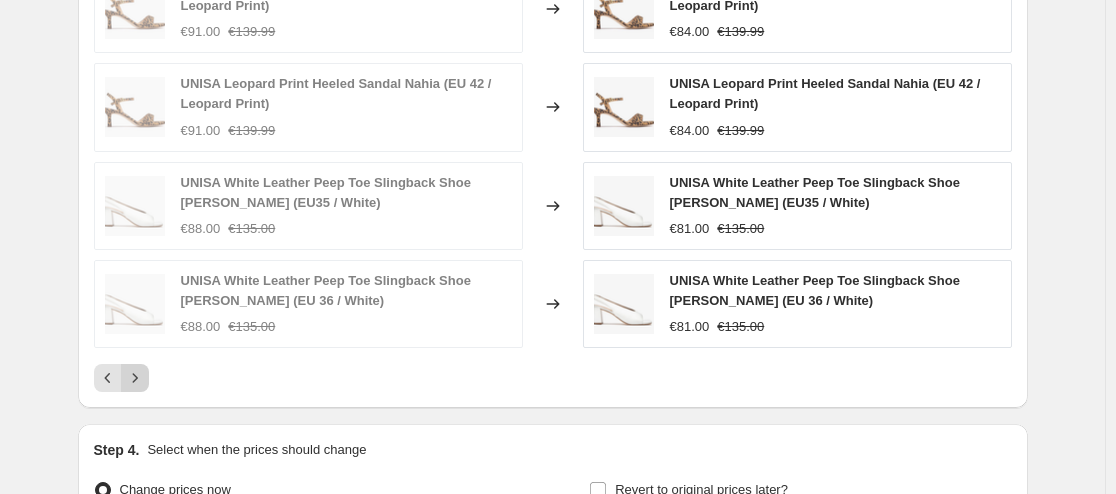 click on "Step 1. Optionally give your price [MEDICAL_DATA] a title (eg "March 30% off sale on boots") Unisa 40% ss25[DATE], This title is just for internal use, customers won't see it Step 2. Select how the prices should change Use bulk price change rules Set product prices individually Use CSV upload Price Change type Change the price to a certain amount Change the price by a certain amount Change the price by a certain percentage Change the price to the current compare at price (price before sale) Change the price by a certain amount relative to the compare at price Change the price by a certain percentage relative to the compare at price Don't change the price Change the price by a certain percentage relative to the cost per item Change price to certain cost margin Change the price by a certain percentage relative to the compare at price Items that do not already have a   compare at price   will be ignored. Price change amount -40 % Rounding Round to nearest .01 Round to nearest whole number End prices in .99 111" at bounding box center [545, -372] 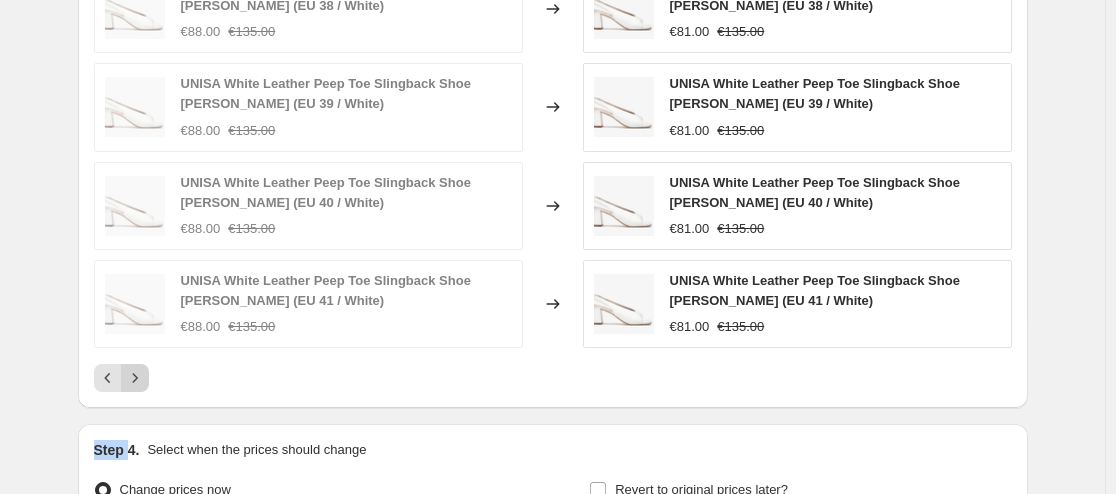 click 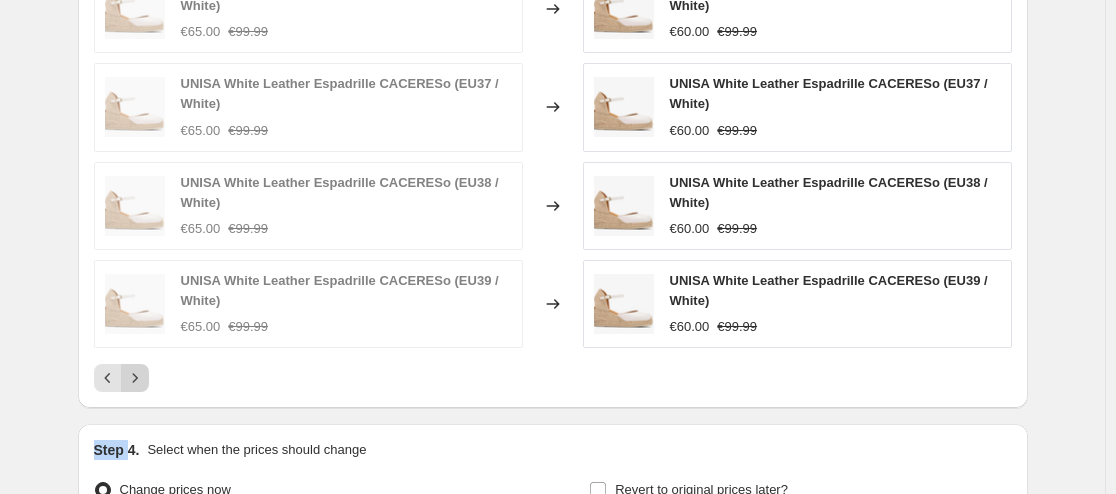 click 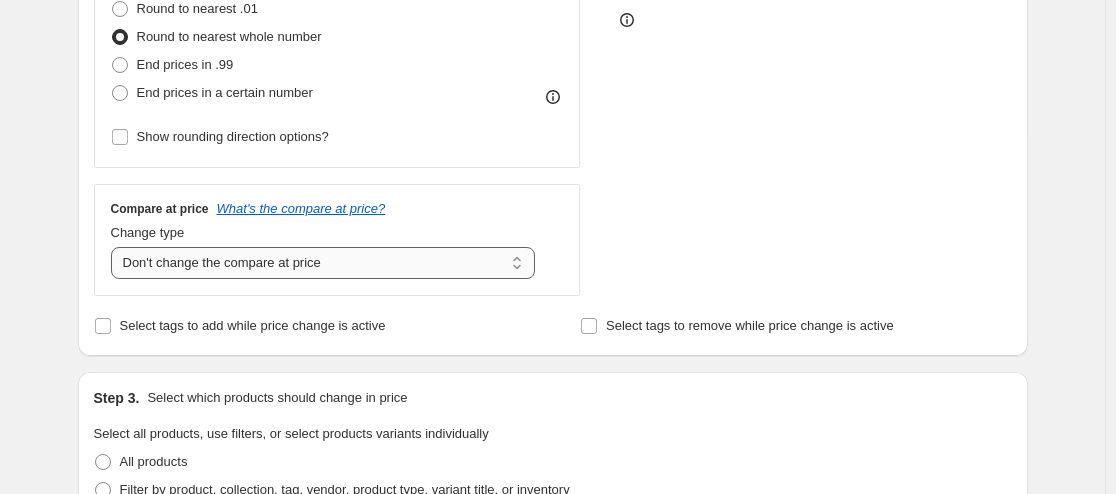 scroll, scrollTop: 500, scrollLeft: 0, axis: vertical 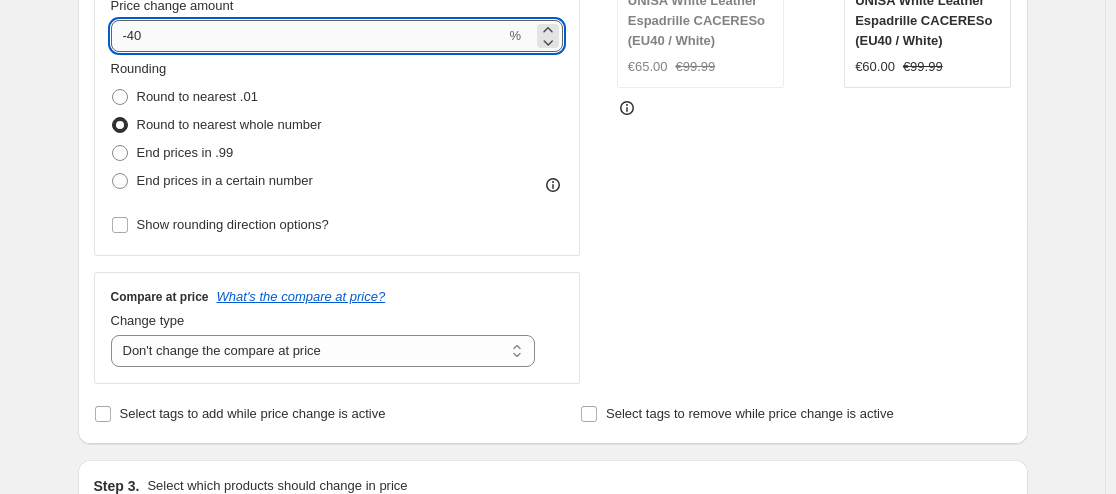 click on "-40" at bounding box center [308, 36] 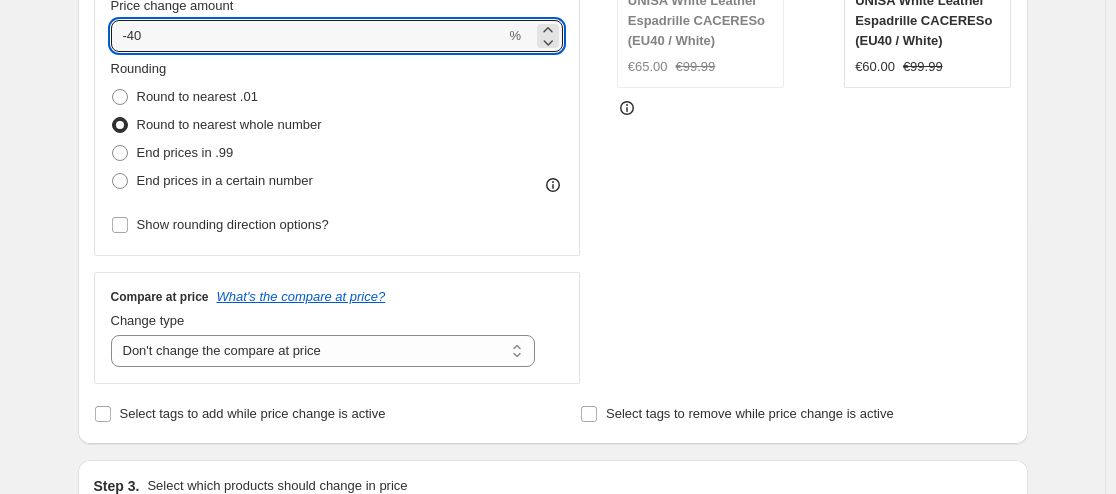 type on "-4" 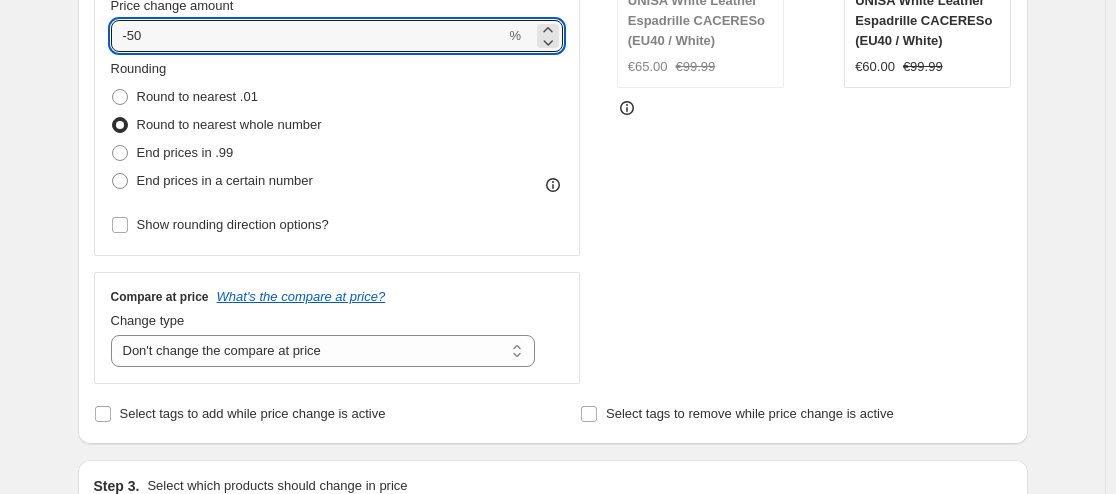 type on "-50" 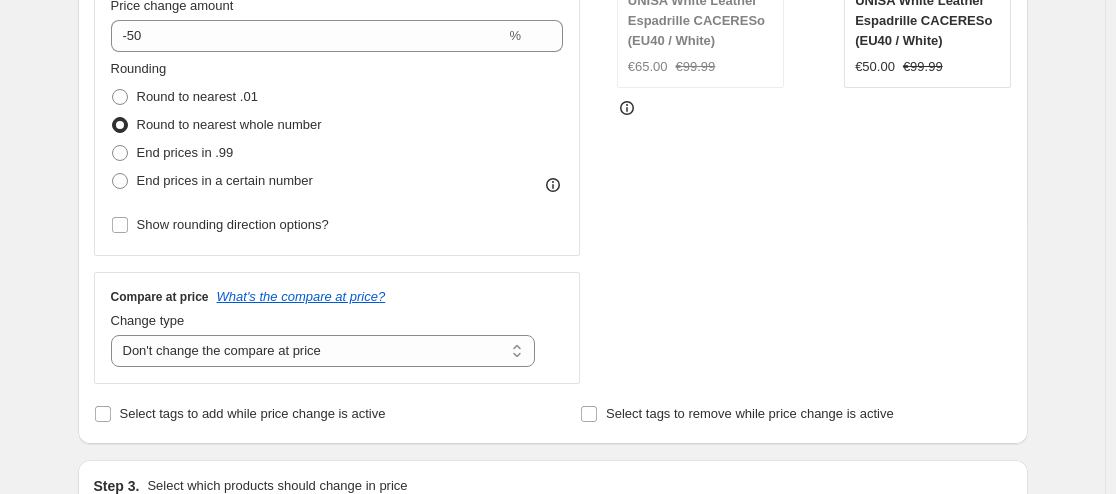 click on "STOREFRONT EXAMPLE UNISA White Leather Espadrille CACERESo (EU40 / White) €65.00 €99.99 Changed to UNISA White Leather Espadrille CACERESo (EU40 / White) €50.00 €99.99" at bounding box center (814, 126) 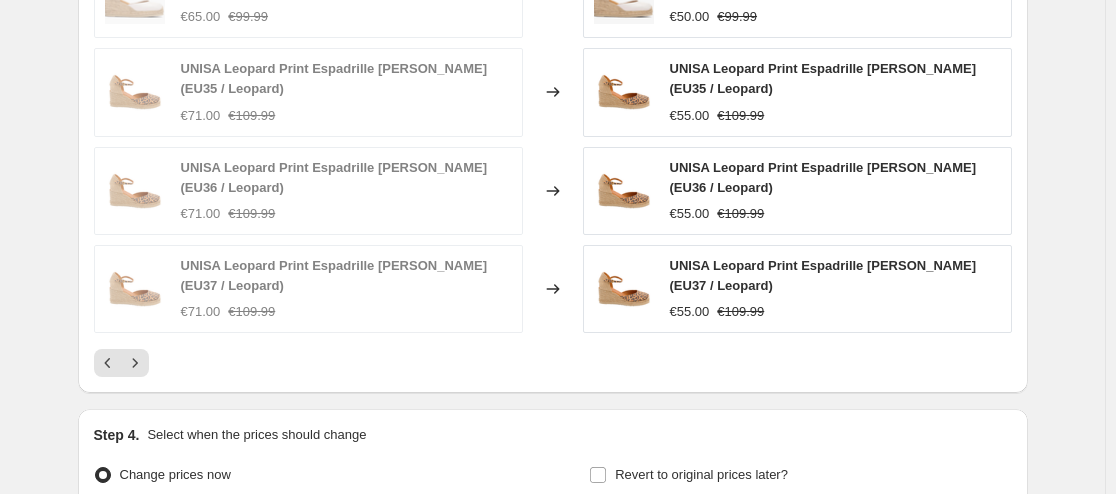 scroll, scrollTop: 1625, scrollLeft: 0, axis: vertical 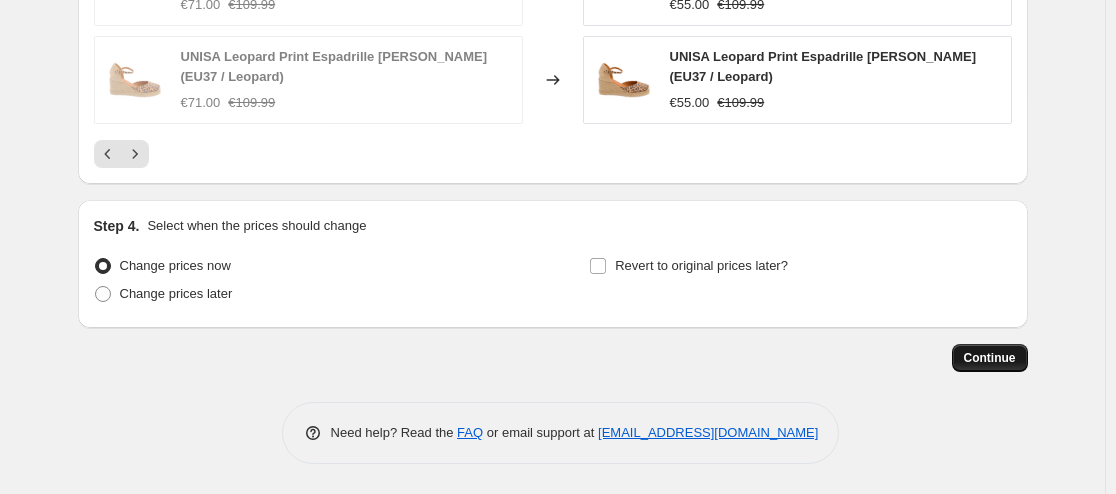 click on "Continue" at bounding box center (990, 358) 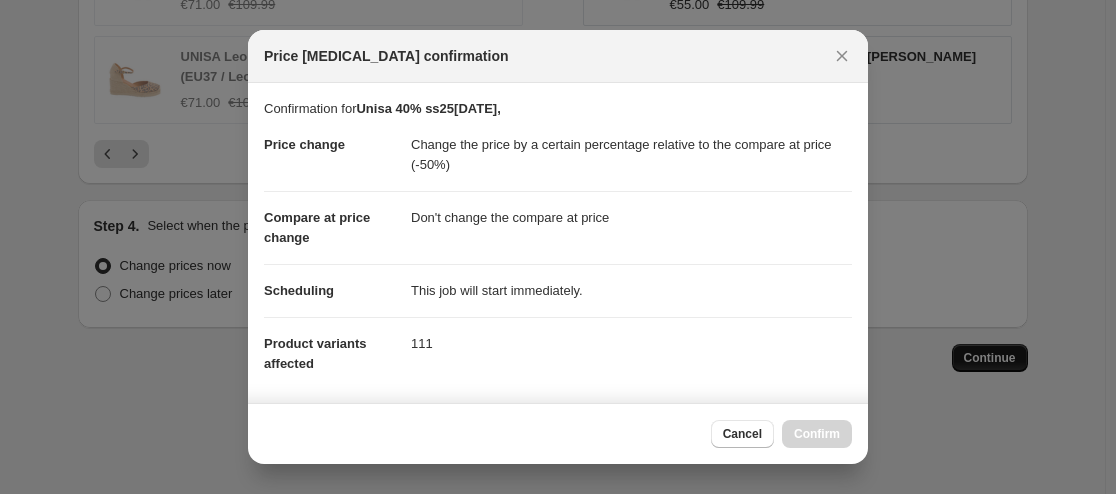 scroll, scrollTop: 1625, scrollLeft: 0, axis: vertical 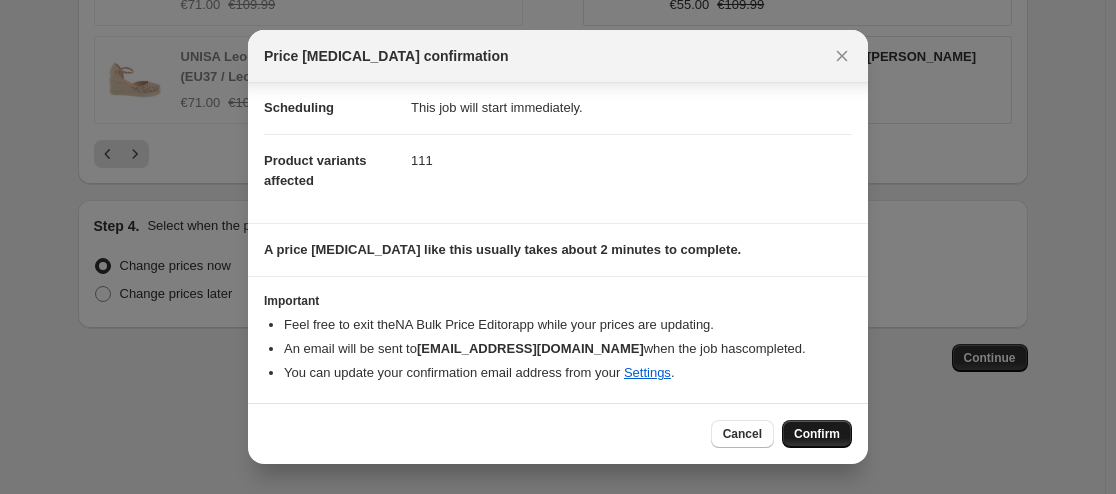 click on "Confirm" at bounding box center (817, 434) 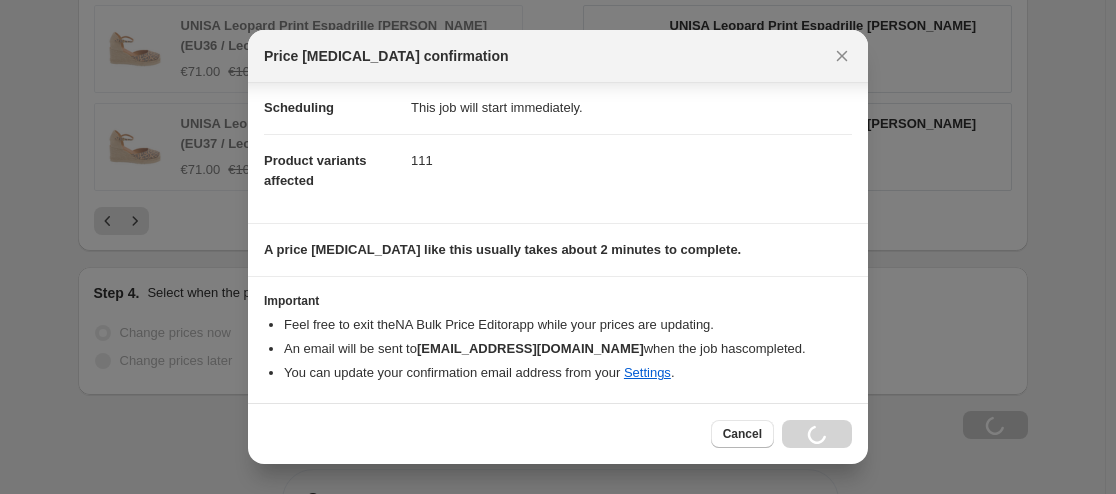 scroll, scrollTop: 1693, scrollLeft: 0, axis: vertical 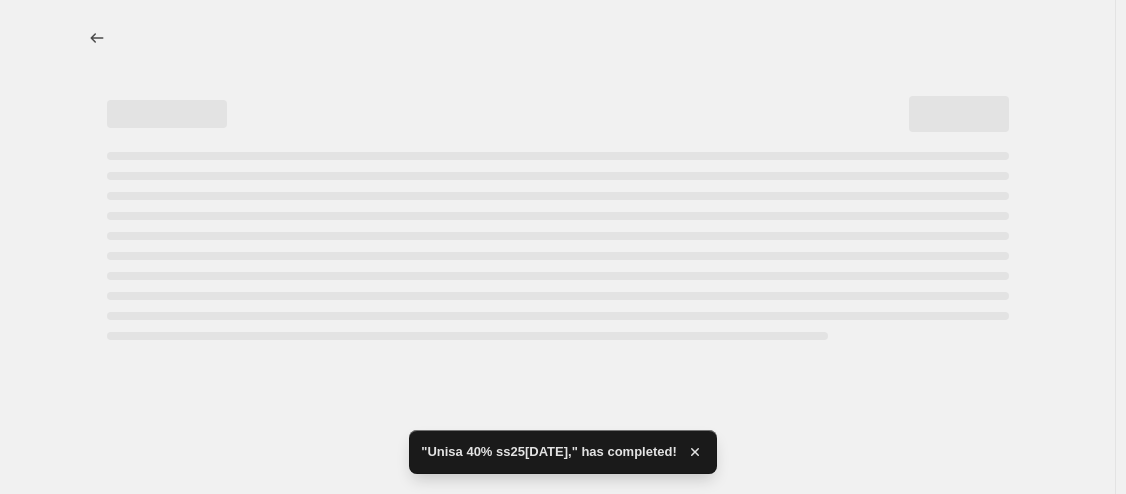 select on "pcap" 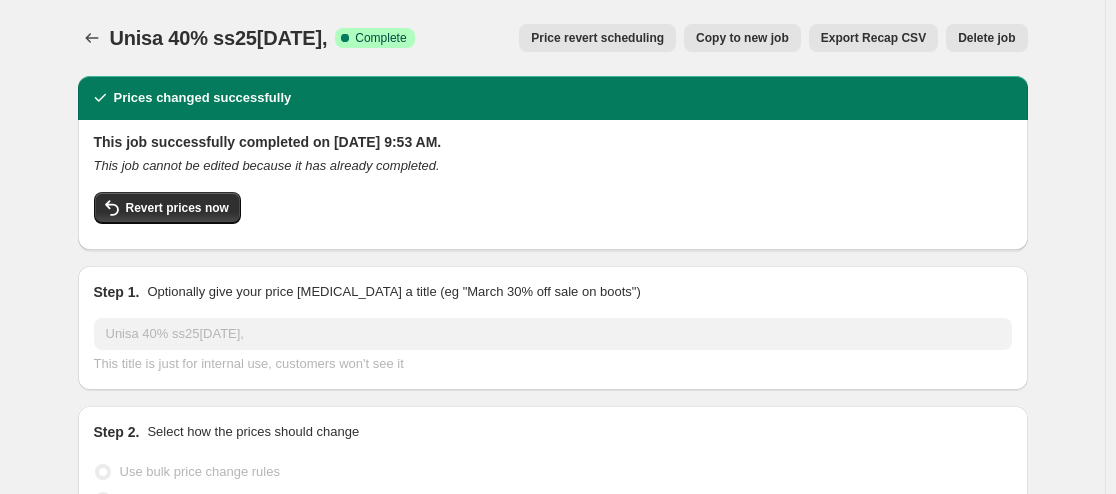 click on "Unisa 40% ss25[DATE]," at bounding box center (219, 38) 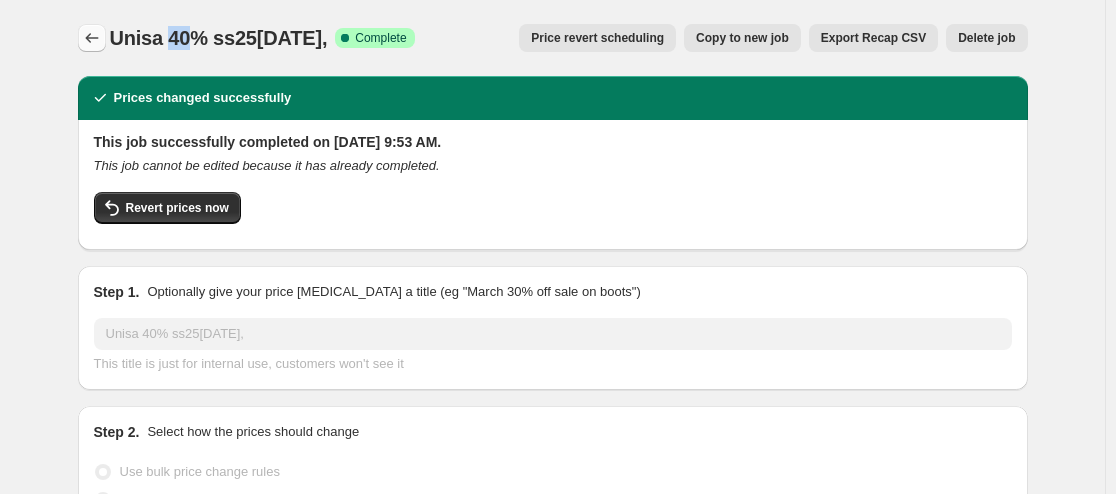 click 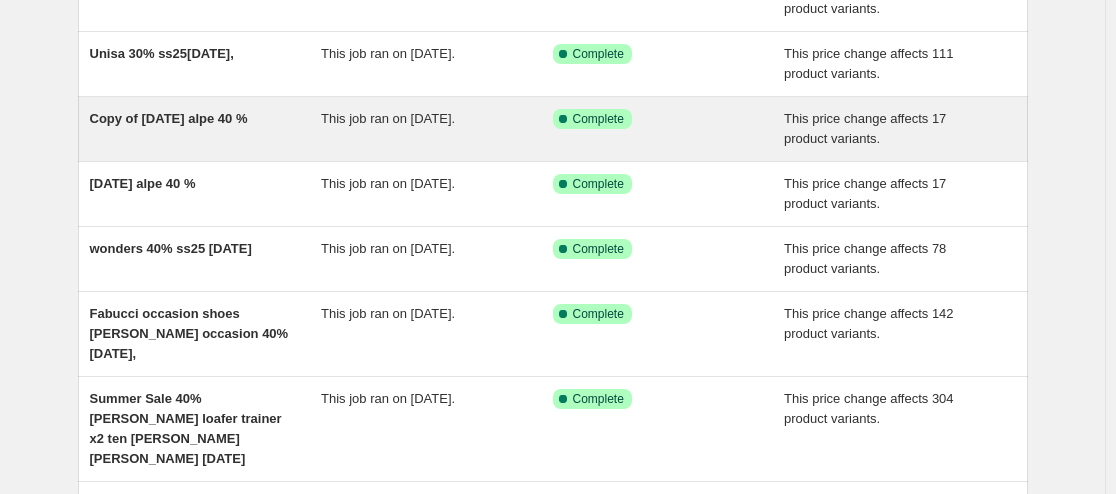 scroll, scrollTop: 300, scrollLeft: 0, axis: vertical 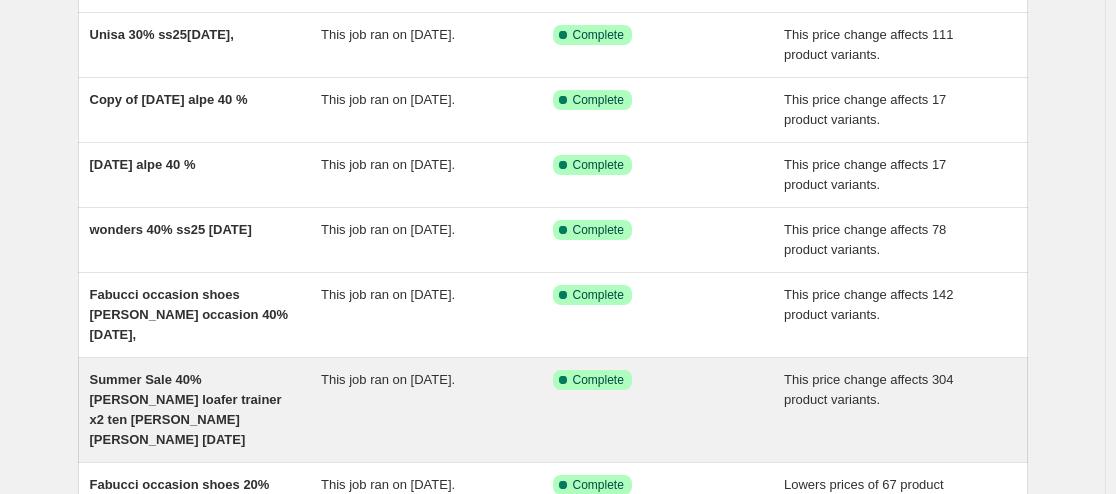 click on "Summer Sale 40%  [PERSON_NAME] loafer trainer x2  ten [PERSON_NAME] [PERSON_NAME]  [DATE]" at bounding box center (206, 410) 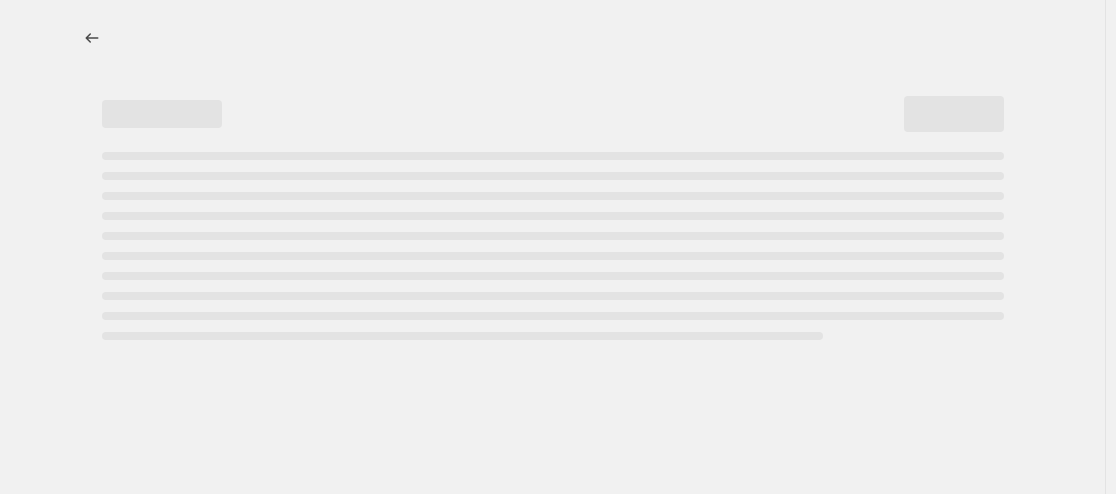 scroll, scrollTop: 0, scrollLeft: 0, axis: both 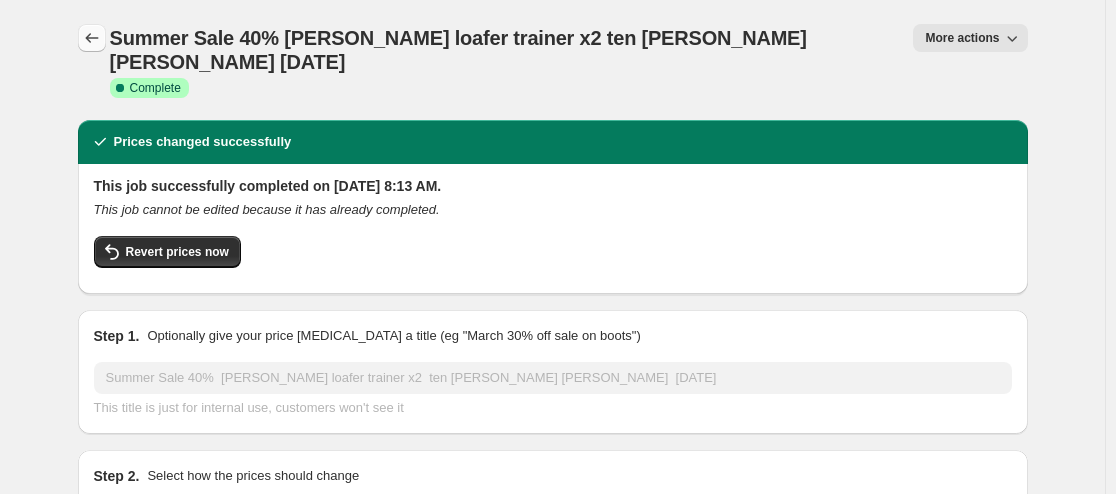 click 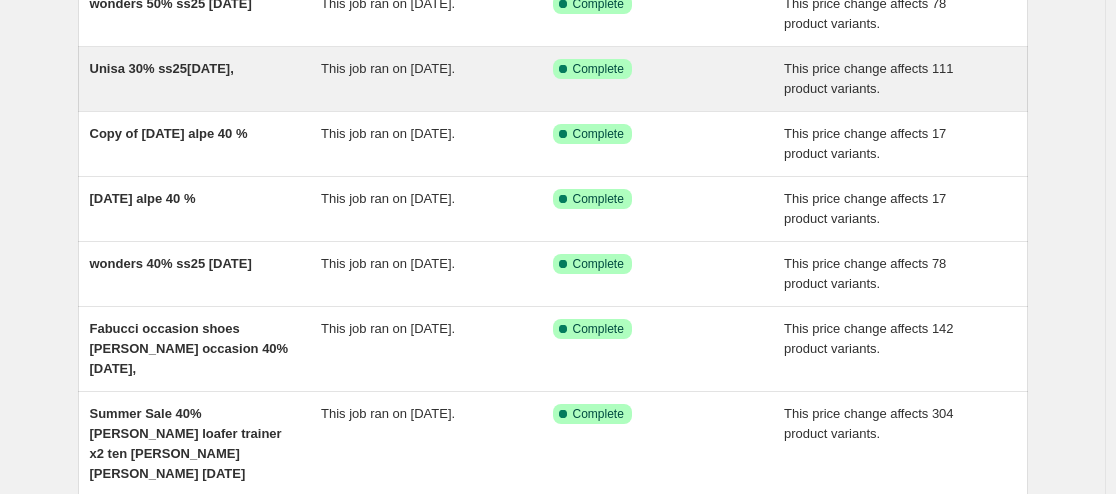 scroll, scrollTop: 300, scrollLeft: 0, axis: vertical 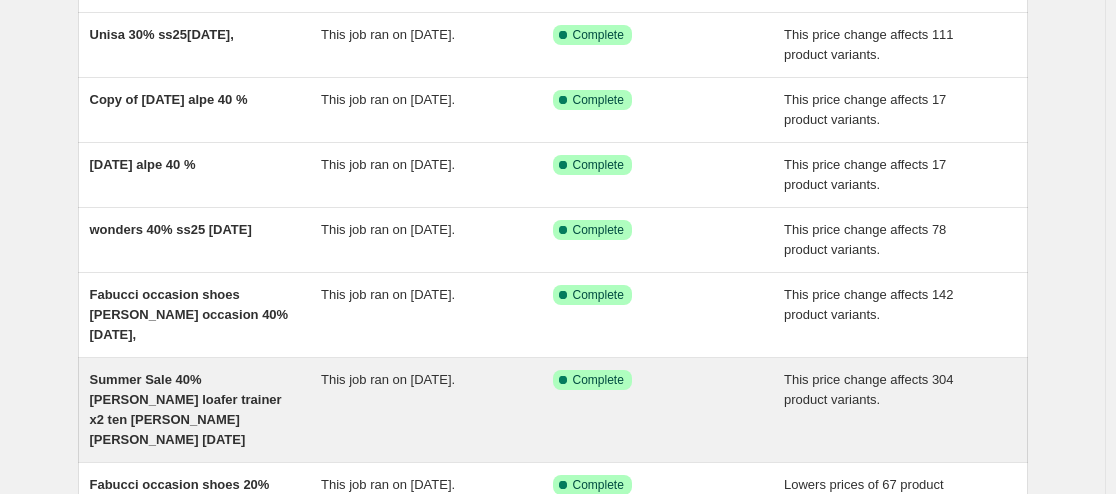 click on "Summer Sale 40%  [PERSON_NAME] loafer trainer x2  ten [PERSON_NAME] [PERSON_NAME]  [DATE]" at bounding box center [206, 410] 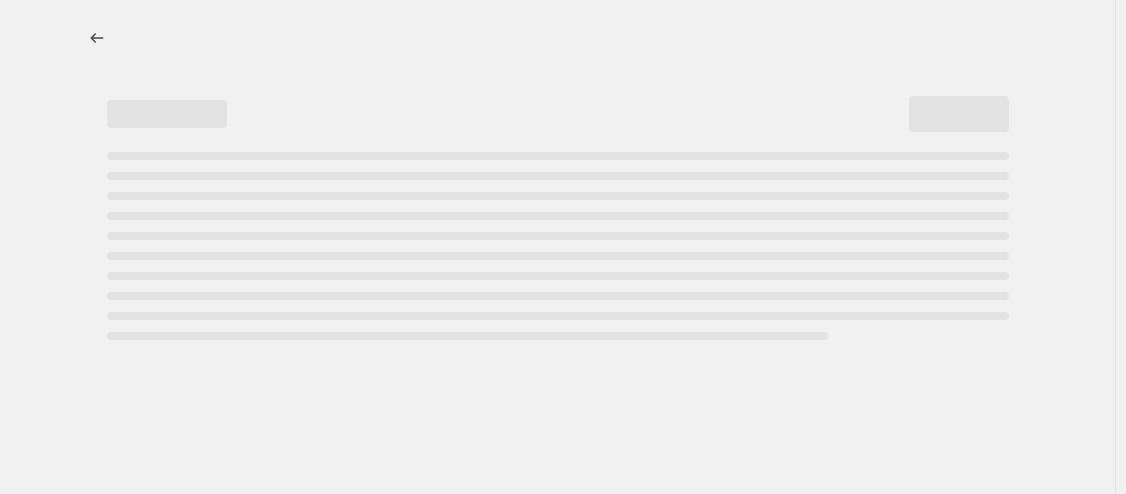 select on "pcap" 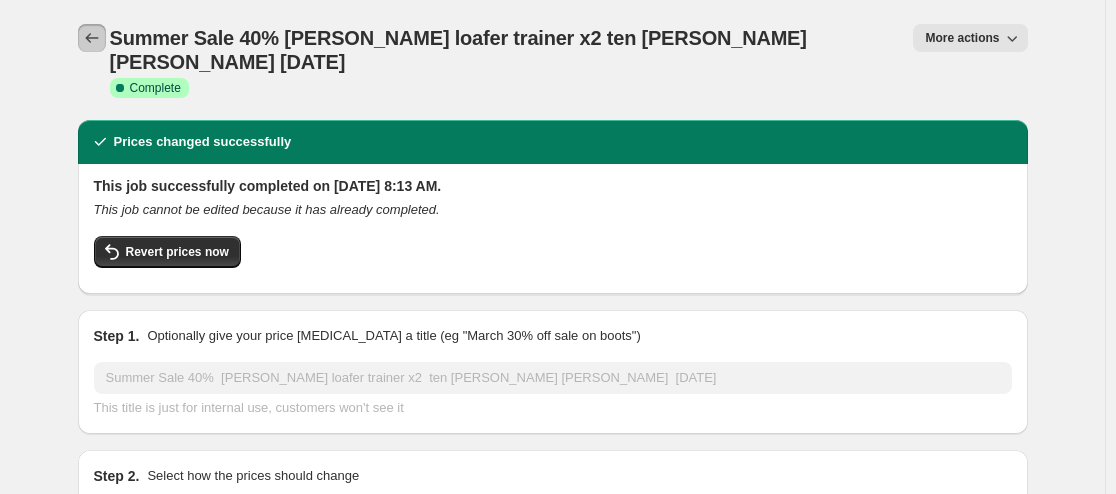click 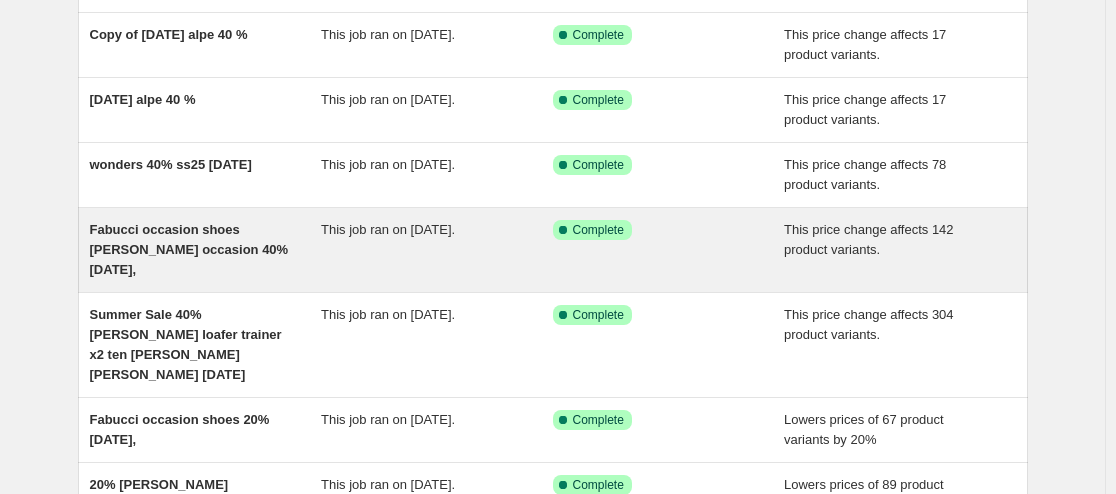 scroll, scrollTop: 400, scrollLeft: 0, axis: vertical 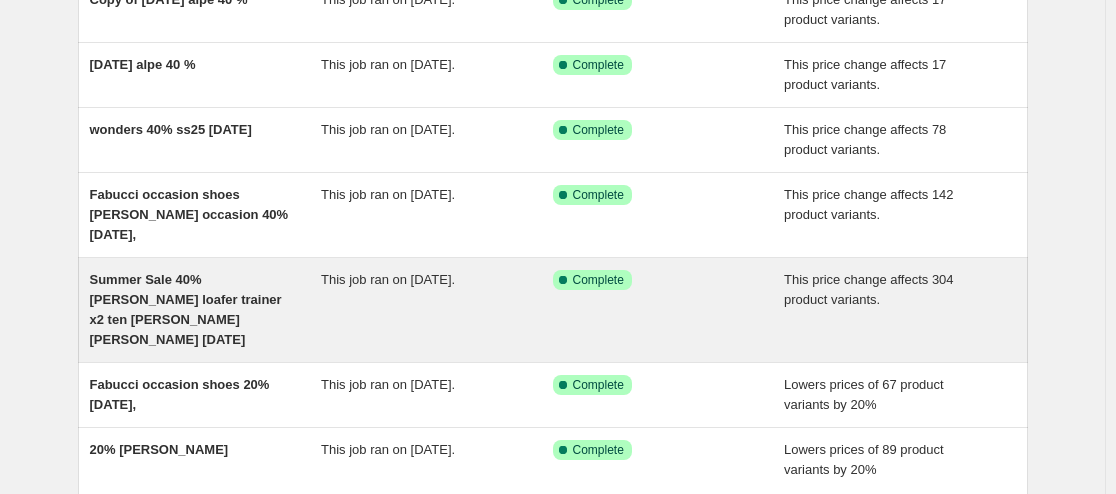 click on "This job ran on [DATE]." at bounding box center [437, 310] 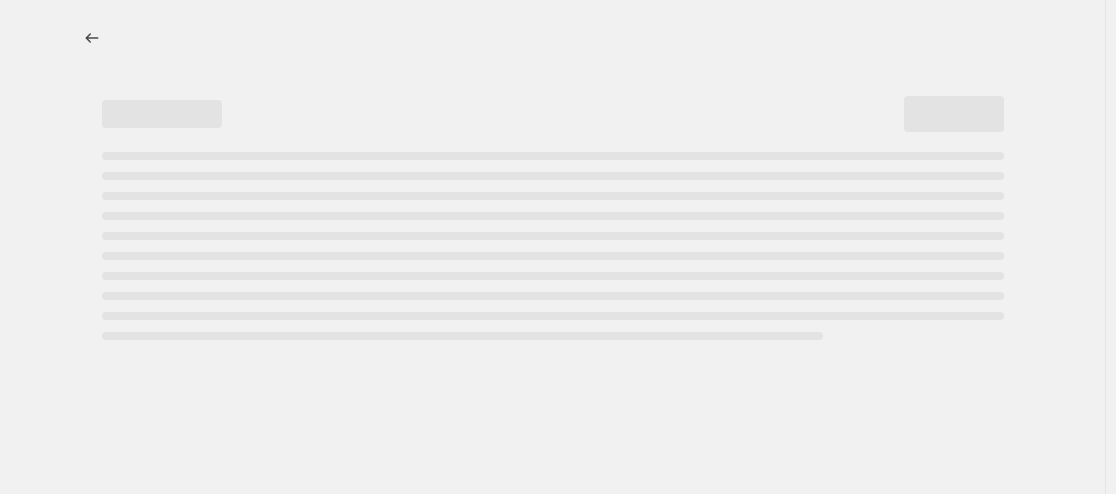 select on "pcap" 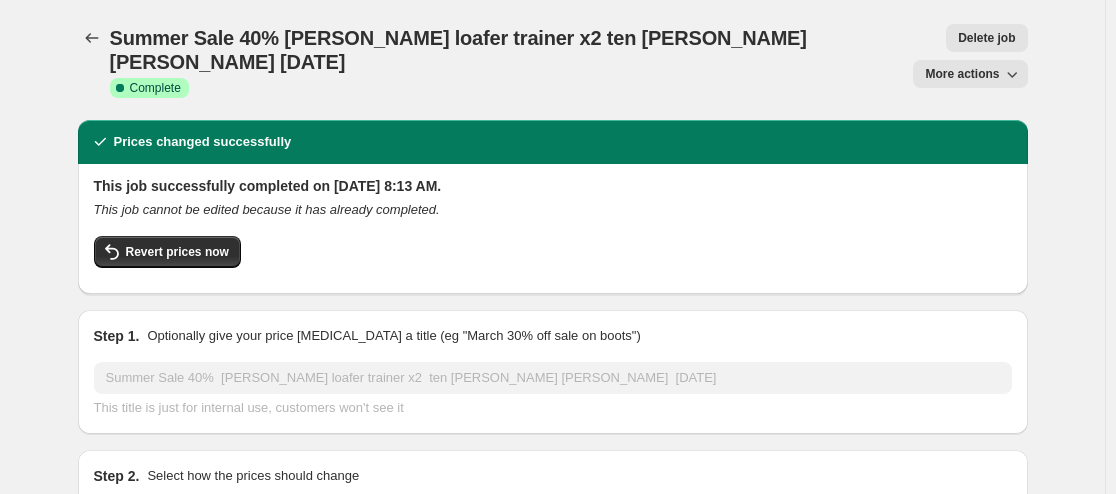 click 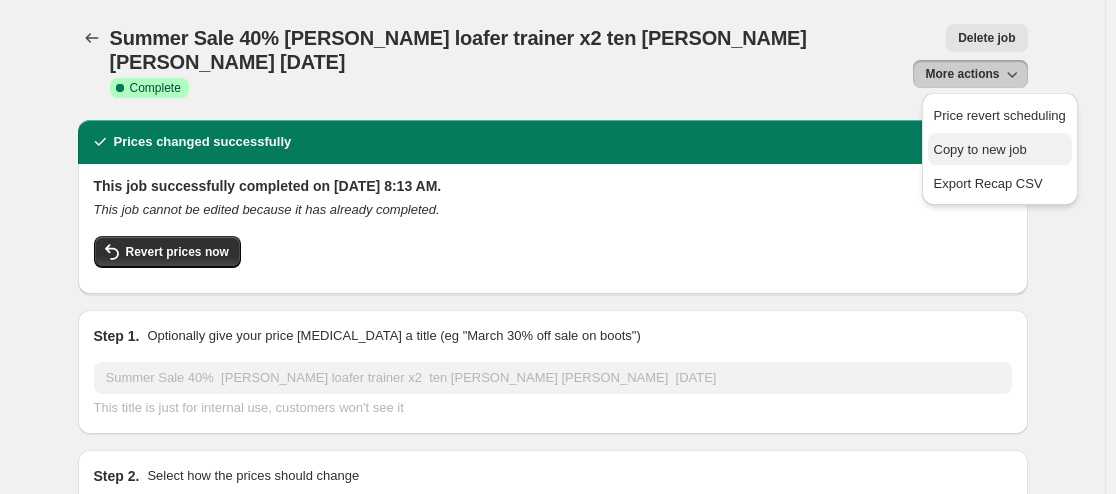 click on "Copy to new job" at bounding box center [980, 149] 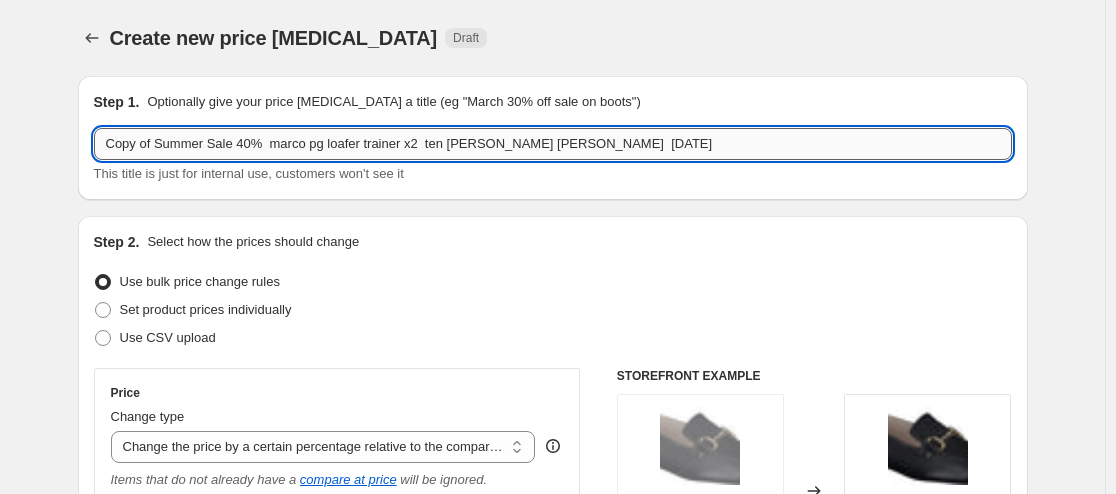 click on "Copy of Summer Sale 40%  marco pg loafer trainer x2  ten [PERSON_NAME] [PERSON_NAME]  [DATE]" at bounding box center (553, 144) 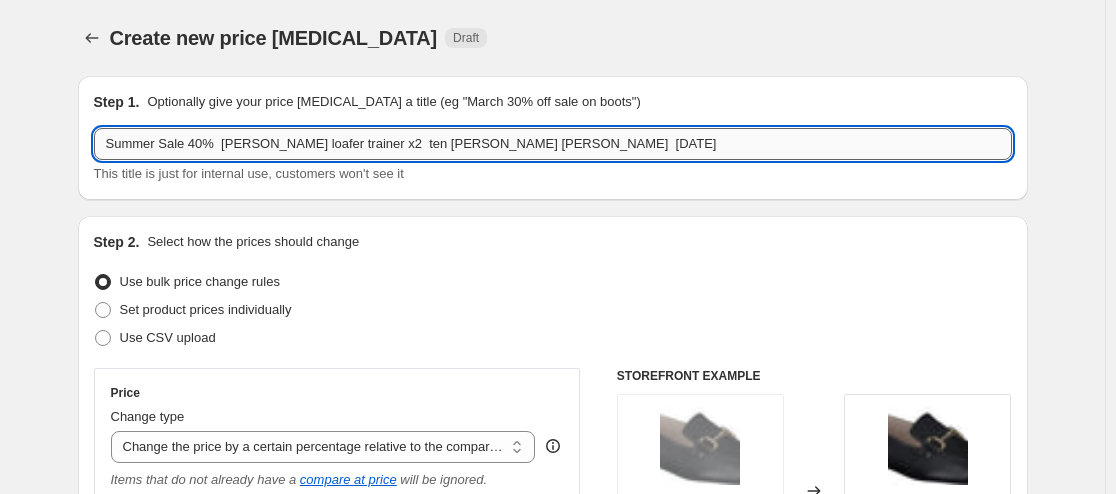 click on "Summer Sale 40%  [PERSON_NAME] loafer trainer x2  ten [PERSON_NAME] [PERSON_NAME]  [DATE]" at bounding box center (553, 144) 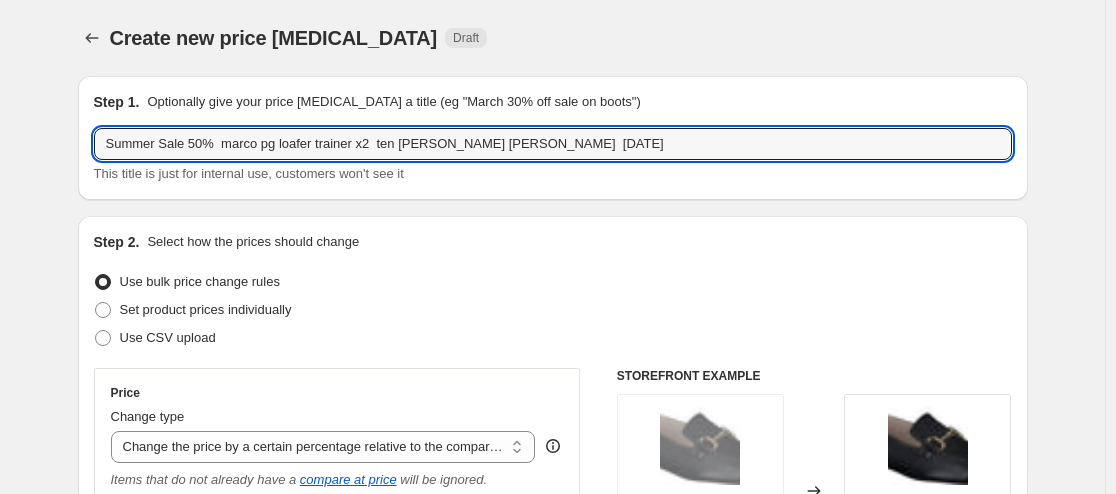 drag, startPoint x: 663, startPoint y: 249, endPoint x: 654, endPoint y: 234, distance: 17.492855 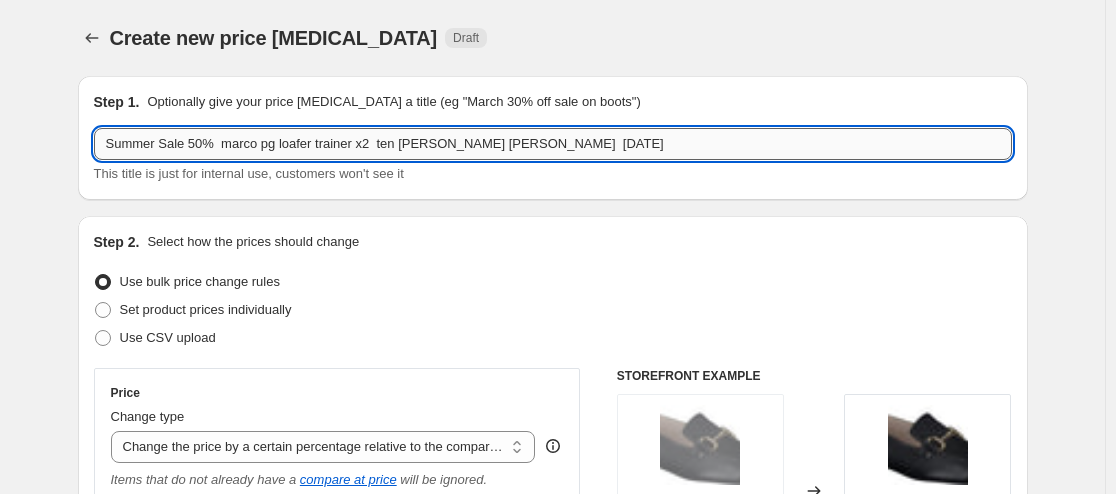 click on "Summer Sale 50%  marco pg loafer trainer x2  ten [PERSON_NAME] [PERSON_NAME]  [DATE]" at bounding box center (553, 144) 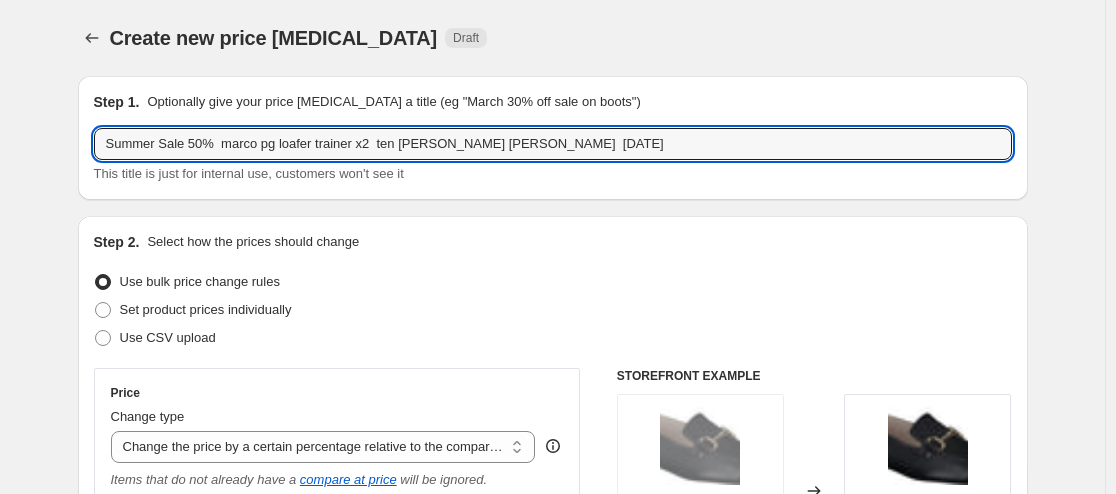 type on "Summer Sale 50%  marco pg loafer trainer x2  ten [PERSON_NAME] [PERSON_NAME]  [DATE]" 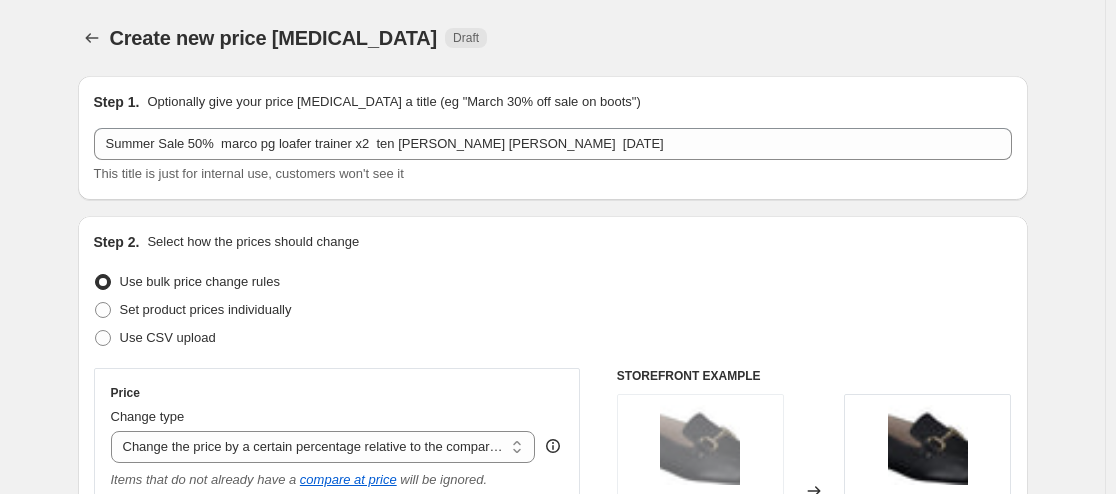 click on "Step 2. Select how the prices should change" at bounding box center [553, 242] 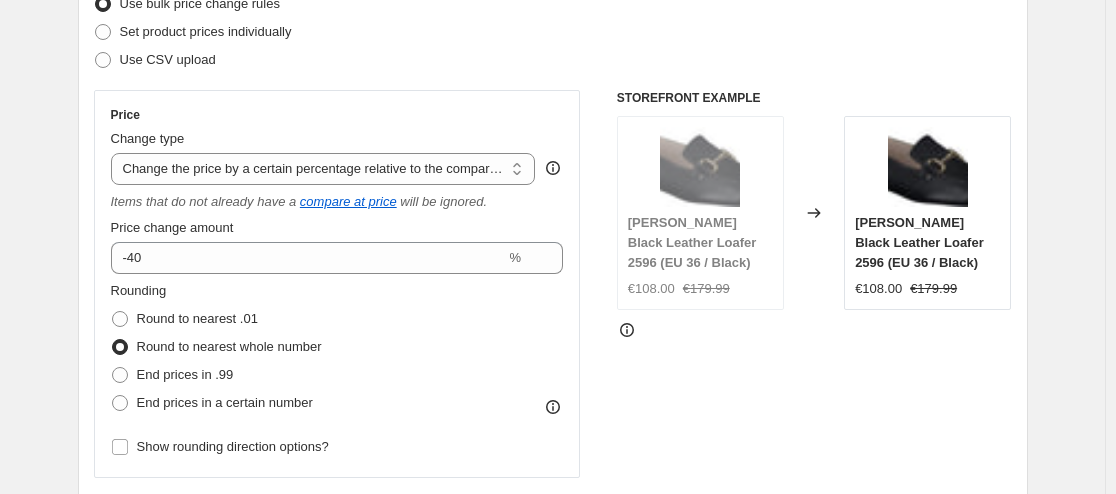 scroll, scrollTop: 400, scrollLeft: 0, axis: vertical 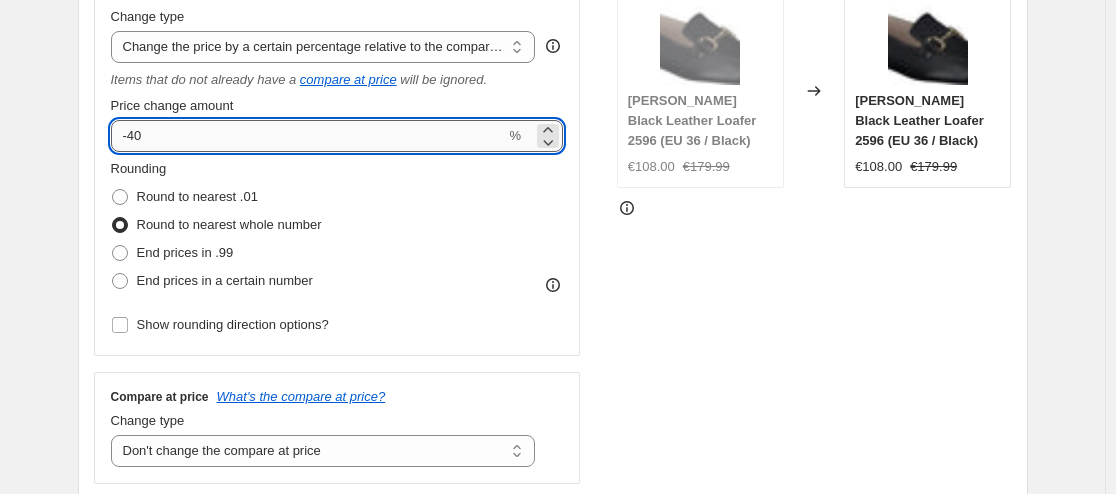 click on "-40" at bounding box center [308, 136] 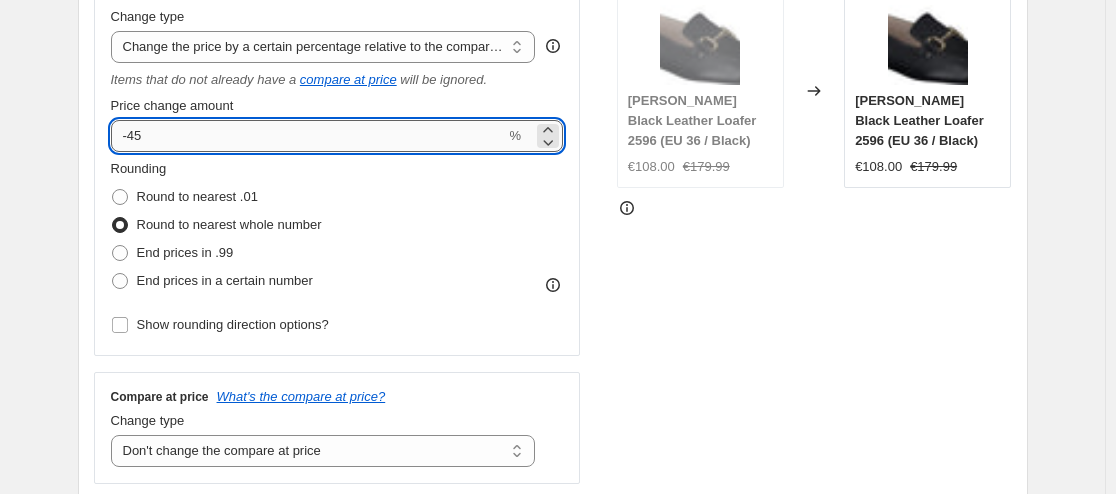 type on "-4" 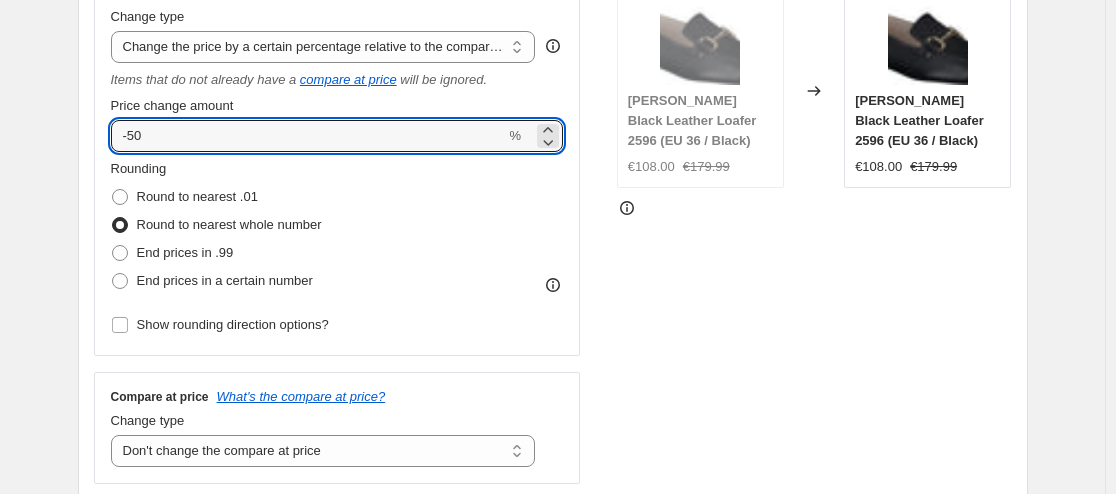 type on "-50" 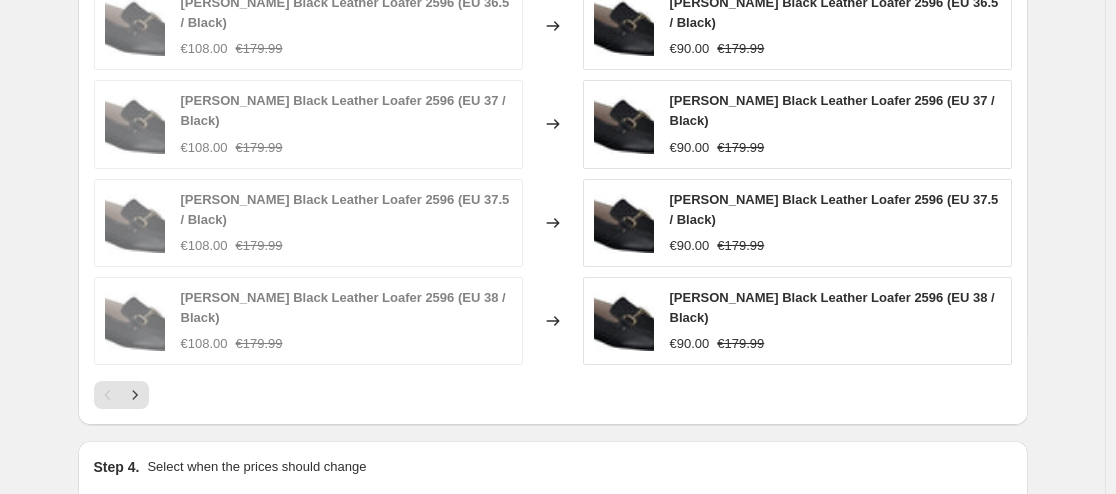 scroll, scrollTop: 1500, scrollLeft: 0, axis: vertical 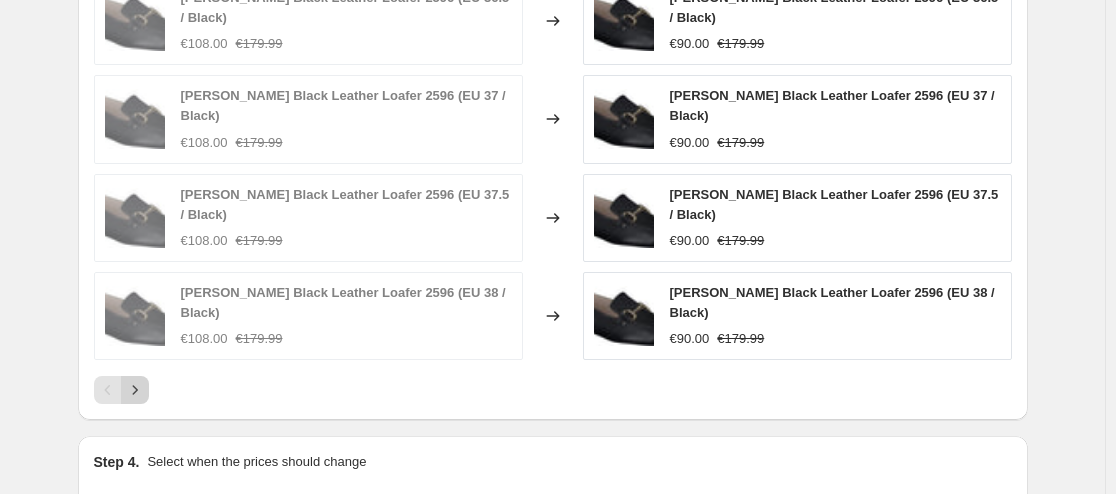click 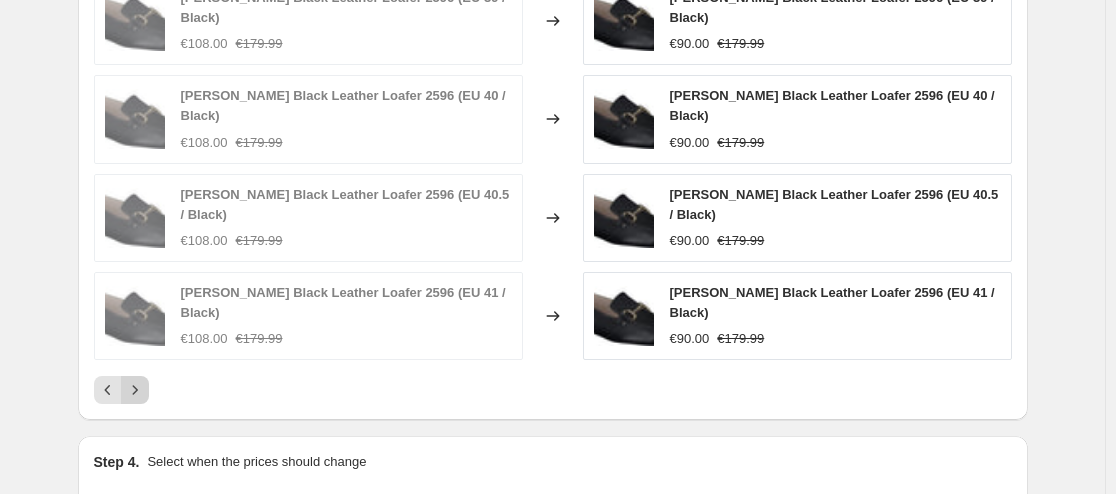 click 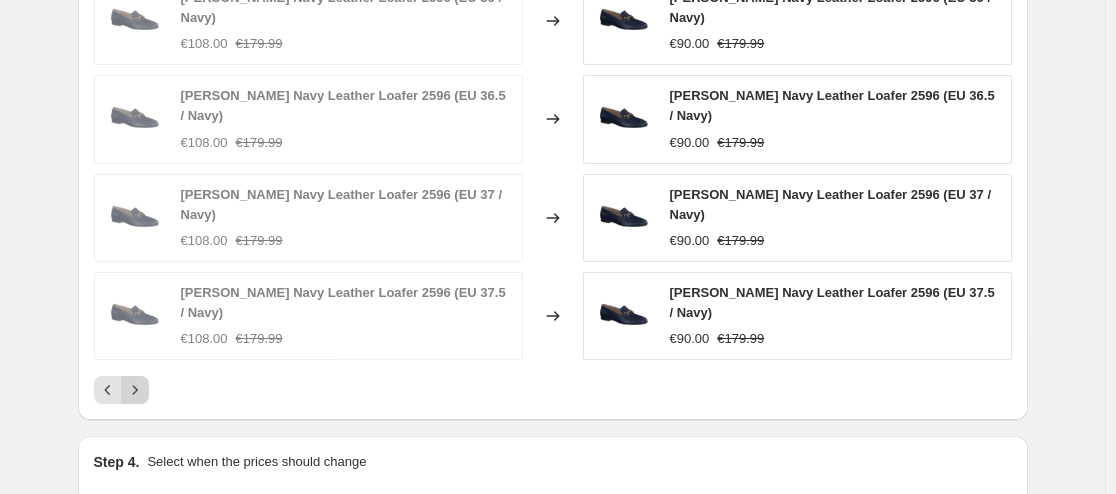 click 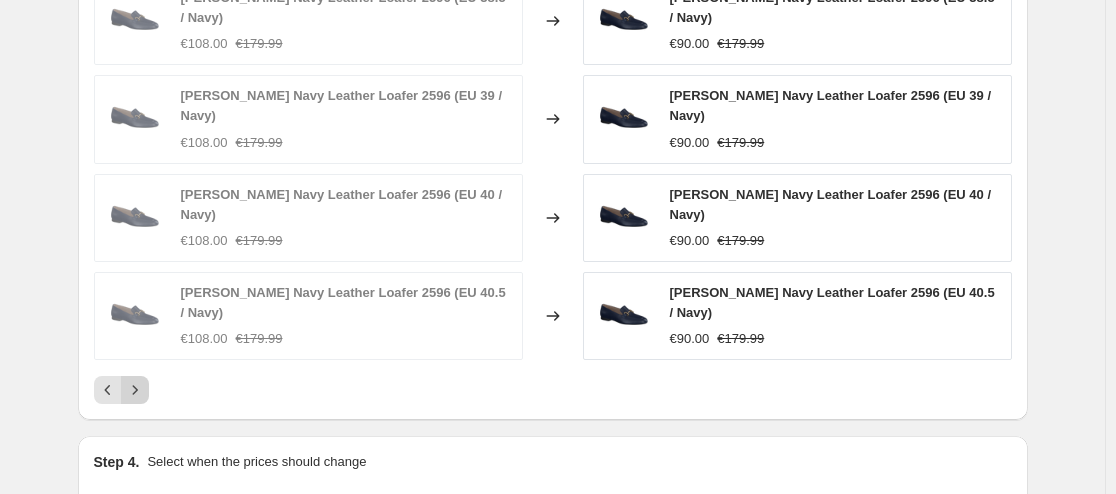 click 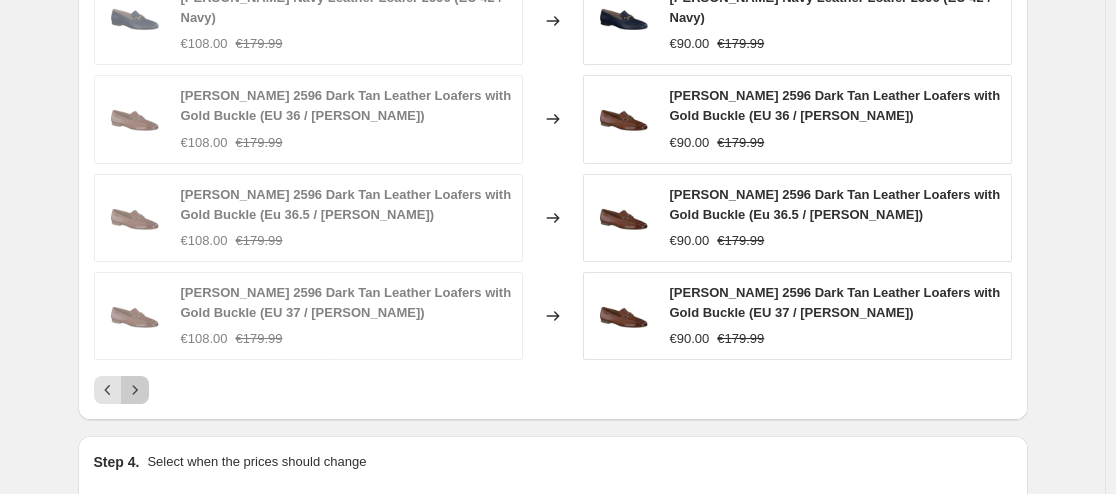 click 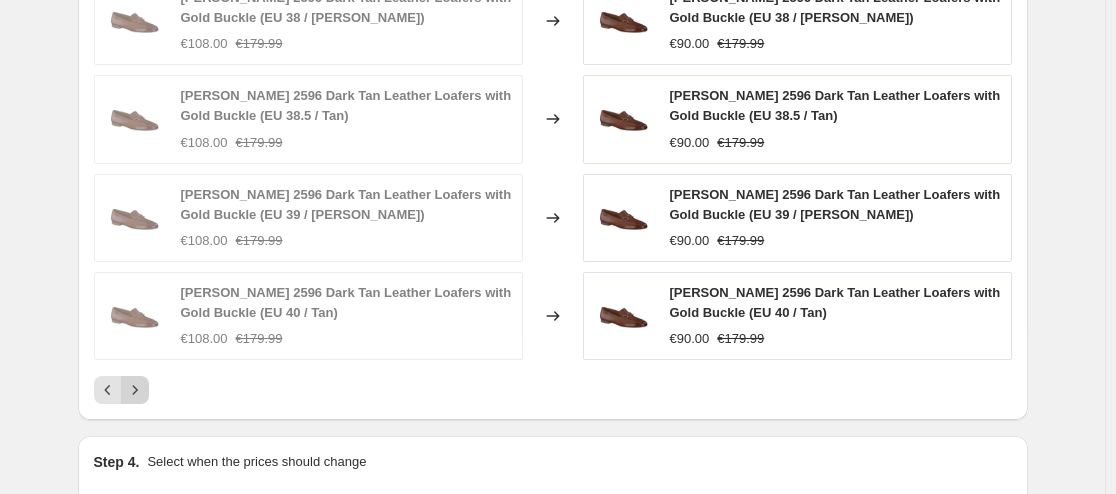 click on "[PERSON_NAME] 2596 Dark Tan Leather Loafers with Gold Buckle (EU 37.5 / Tan) €108.00 €179.99 Changed to [PERSON_NAME] 2596 Dark Tan Leather Loafers with Gold Buckle (EU 37.5 / Tan) €90.00 €179.99 [PERSON_NAME] 2596 Dark Tan Leather Loafers with Gold Buckle (EU 38 / [PERSON_NAME]) €108.00 €179.99 Changed to [PERSON_NAME] 2596 Dark Tan Leather Loafers with Gold Buckle (EU 38 / Tan) €90.00 €179.99 [PERSON_NAME] 2596 Dark Tan Leather Loafers with Gold Buckle (EU 38.5 / Tan) €108.00 €179.99 Changed to [PERSON_NAME] 2596 Dark Tan Leather Loafers with Gold Buckle (EU 38.5 / Tan) €90.00 €179.99 [PERSON_NAME] 2596 Dark Tan Leather Loafers with Gold Buckle (EU 39 / Tan) €108.00 €179.99 Changed to [PERSON_NAME] 2596 Dark Tan Leather Loafers with Gold Buckle (EU 39 / Tan) €90.00 €179.99 [PERSON_NAME] 2596 Dark Tan Leather Loafers with Gold Buckle (EU 40 / Tan) €108.00 €179.99 Changed to [PERSON_NAME] 2596 Dark Tan Leather Loafers with Gold Buckle (EU 40 / Tan) €90.00 €179.99" at bounding box center [553, 141] 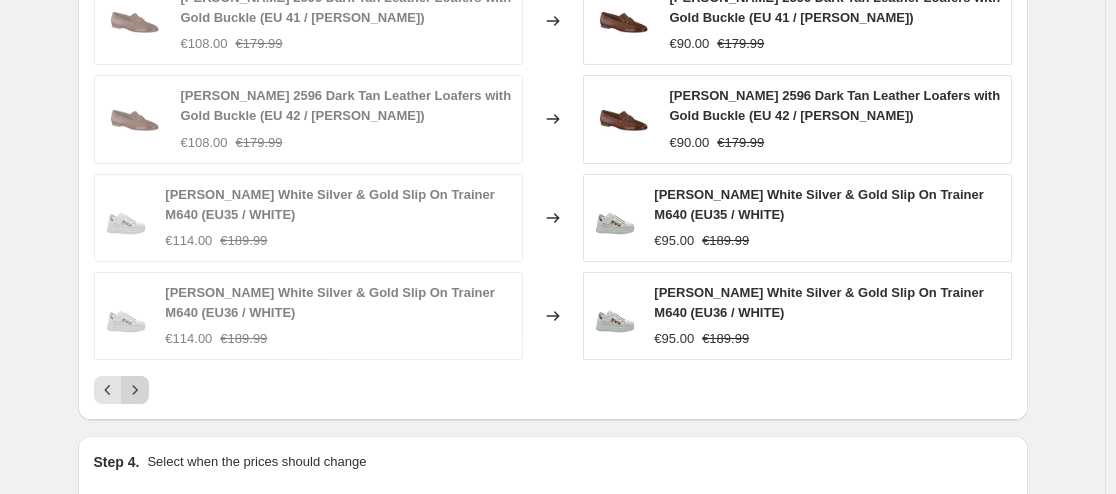 click 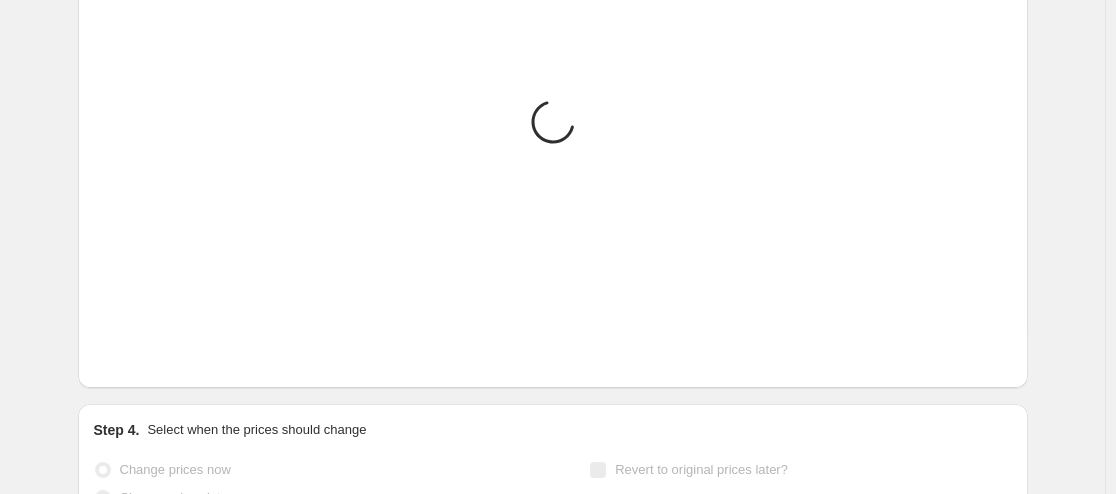 click on "Step 1. Optionally give your price [MEDICAL_DATA] a title (eg "March 30% off sale on boots") Summer Sale 50%  marco pg loafer trainer x2  ten [PERSON_NAME] [PERSON_NAME]  [DATE] This title is just for internal use, customers won't see it Step 2. Select how the prices should change Use bulk price change rules Set product prices individually Use CSV upload Price Change type Change the price to a certain amount Change the price by a certain amount Change the price by a certain percentage Change the price to the current compare at price (price before sale) Change the price by a certain amount relative to the compare at price Change the price by a certain percentage relative to the compare at price Don't change the price Change the price by a certain percentage relative to the cost per item Change price to certain cost margin Change the price by a certain percentage relative to the compare at price Items that do not already have a   compare at price   will be ignored. Price change amount -50 % Rounding Round to nearest .01" at bounding box center (545, -432) 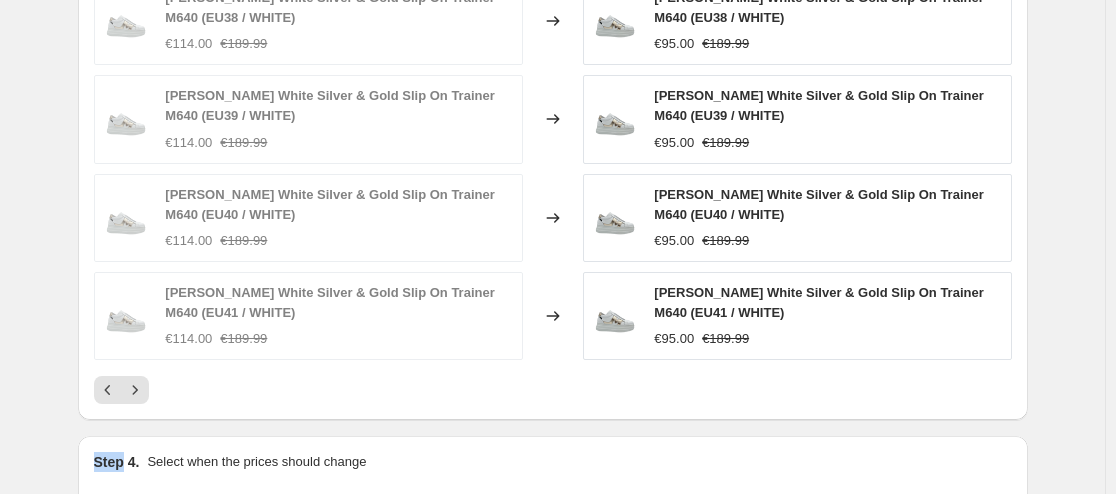 click 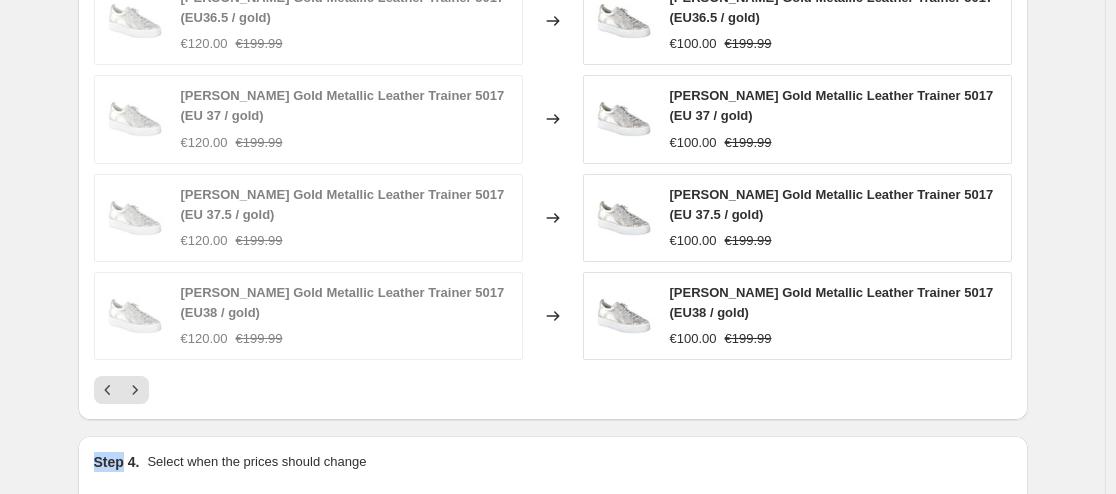 click 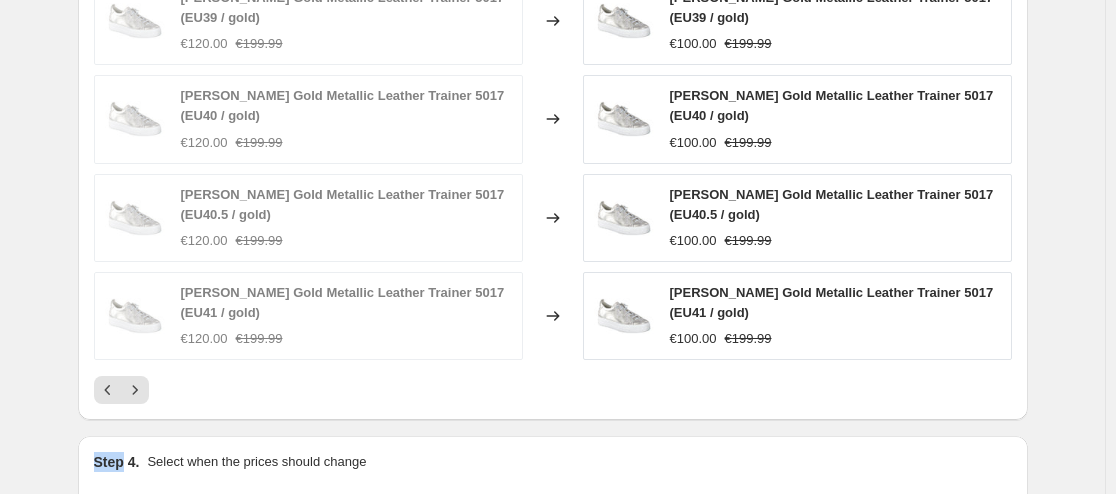 click 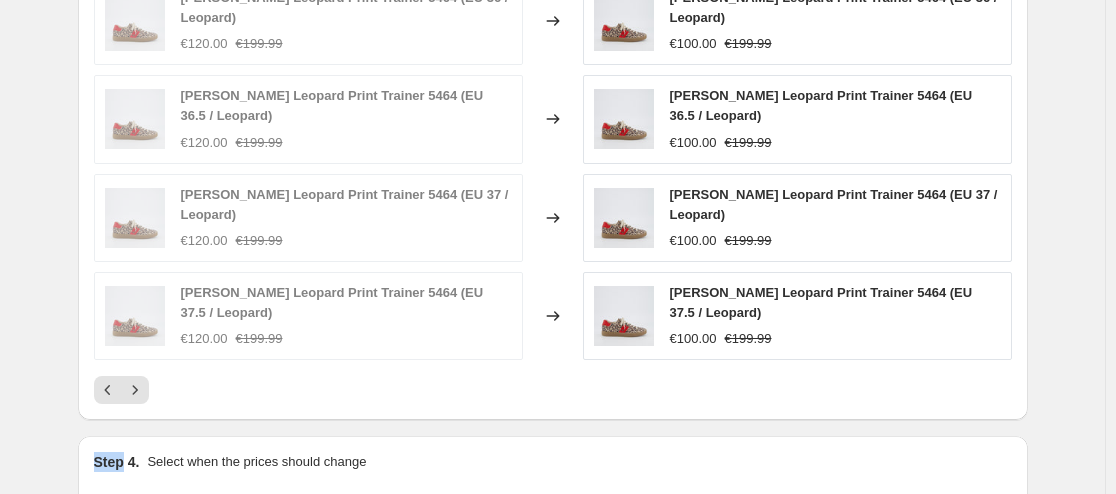 click 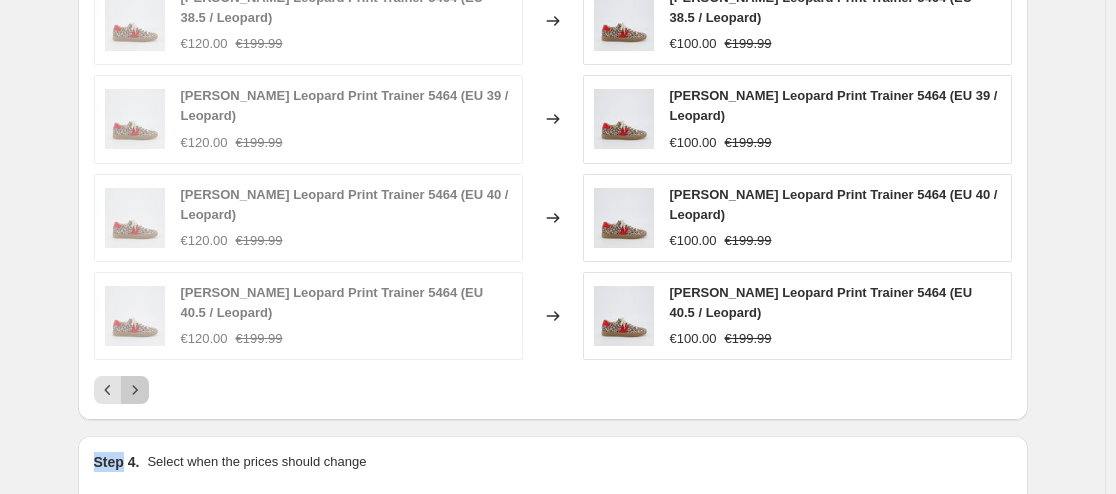 click 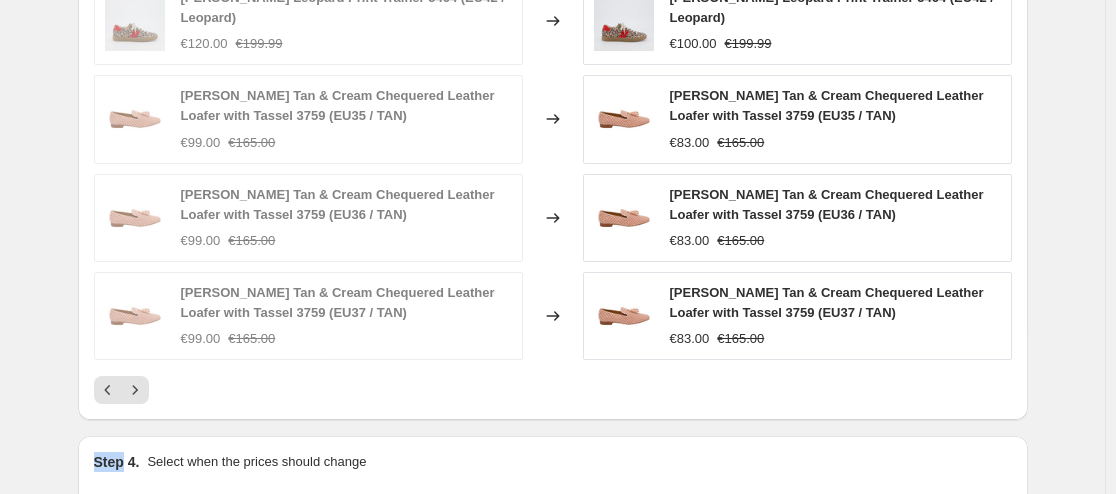 click 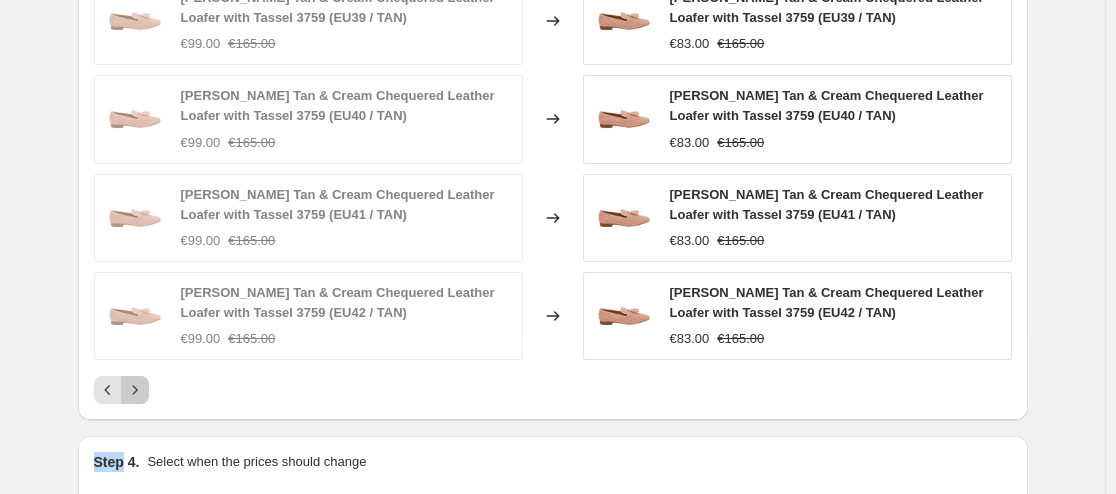 click 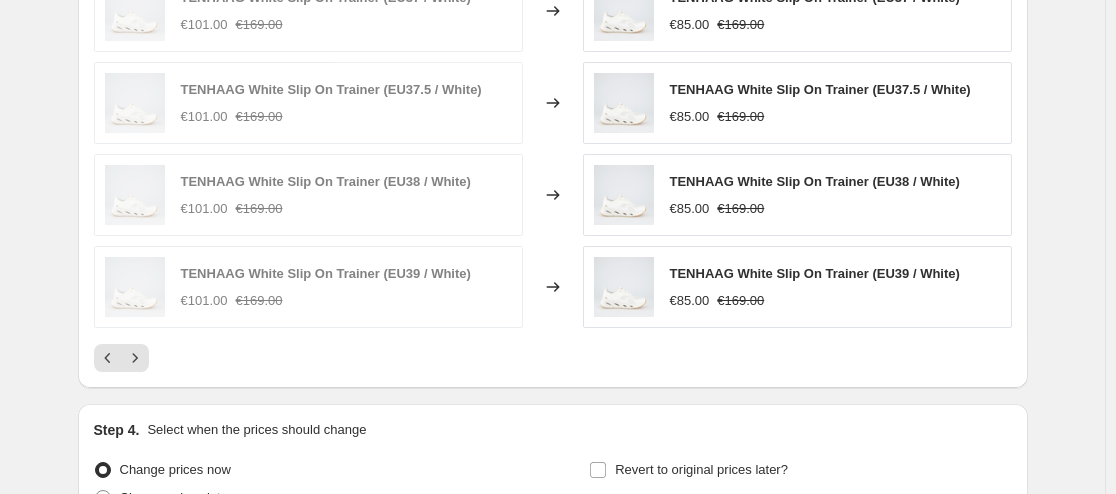 click on "Step 1. Optionally give your price [MEDICAL_DATA] a title (eg "March 30% off sale on boots") Summer Sale 50%  marco pg loafer trainer x2  ten [PERSON_NAME] [PERSON_NAME]  [DATE] This title is just for internal use, customers won't see it Step 2. Select how the prices should change Use bulk price change rules Set product prices individually Use CSV upload Price Change type Change the price to a certain amount Change the price by a certain amount Change the price by a certain percentage Change the price to the current compare at price (price before sale) Change the price by a certain amount relative to the compare at price Change the price by a certain percentage relative to the compare at price Don't change the price Change the price by a certain percentage relative to the cost per item Change price to certain cost margin Change the price by a certain percentage relative to the compare at price Items that do not already have a   compare at price   will be ignored. Price change amount -50 % Rounding Round to nearest .01" at bounding box center [545, -432] 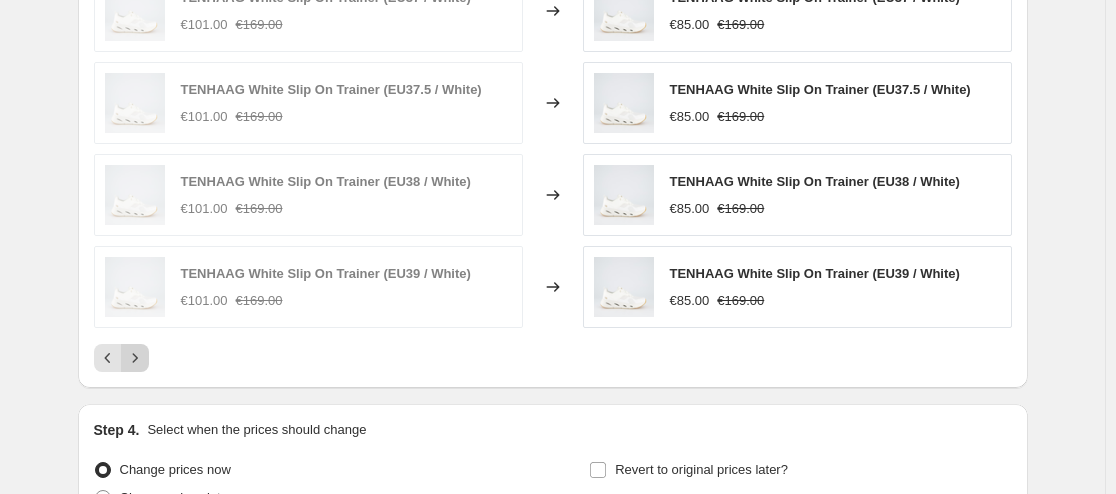 click 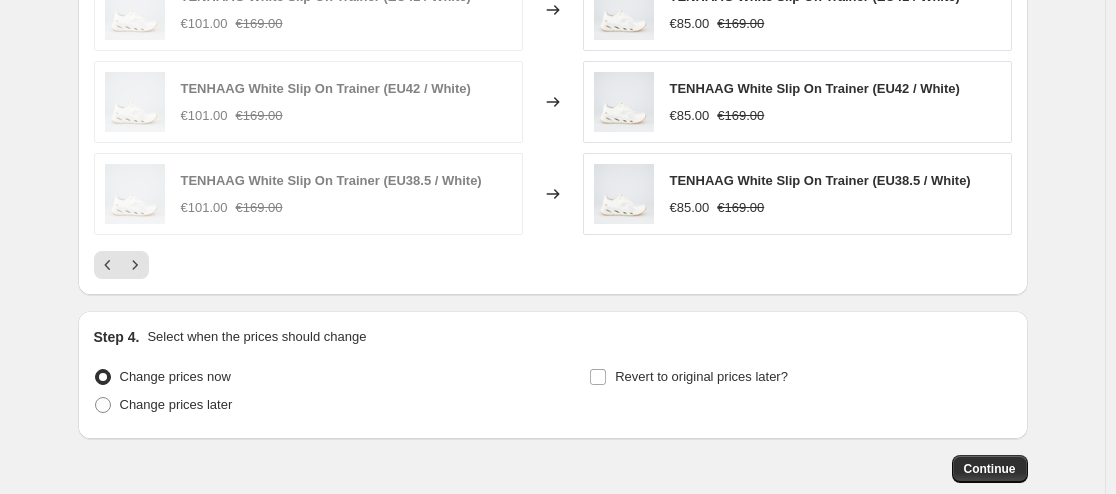 scroll, scrollTop: 1705, scrollLeft: 0, axis: vertical 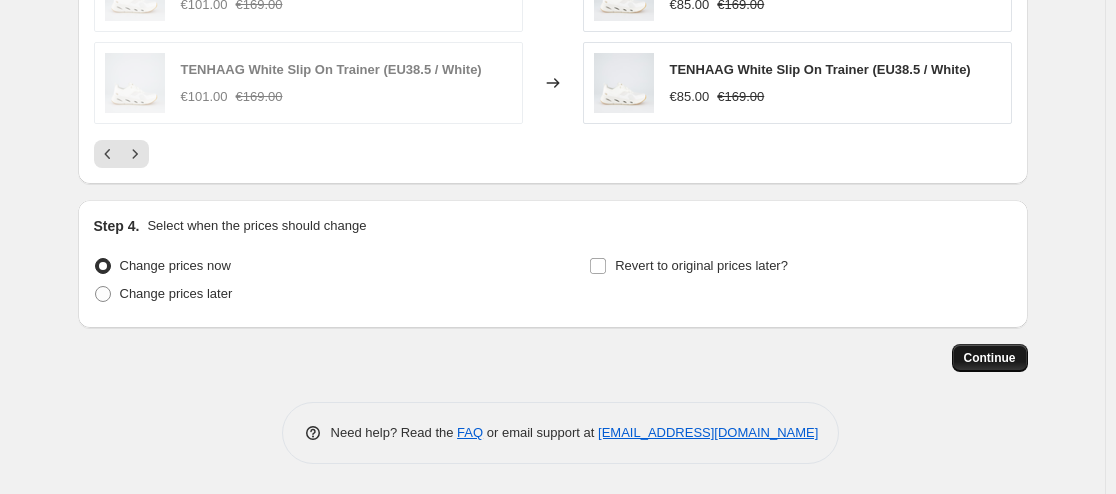 click on "Continue" at bounding box center [990, 358] 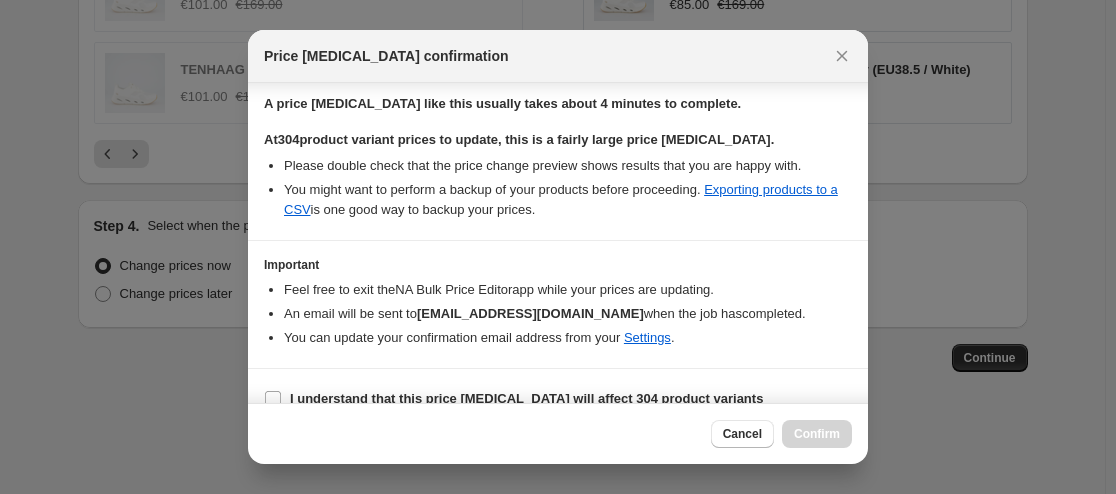 scroll, scrollTop: 481, scrollLeft: 0, axis: vertical 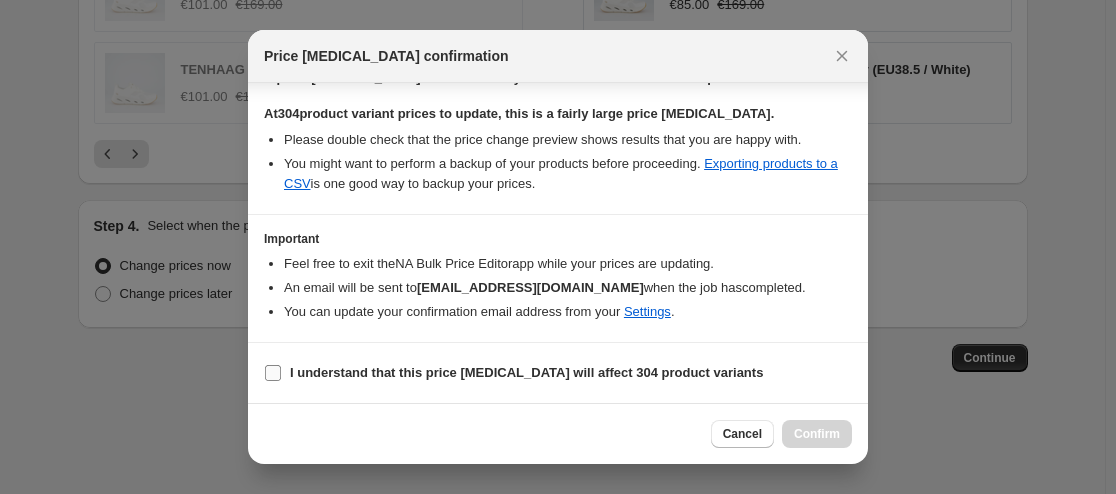 click on "I understand that this price [MEDICAL_DATA] will affect 304 product variants" at bounding box center [273, 373] 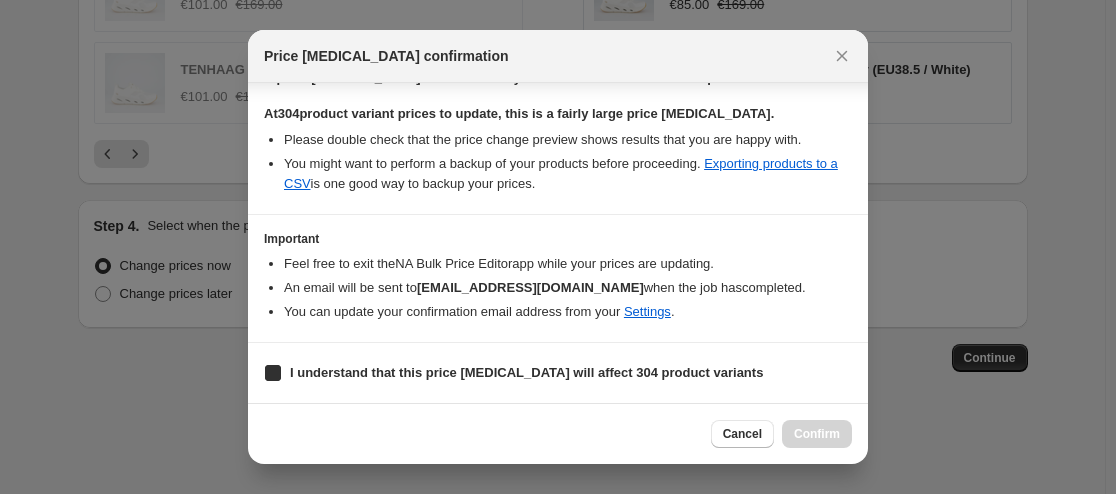 checkbox on "true" 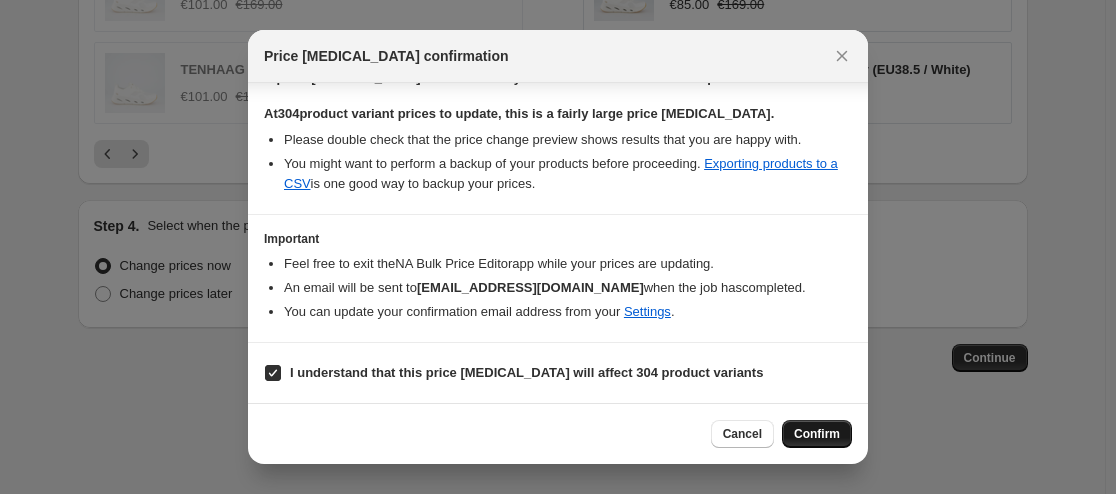 click on "Confirm" at bounding box center (817, 434) 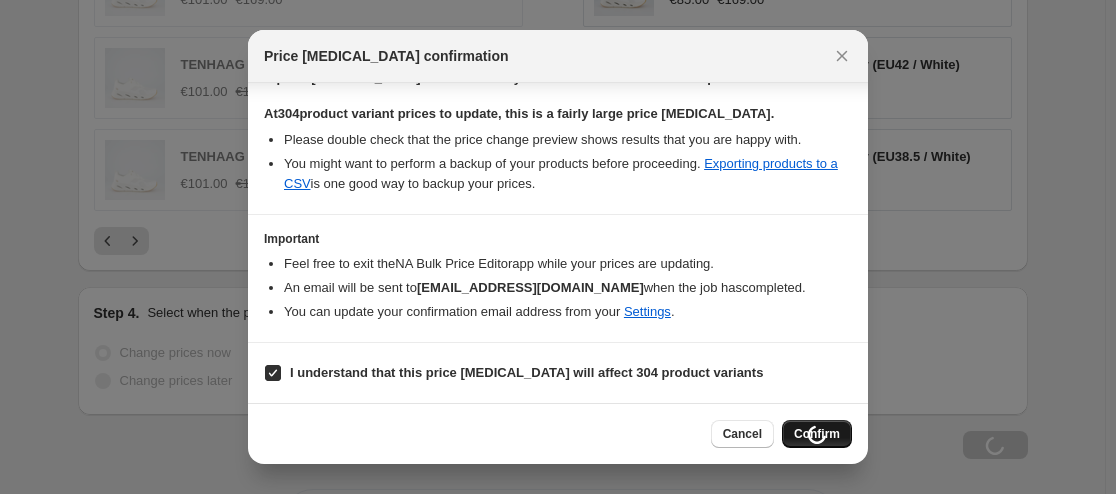 scroll, scrollTop: 1773, scrollLeft: 0, axis: vertical 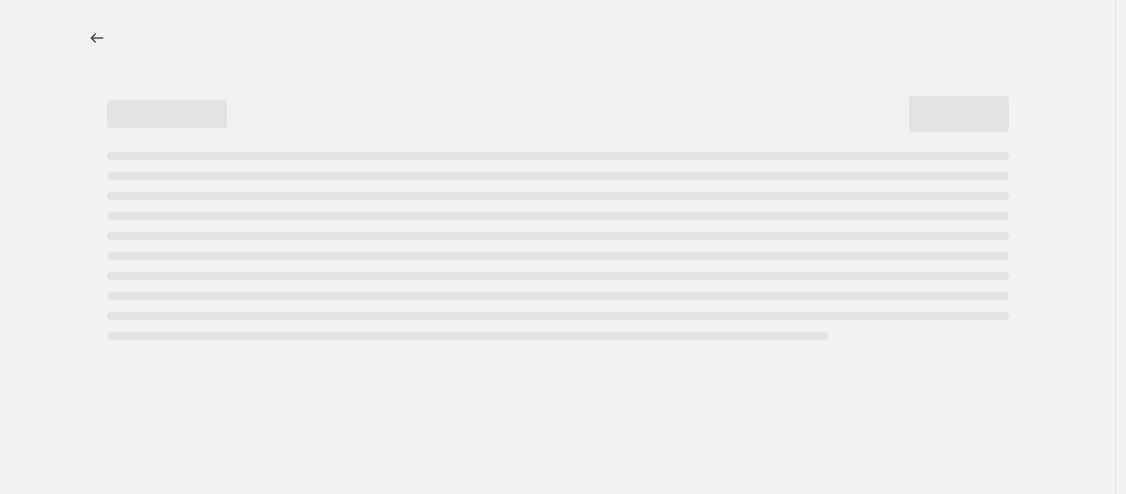 select on "pcap" 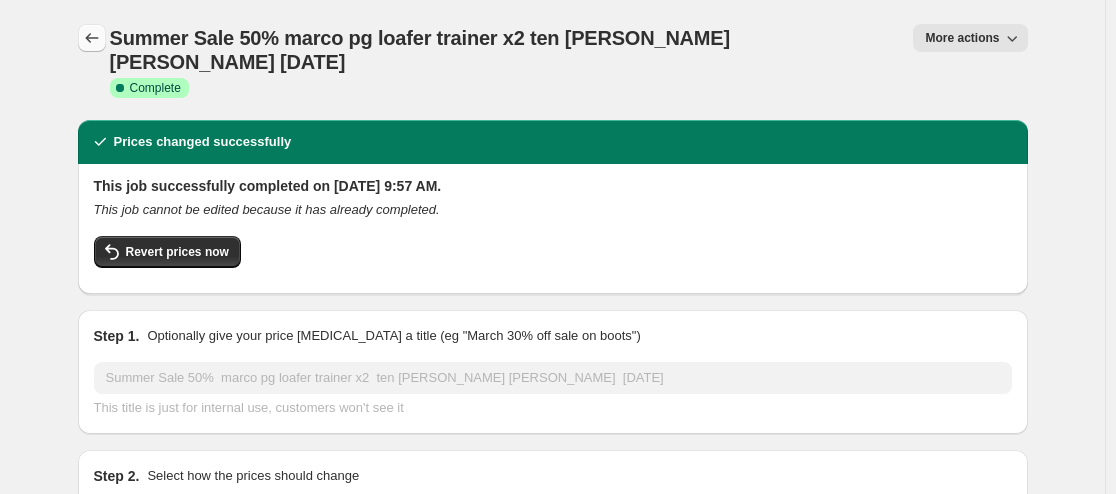 click 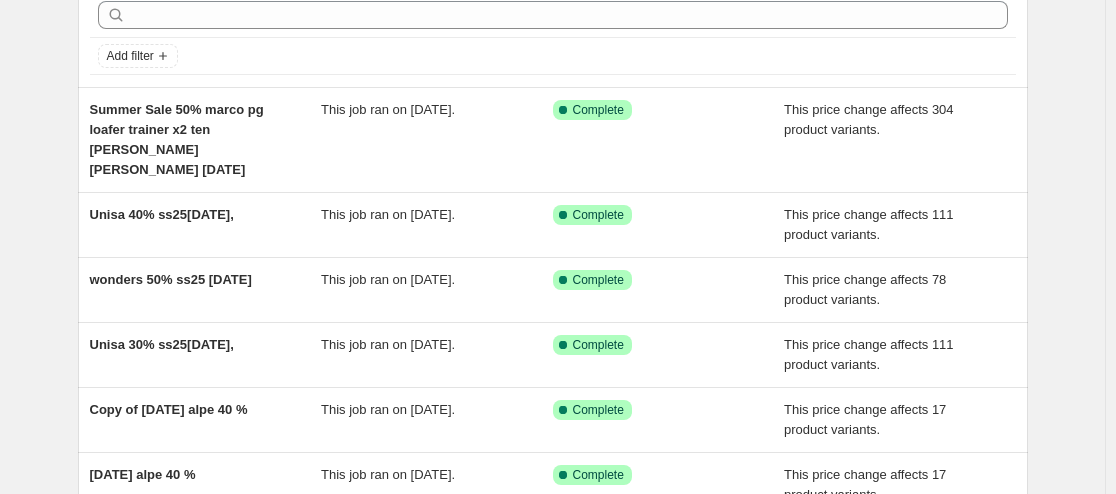 scroll, scrollTop: 0, scrollLeft: 0, axis: both 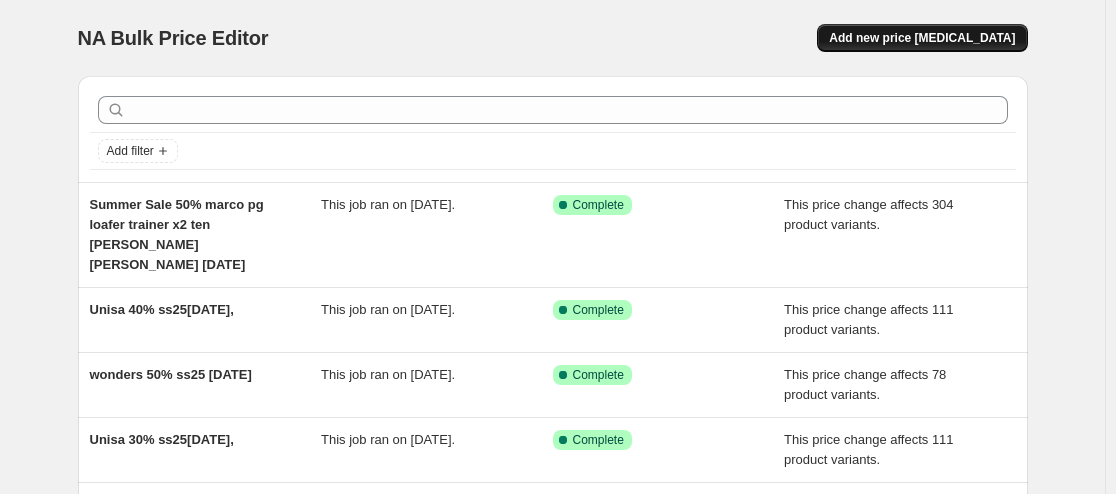 click on "Add new price [MEDICAL_DATA]" at bounding box center (922, 38) 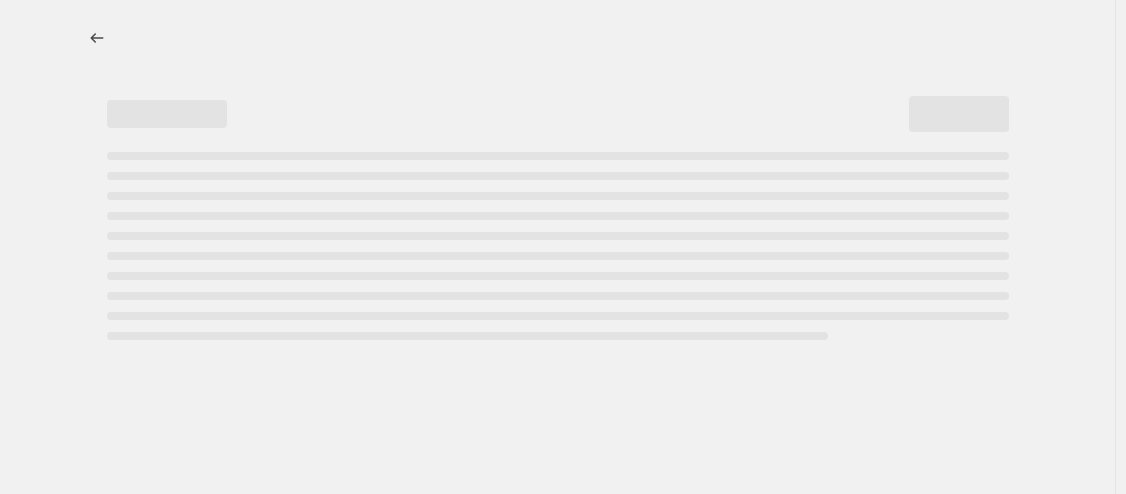select on "percentage" 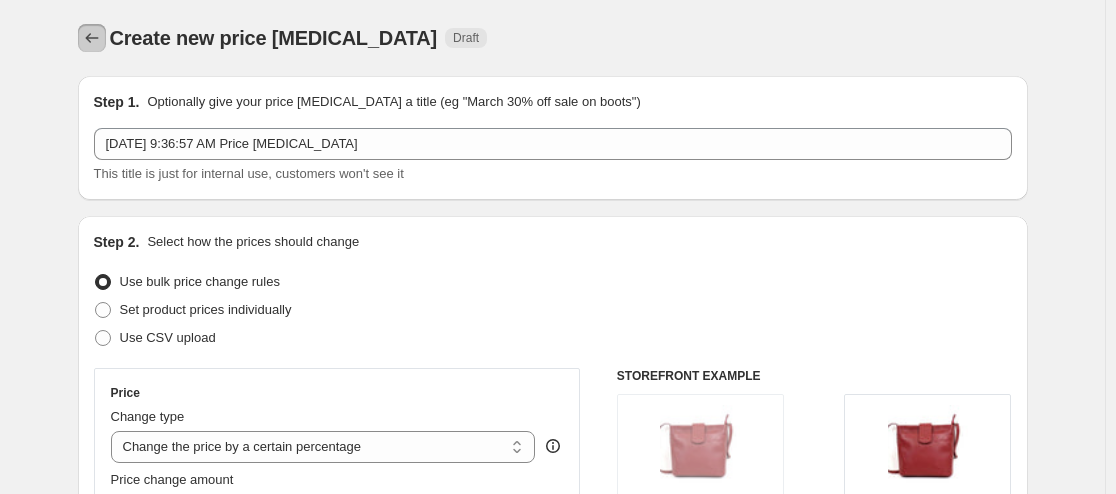 click 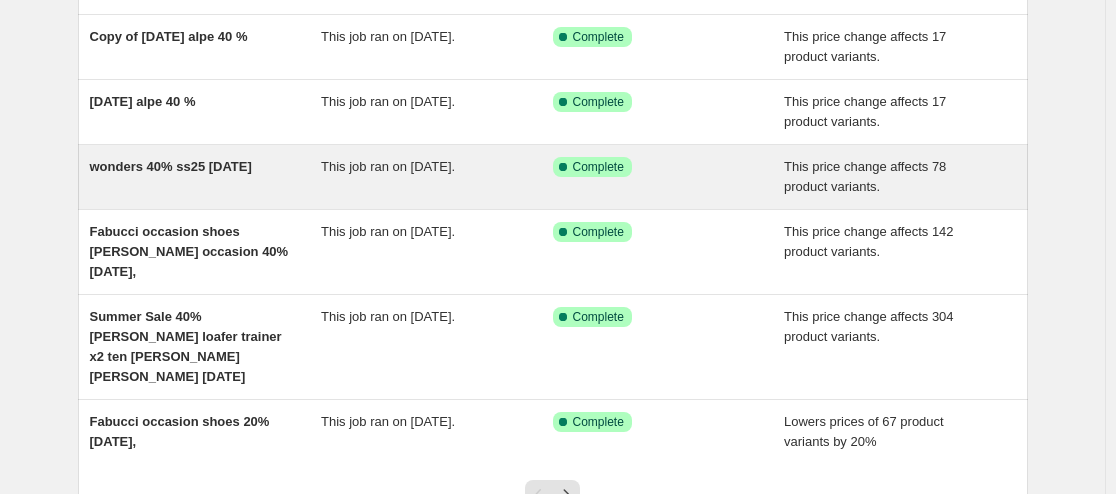 scroll, scrollTop: 576, scrollLeft: 0, axis: vertical 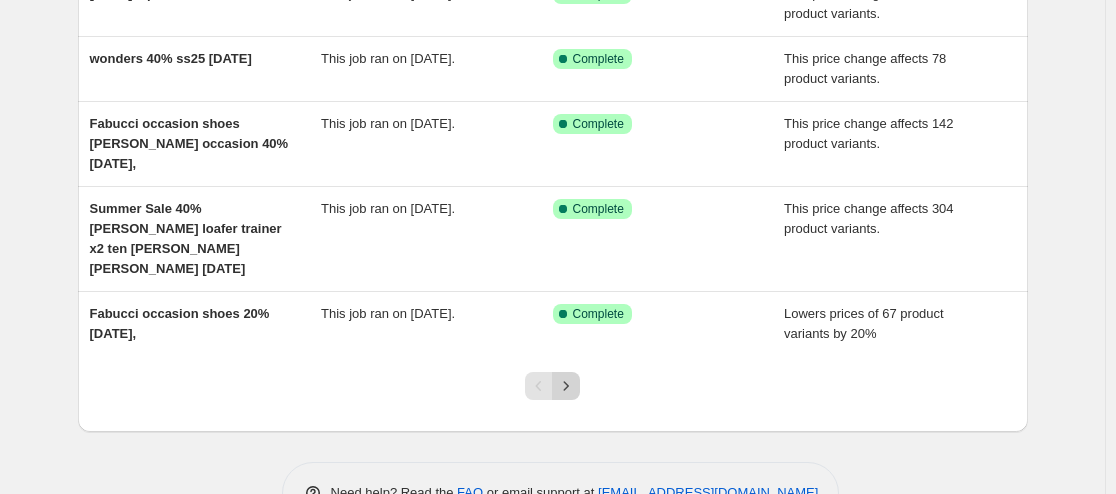 click 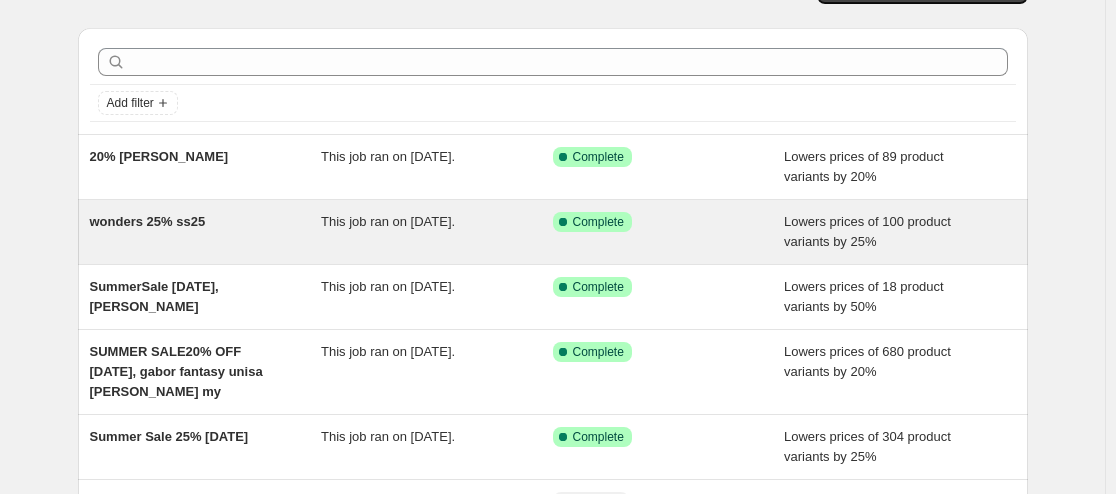 scroll, scrollTop: 0, scrollLeft: 0, axis: both 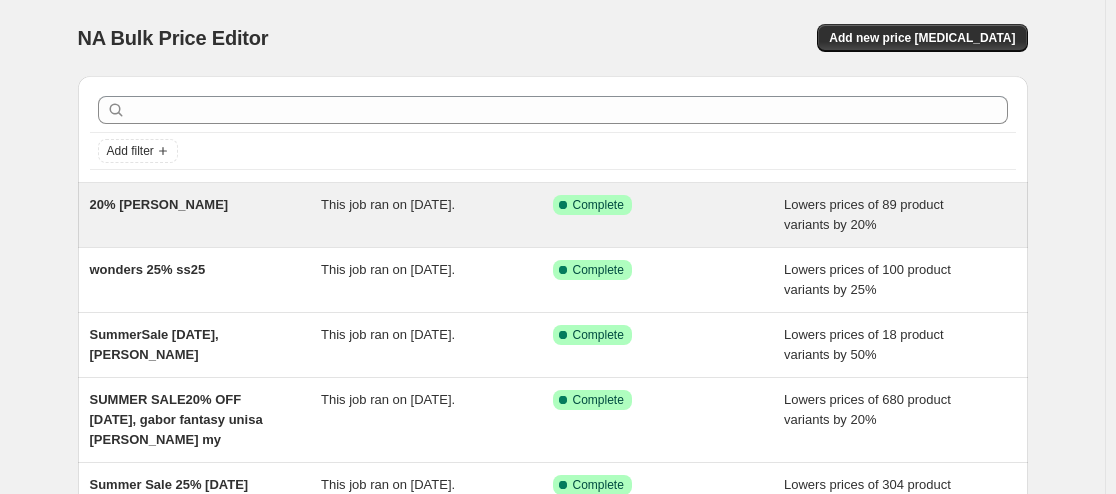 click on "20% [PERSON_NAME]" at bounding box center [159, 204] 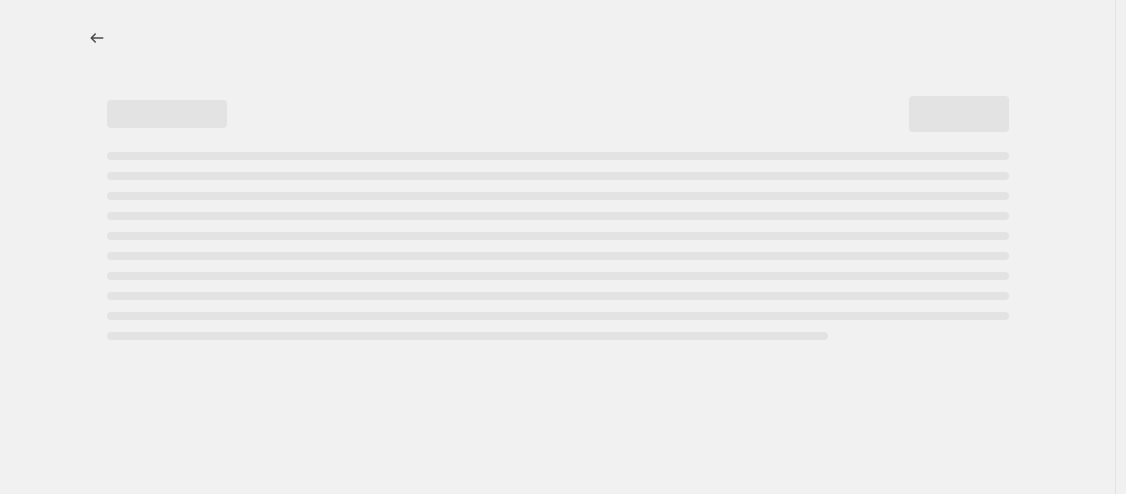 select on "percentage" 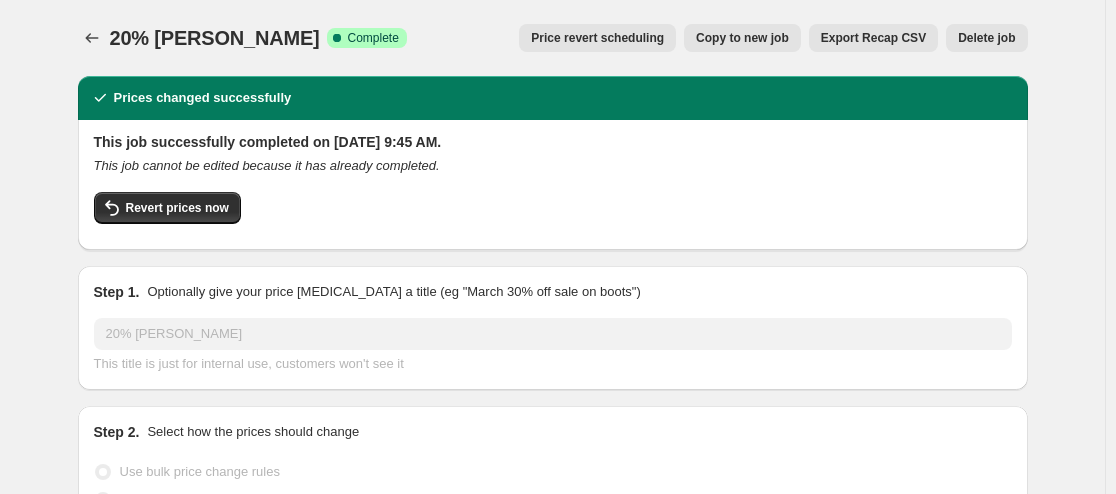 click on "Copy to new job" at bounding box center (742, 38) 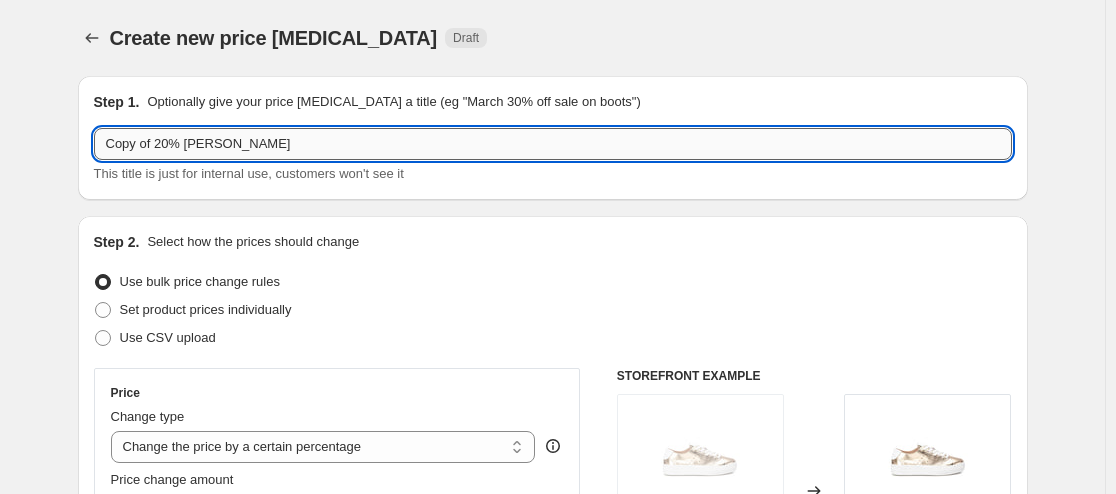 click on "Copy of 20% [PERSON_NAME]" at bounding box center (553, 144) 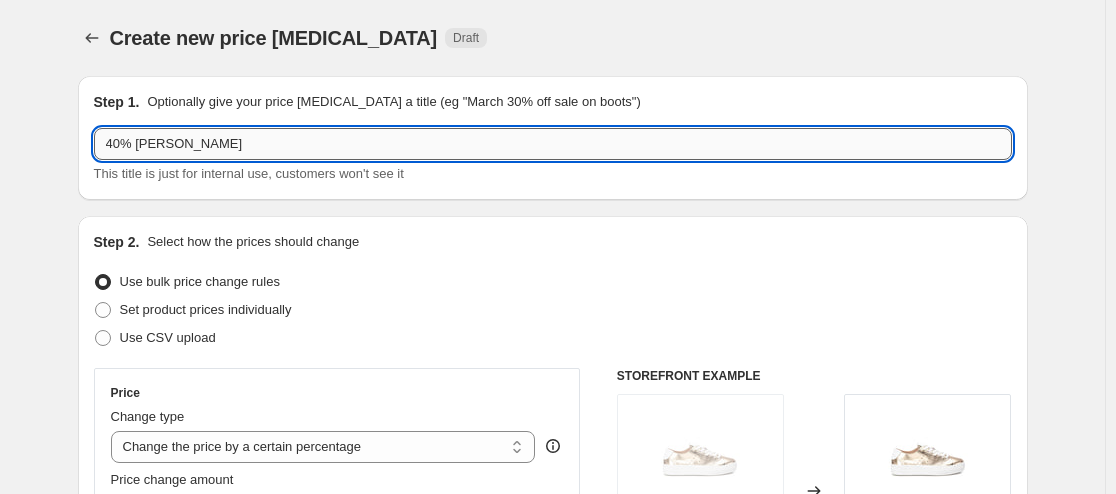 click on "40% [PERSON_NAME]" at bounding box center (553, 144) 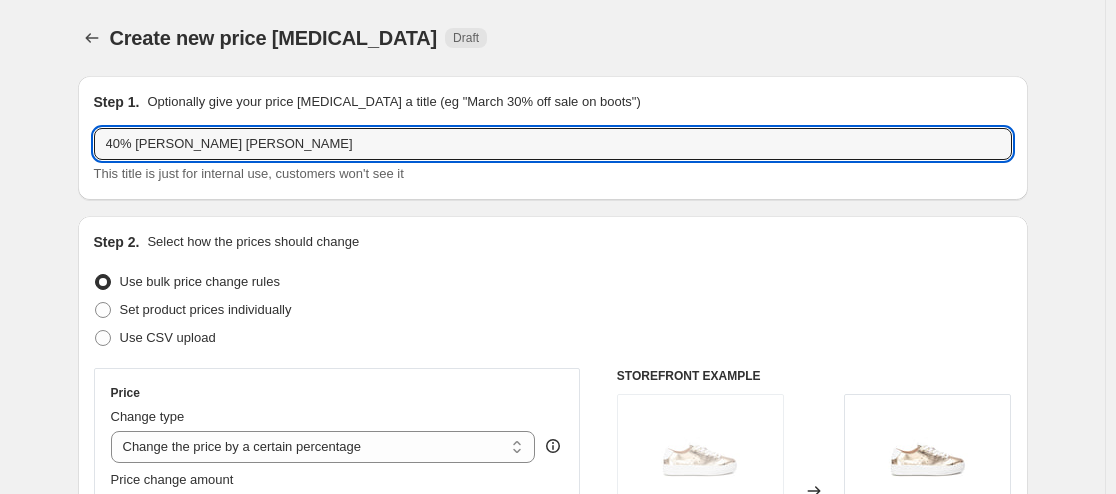 type on "40% [PERSON_NAME] [PERSON_NAME]" 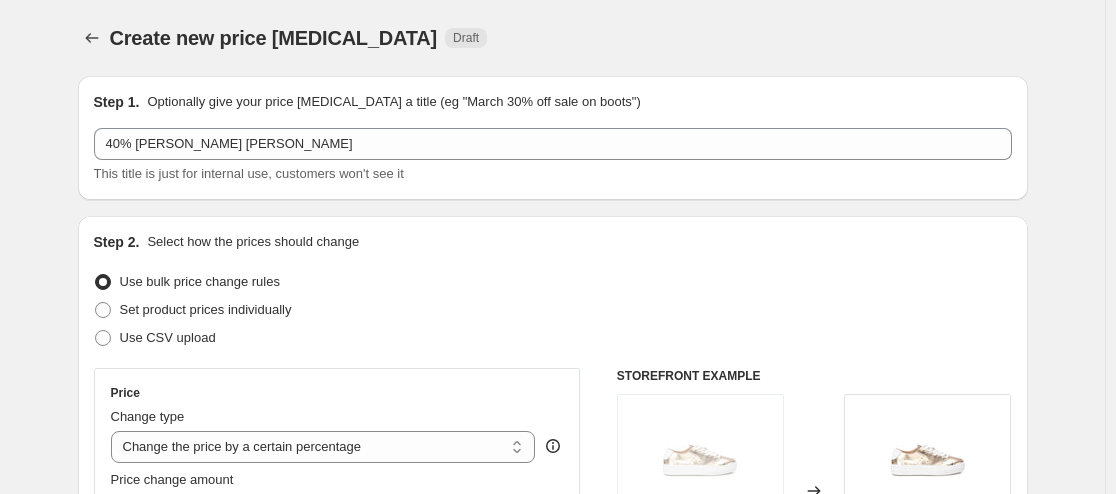 scroll, scrollTop: 100, scrollLeft: 0, axis: vertical 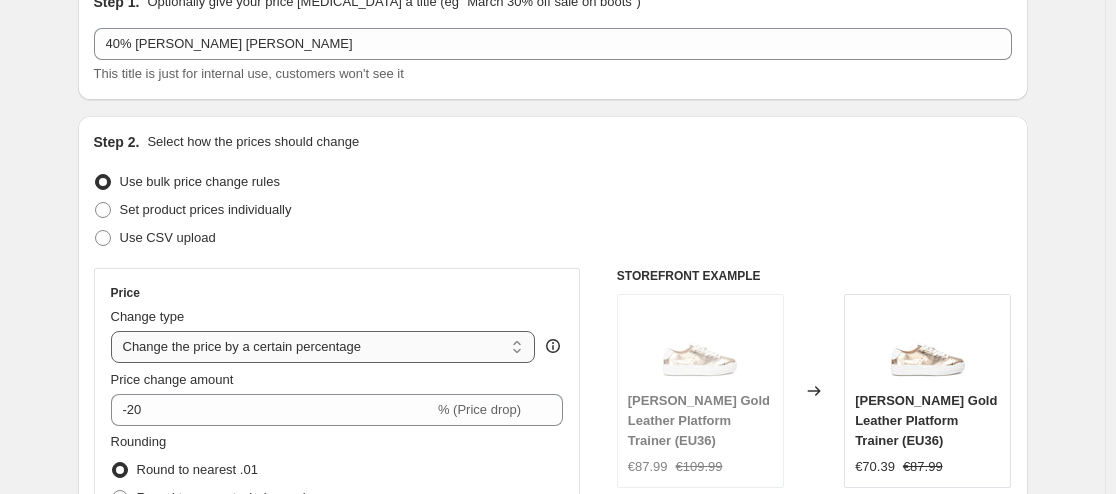 click on "Change the price to a certain amount Change the price by a certain amount Change the price by a certain percentage Change the price to the current compare at price (price before sale) Change the price by a certain amount relative to the compare at price Change the price by a certain percentage relative to the compare at price Don't change the price Change the price by a certain percentage relative to the cost per item Change price to certain cost margin" at bounding box center [323, 347] 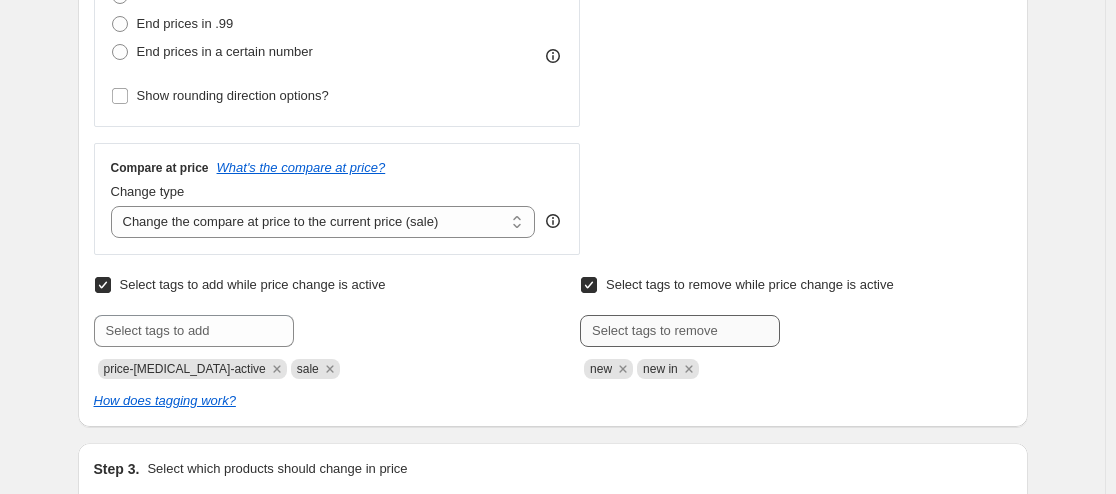 scroll, scrollTop: 600, scrollLeft: 0, axis: vertical 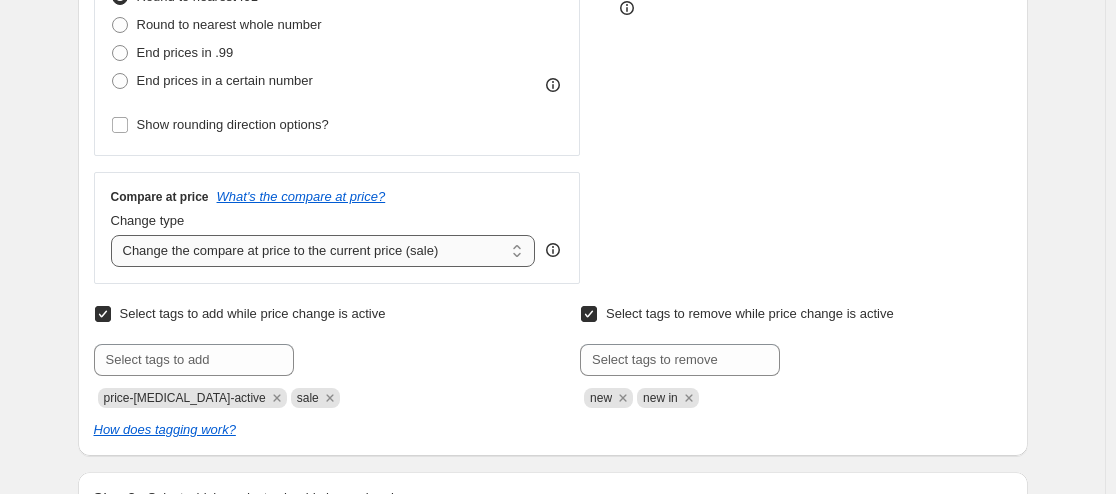 click on "Change the compare at price to the current price (sale) Change the compare at price to a certain amount Change the compare at price by a certain amount Change the compare at price by a certain percentage Change the compare at price by a certain amount relative to the actual price Change the compare at price by a certain percentage relative to the actual price Don't change the compare at price Remove the compare at price" at bounding box center (323, 251) 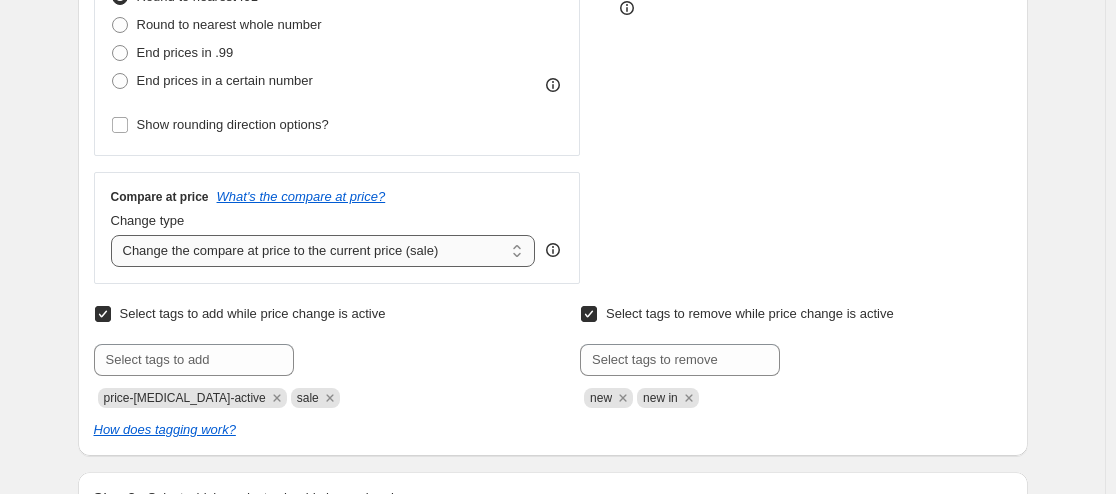 select on "no_change" 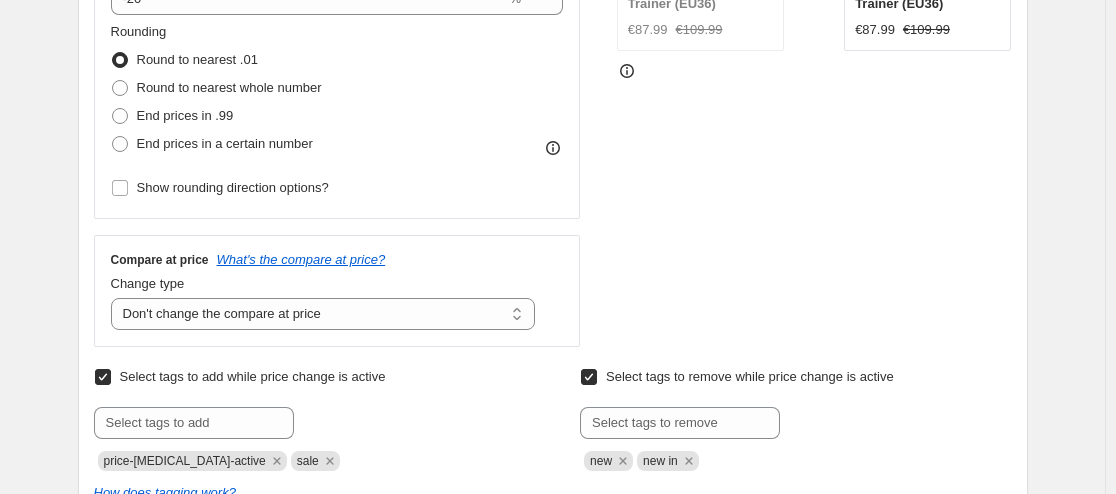 scroll, scrollTop: 400, scrollLeft: 0, axis: vertical 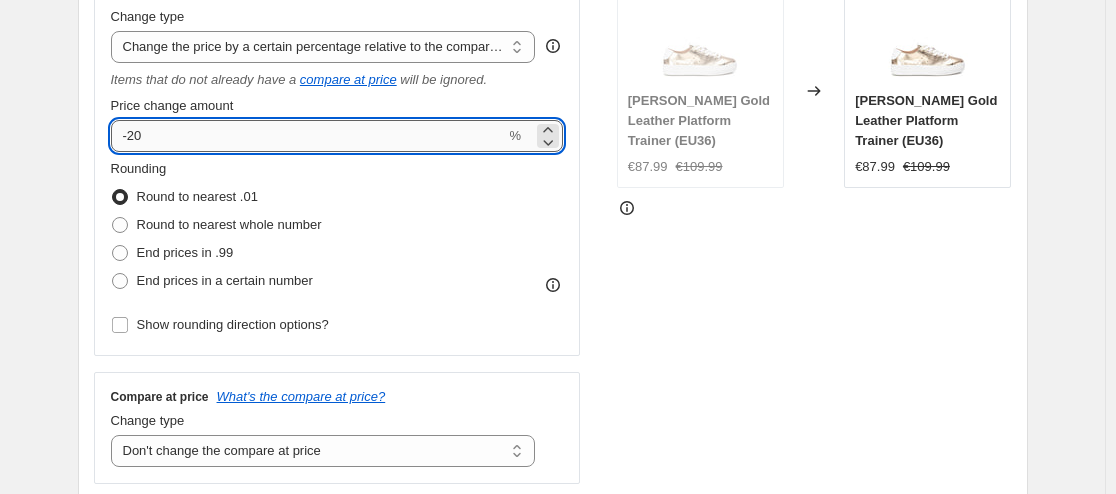click on "-20" at bounding box center [308, 136] 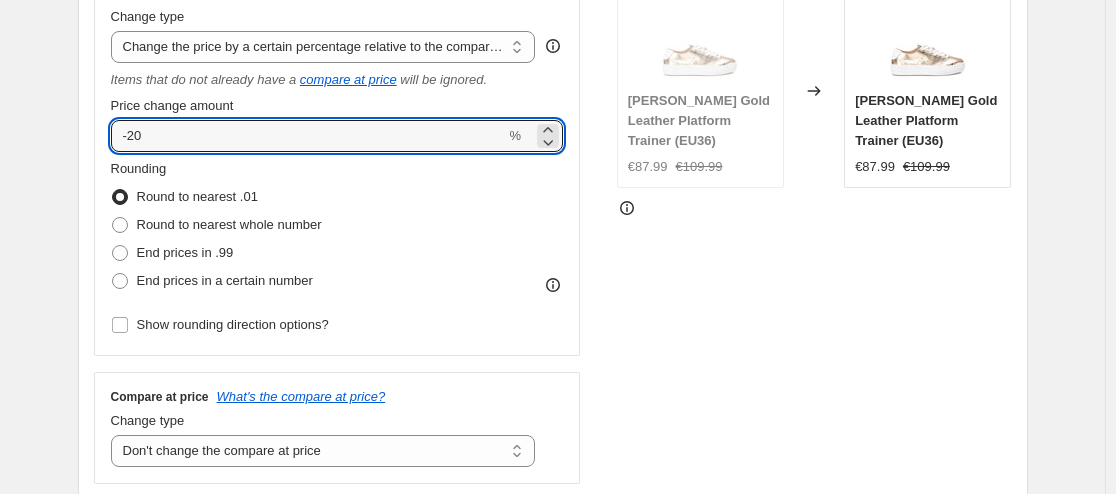 type on "-2" 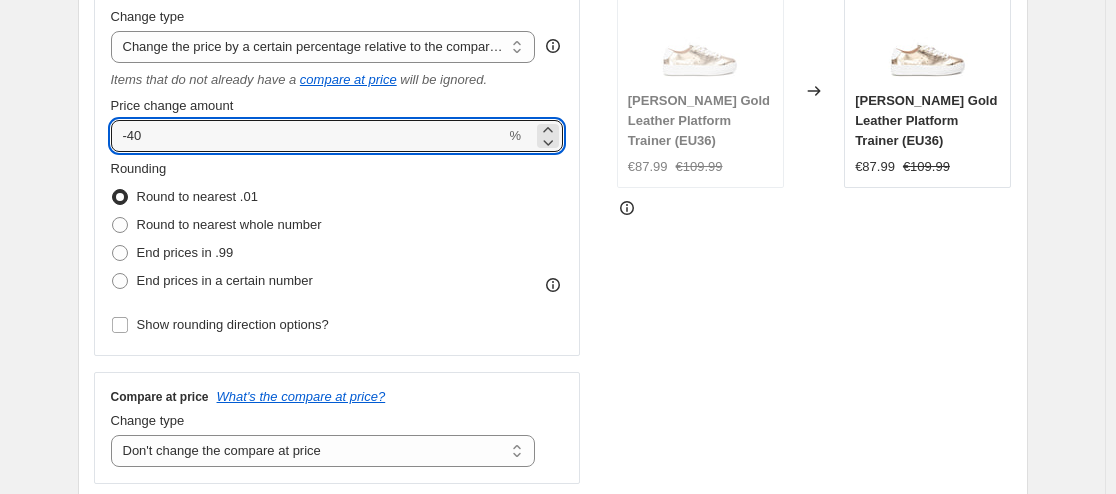 type on "-40" 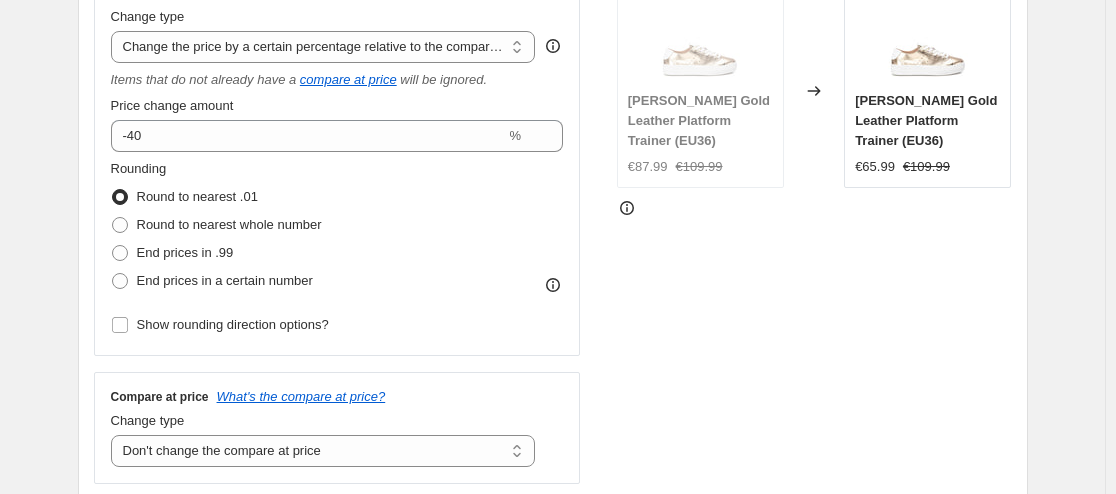 click on "STOREFRONT EXAMPLE [PERSON_NAME] Leather Platform Trainer (EU36) €87.99 €109.99 Changed to [PERSON_NAME] Gold Leather Platform Trainer (EU36) €65.99 €109.99" at bounding box center [814, 226] 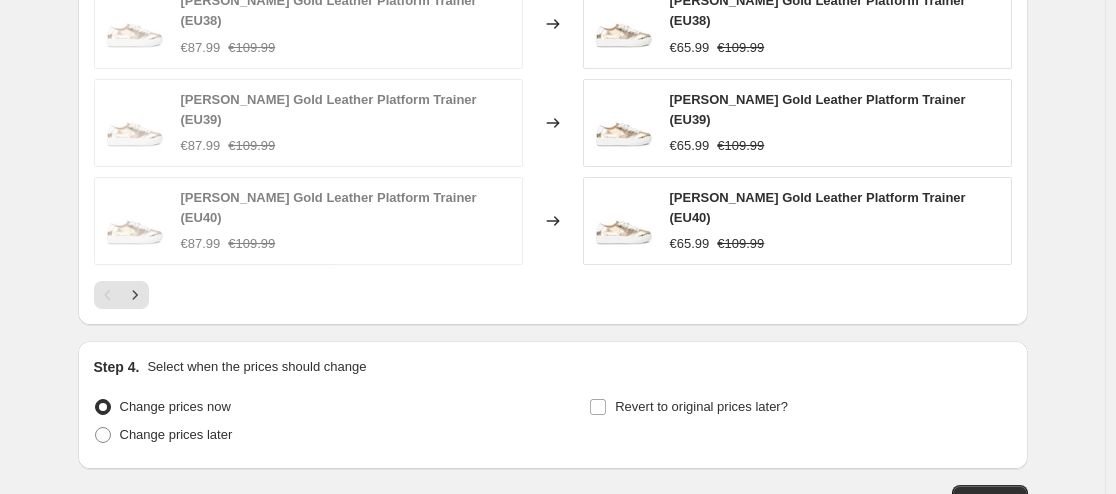 scroll, scrollTop: 1600, scrollLeft: 0, axis: vertical 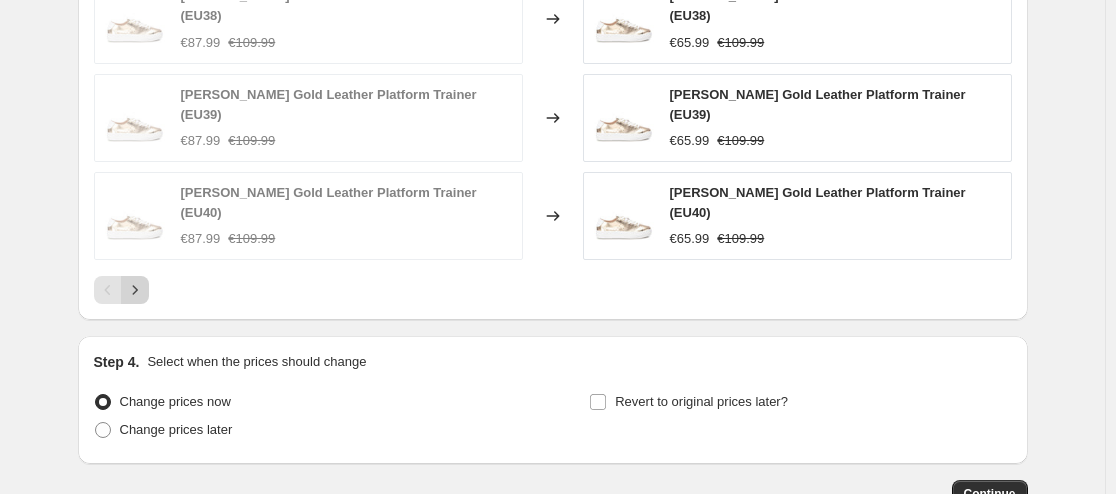 click 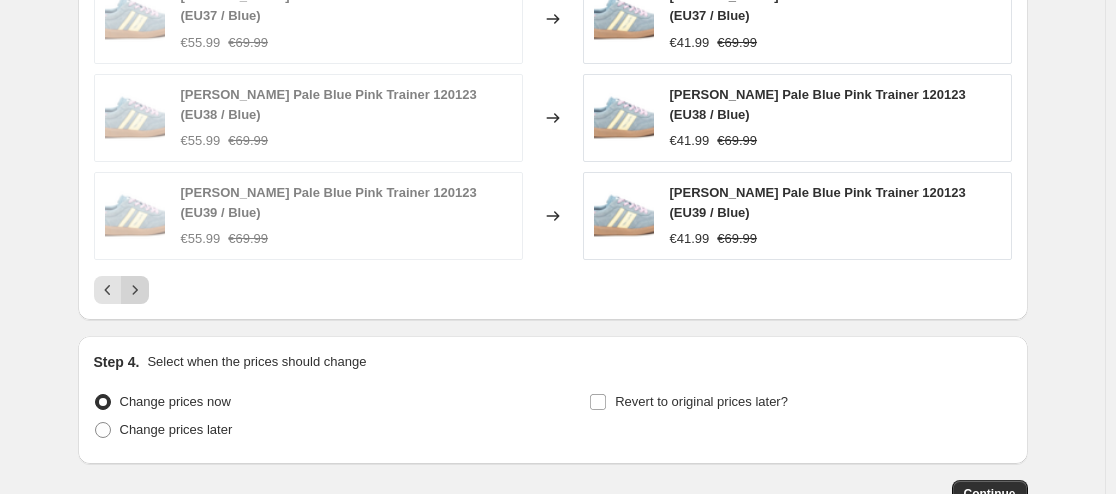 click 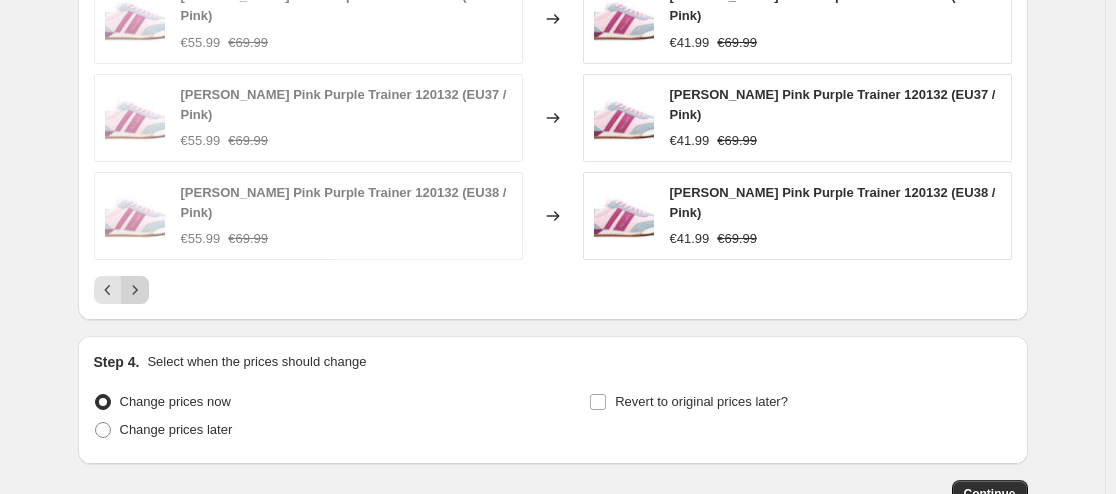 click 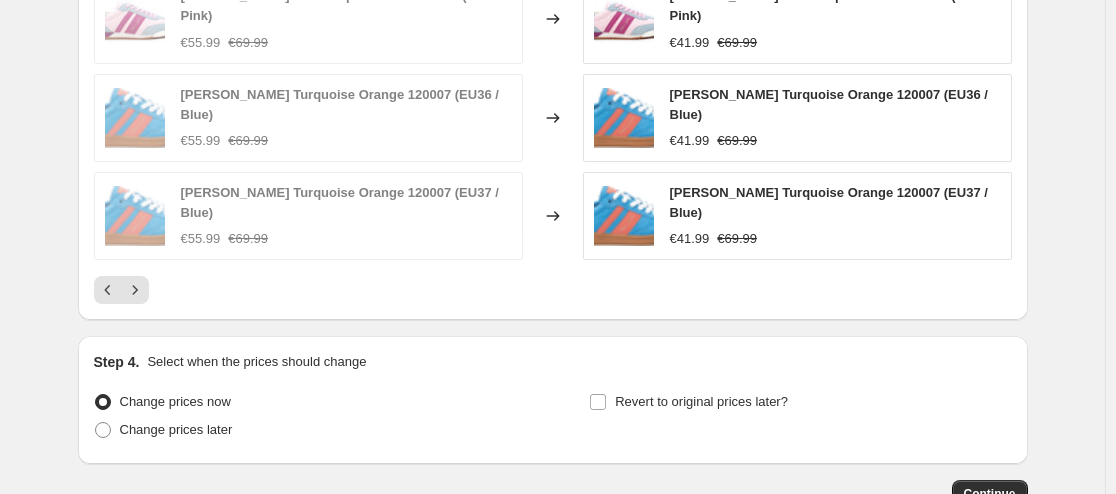 click 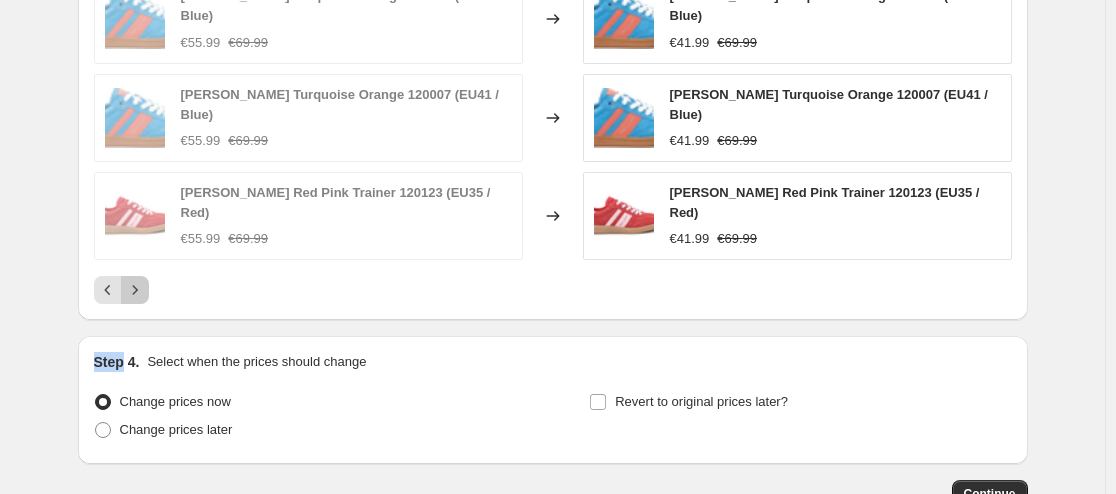 click 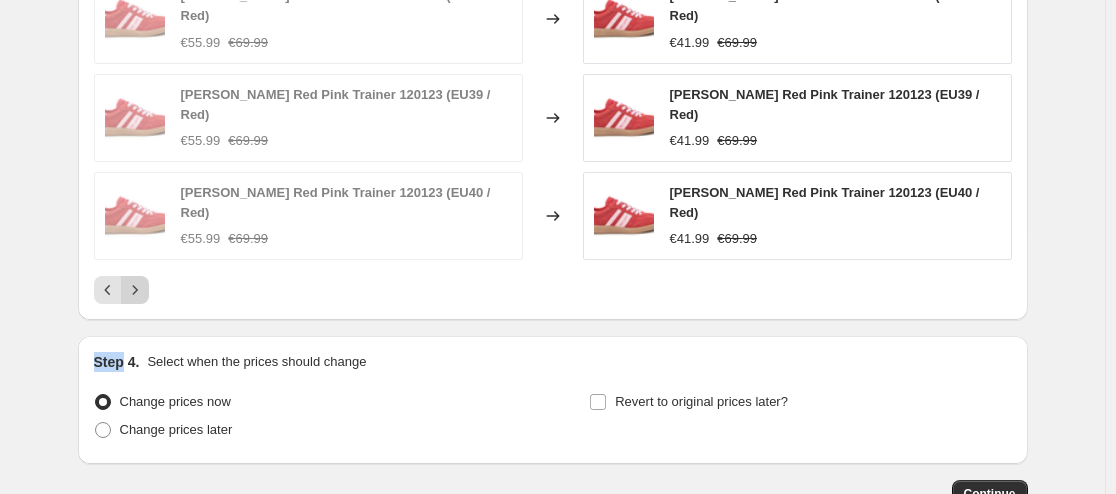 click 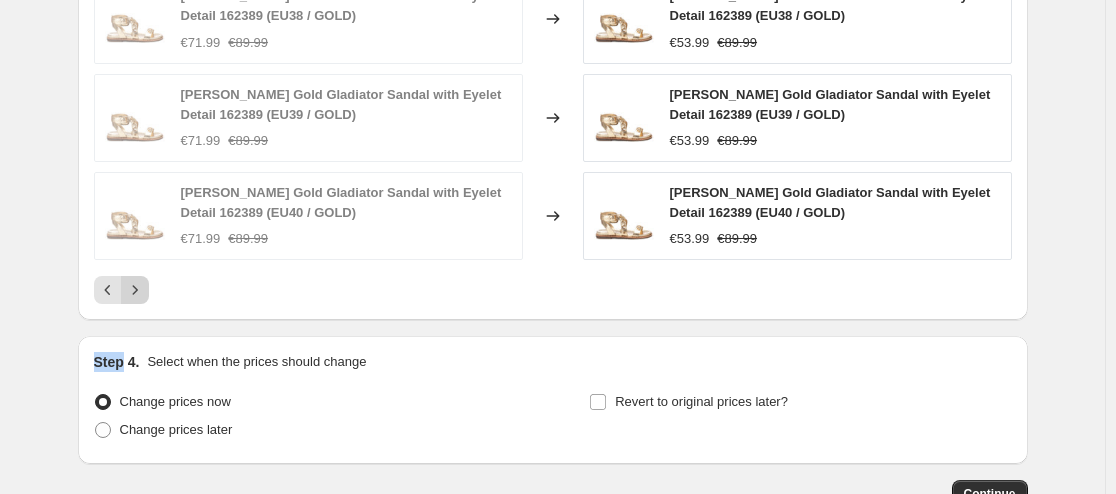 click 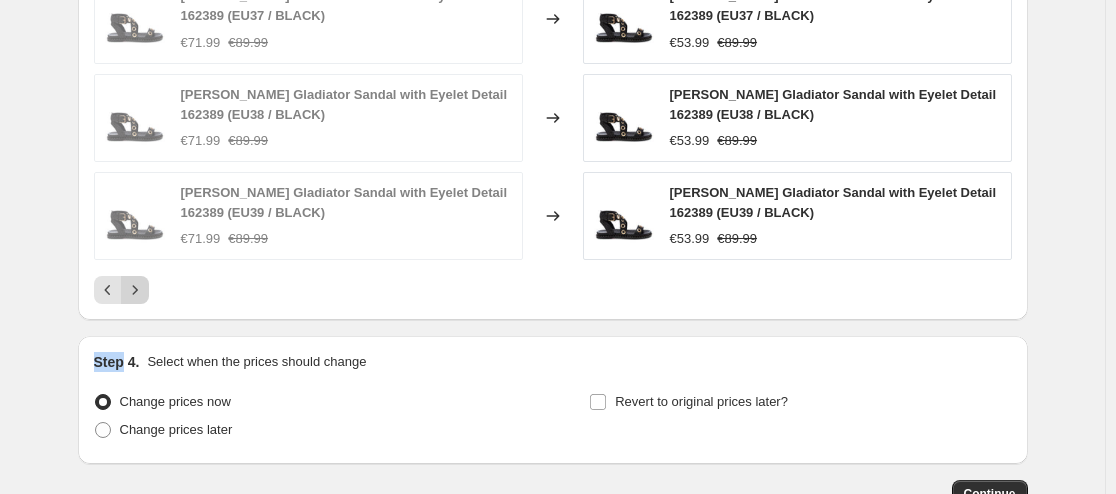 click 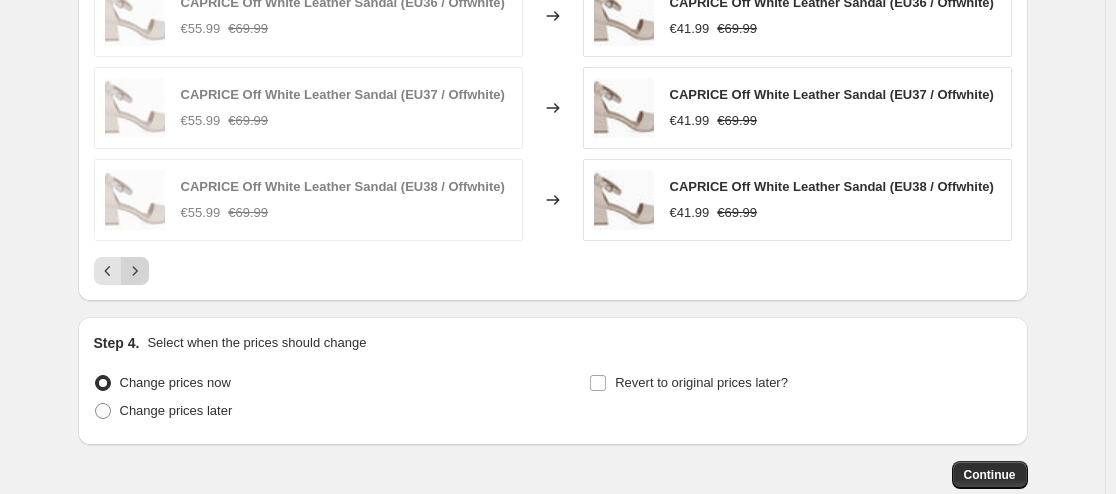 click on "PRICE CHANGE PREVIEW 89 product variants would be affected by this price change: [PERSON_NAME] Gladiator Sandal with Eyelet Detail 162389 (EU40 / BLACK) €71.99 €89.99 Changed to [PERSON_NAME] Gladiator Sandal with Eyelet Detail 162389 (EU40 / BLACK) €53.99 €89.99 [PERSON_NAME] Gladiator Sandal with Eyelet Detail 162389 (EU41 / BLACK) €71.99 €89.99 Changed to [PERSON_NAME] Gladiator Sandal with Eyelet Detail 162389 (EU41 / BLACK) €53.99 €89.99 CAPRICE Off White Leather Sandal (EU36 / Offwhite) €55.99 €69.99 Changed to CAPRICE Off White Leather Sandal (EU36 / Offwhite) €41.99 €69.99 CAPRICE Off White Leather Sandal (EU37 / Offwhite) €55.99 €69.99 Changed to CAPRICE Off White Leather Sandal (EU37 / Offwhite) €41.99 €69.99 CAPRICE Off White Leather Sandal (EU38 / Offwhite) €55.99 €69.99 Changed to CAPRICE Off White Leather Sandal (EU38 / Offwhite) €41.99 €69.99" at bounding box center [553, 5] 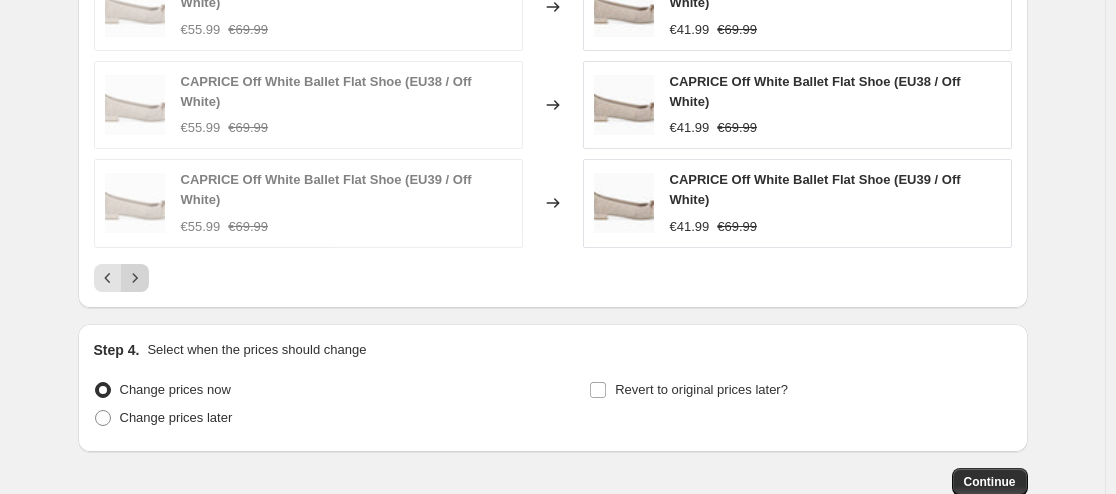 click 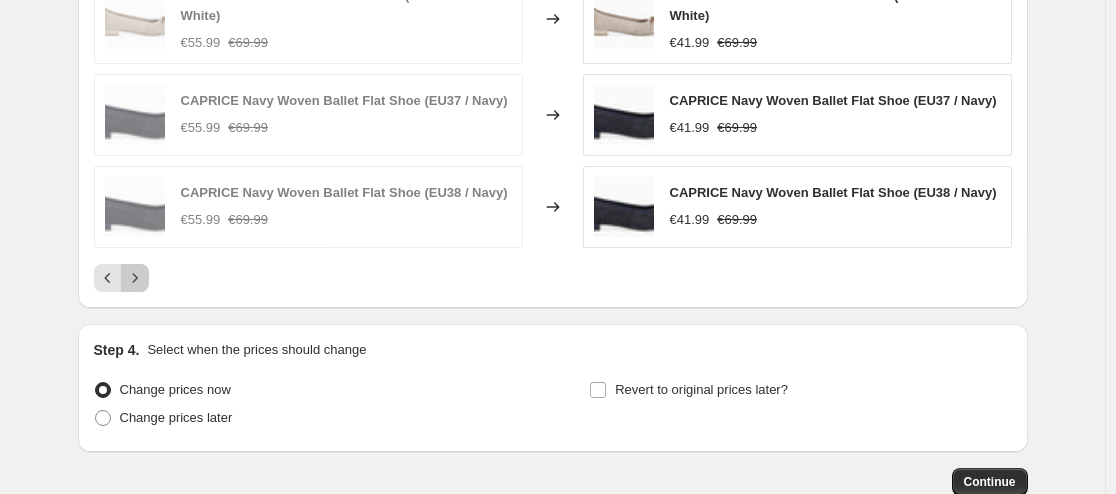 click 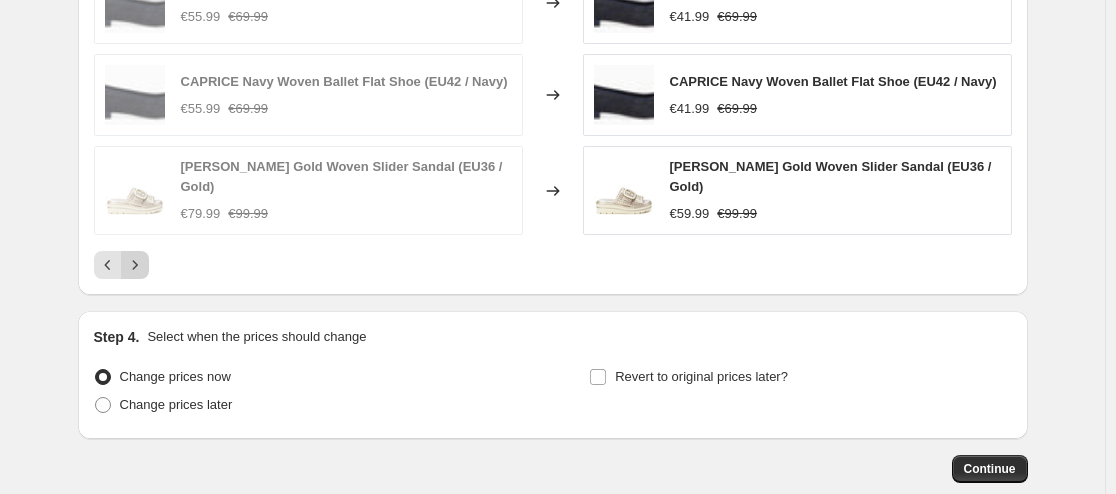 click at bounding box center [135, 265] 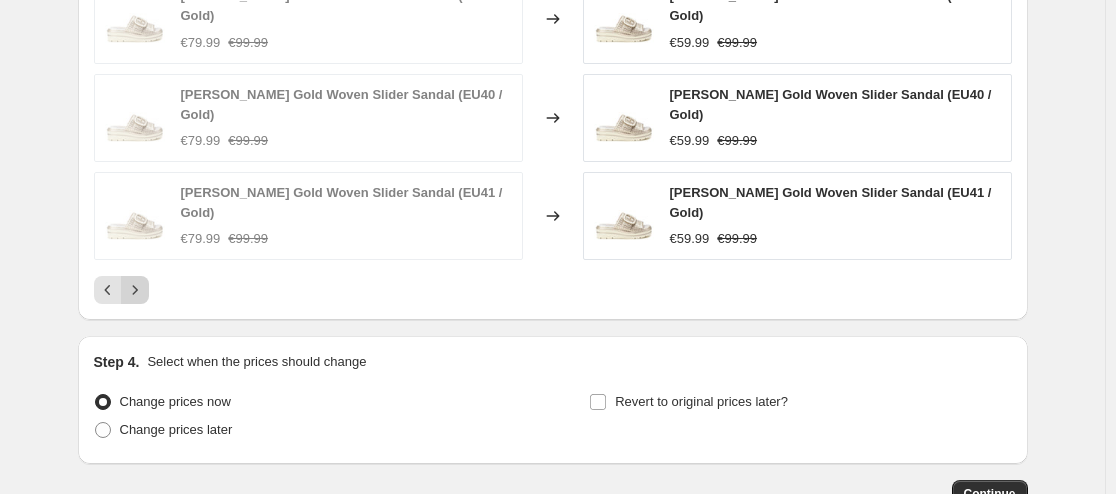 click 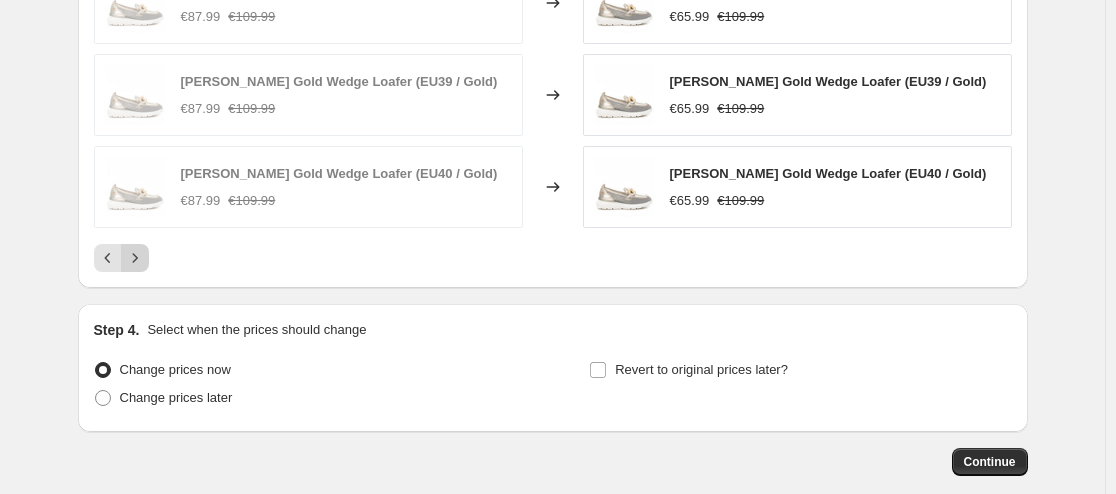click 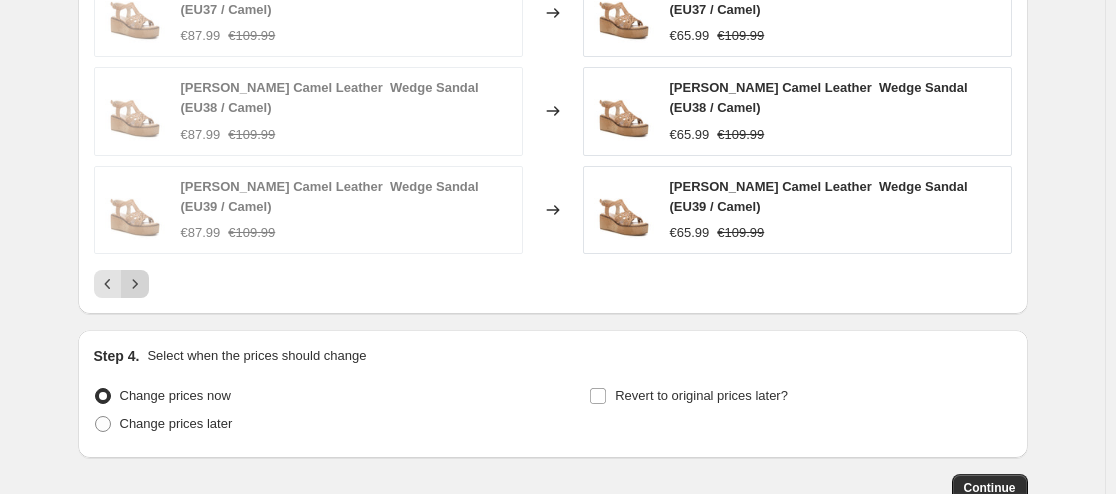 click on "[PERSON_NAME] Gold Wedge Loafer (EU41 / Gold) €87.99 €109.99 Changed to [PERSON_NAME] Gold Wedge Loafer (EU41 / Gold) €65.99 €109.99 [PERSON_NAME] Camel  Leather  Wedge Sandal (EU36 / Camel) €87.99 €109.99 Changed to [PERSON_NAME] Camel  Leather  Wedge Sandal (EU36 / Camel) €65.99 €109.99 [PERSON_NAME] Camel  Leather  Wedge Sandal (EU37 / Camel) €87.99 €109.99 Changed to [PERSON_NAME] Camel  Leather  Wedge Sandal (EU37 / Camel) €65.99 €109.99 [PERSON_NAME] Camel  Leather  Wedge Sandal (EU38 / Camel) €87.99 €109.99 Changed to [PERSON_NAME] Camel  Leather  Wedge Sandal (EU38 / Camel) €65.99 €109.99 [PERSON_NAME] Camel  Leather  Wedge Sandal (EU39 / Camel) €87.99 €109.99 Changed to [PERSON_NAME] Camel  Leather  Wedge Sandal (EU39 / Camel) €65.99 €109.99" at bounding box center (553, 38) 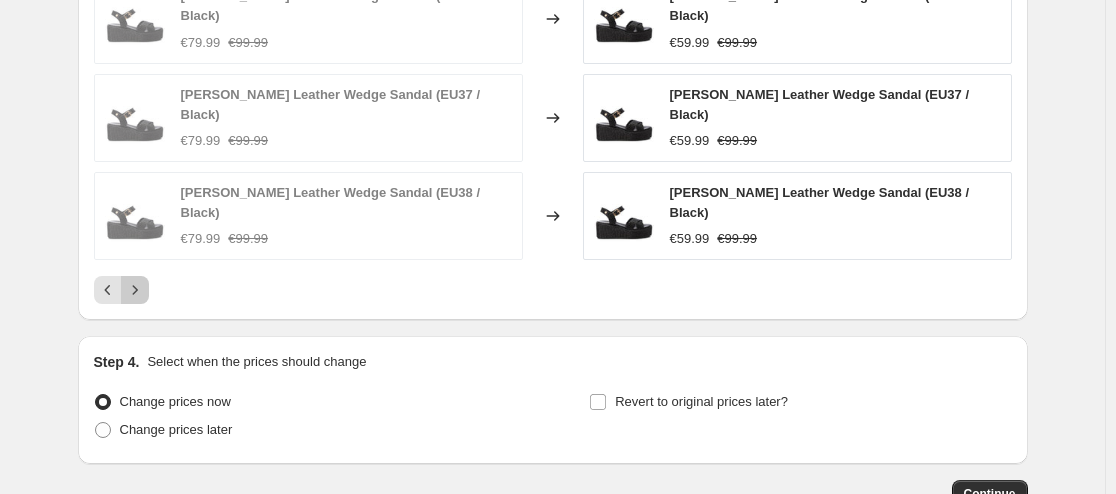 click at bounding box center (135, 290) 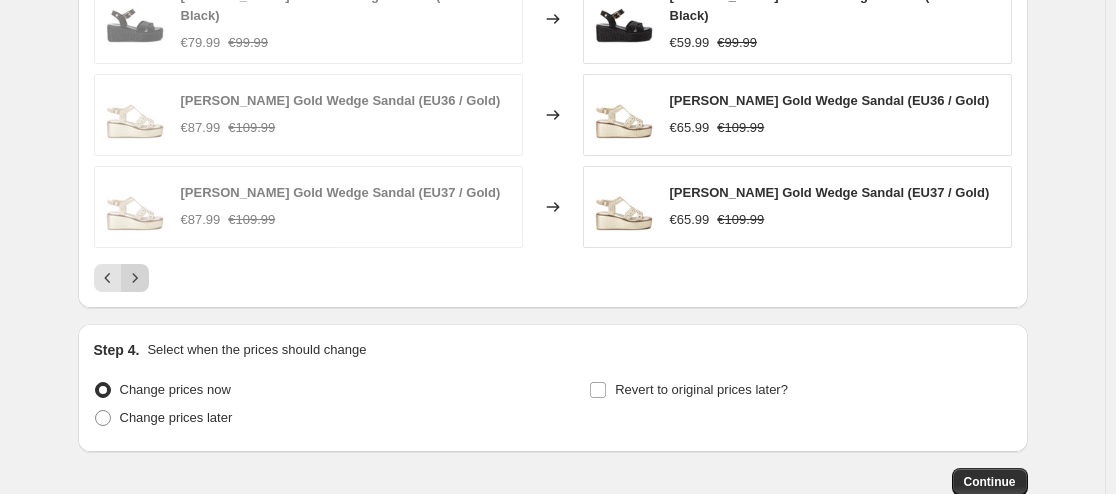 click 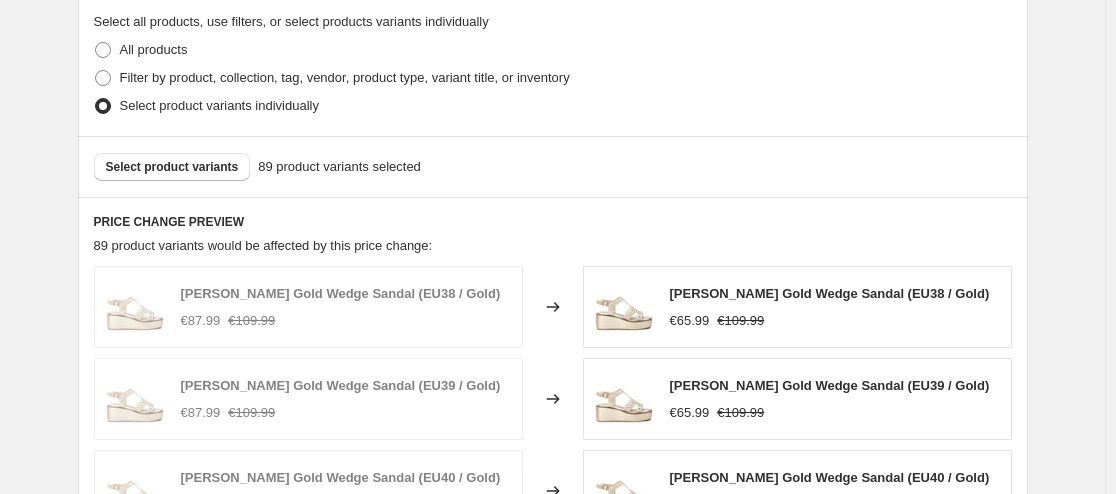 scroll, scrollTop: 1100, scrollLeft: 0, axis: vertical 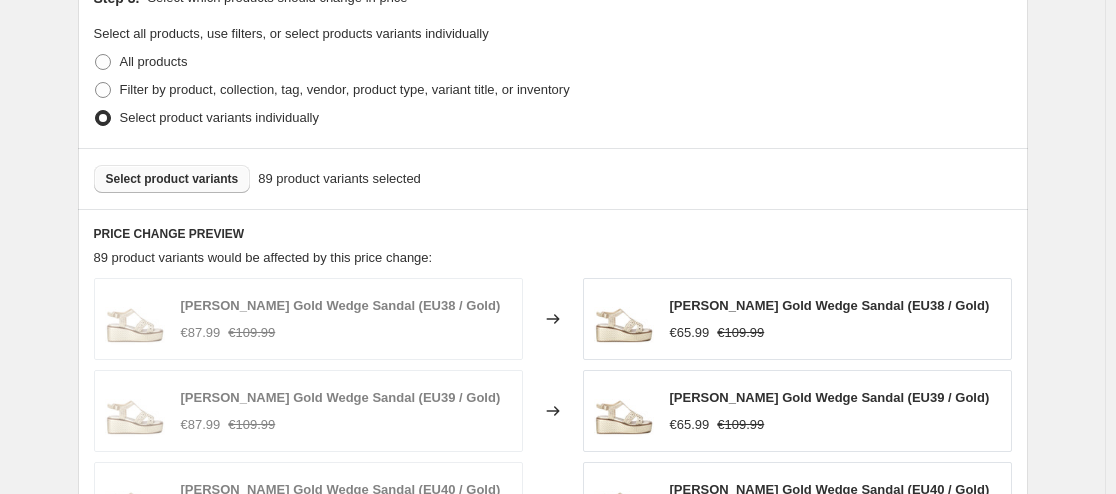 click on "Select product variants" at bounding box center [172, 179] 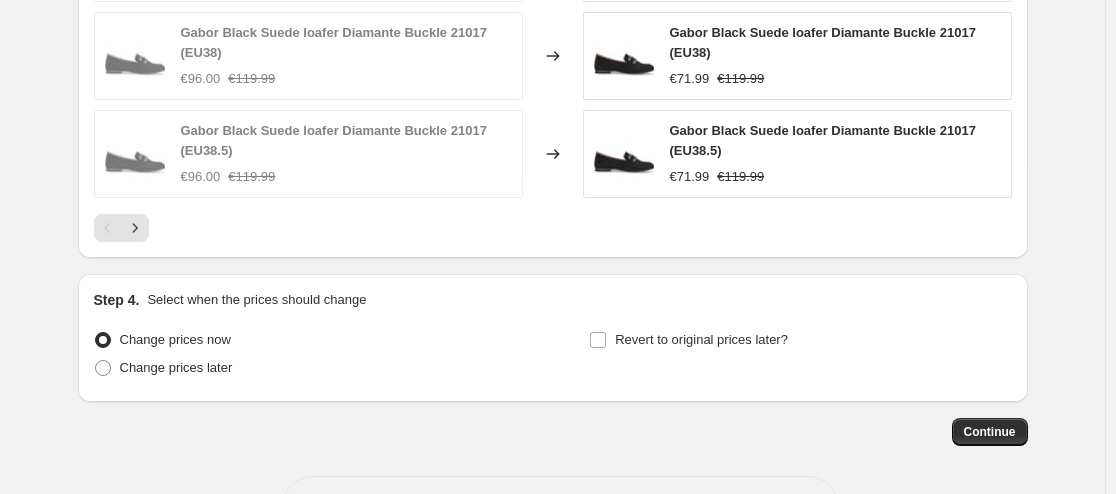 scroll, scrollTop: 1737, scrollLeft: 0, axis: vertical 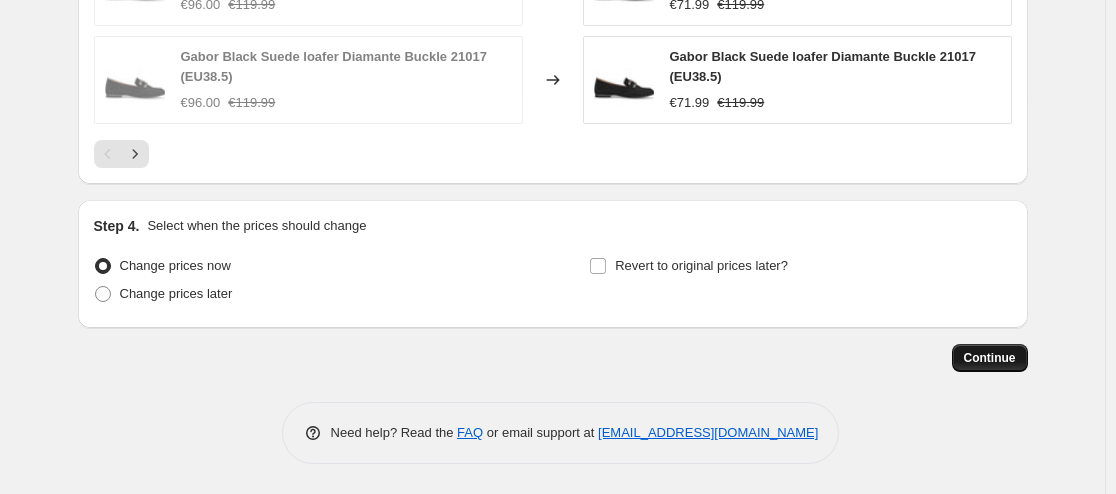 click on "Continue" at bounding box center [990, 358] 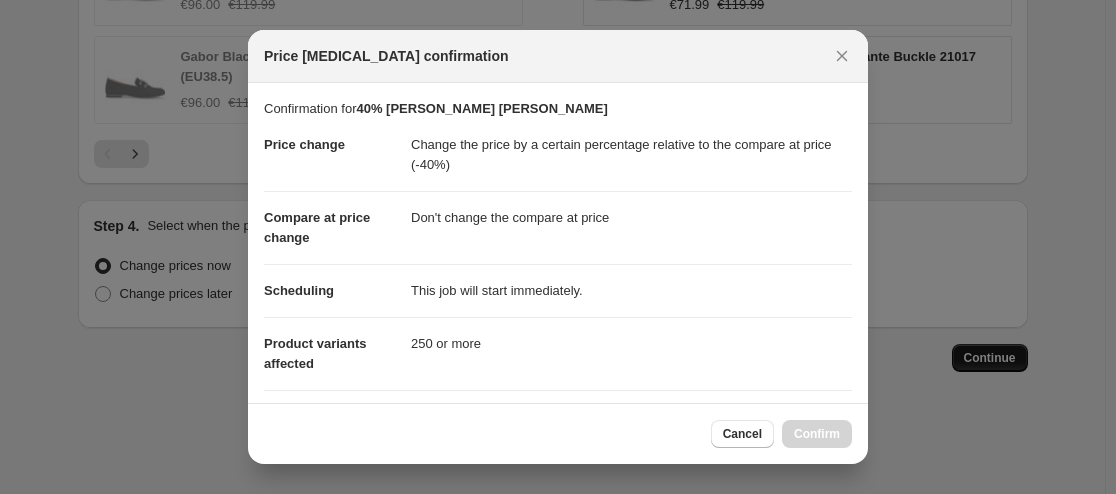 scroll, scrollTop: 0, scrollLeft: 0, axis: both 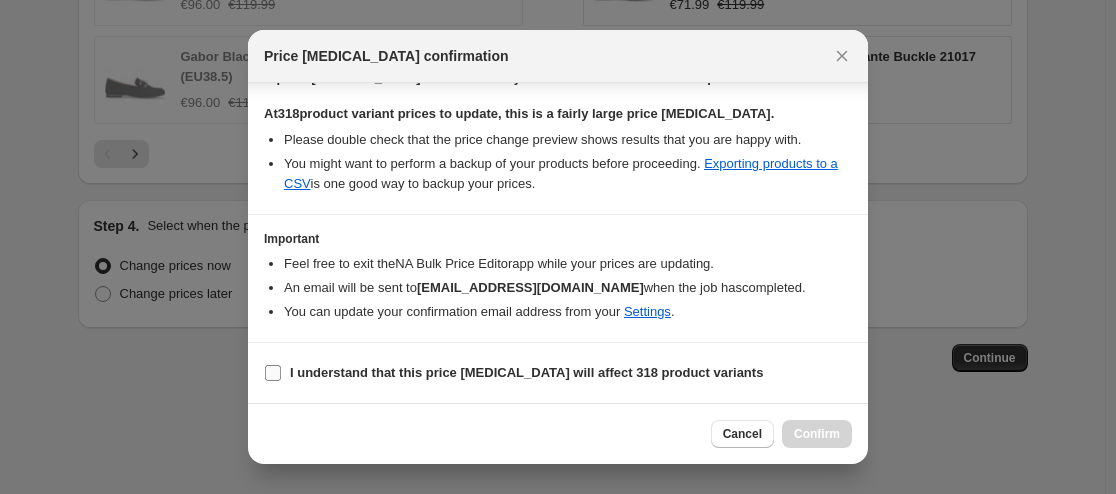 click on "I understand that this price [MEDICAL_DATA] will affect 318 product variants" at bounding box center [273, 373] 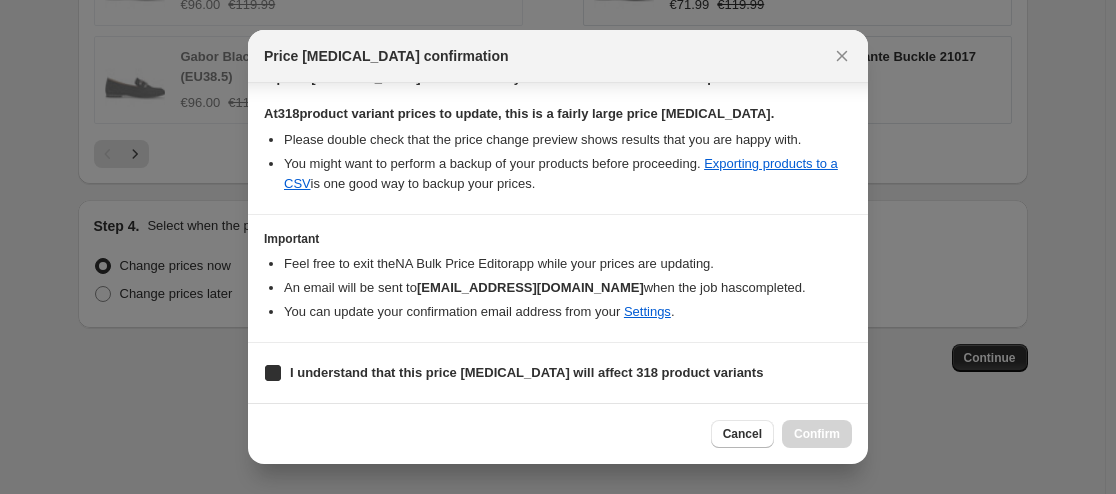 checkbox on "true" 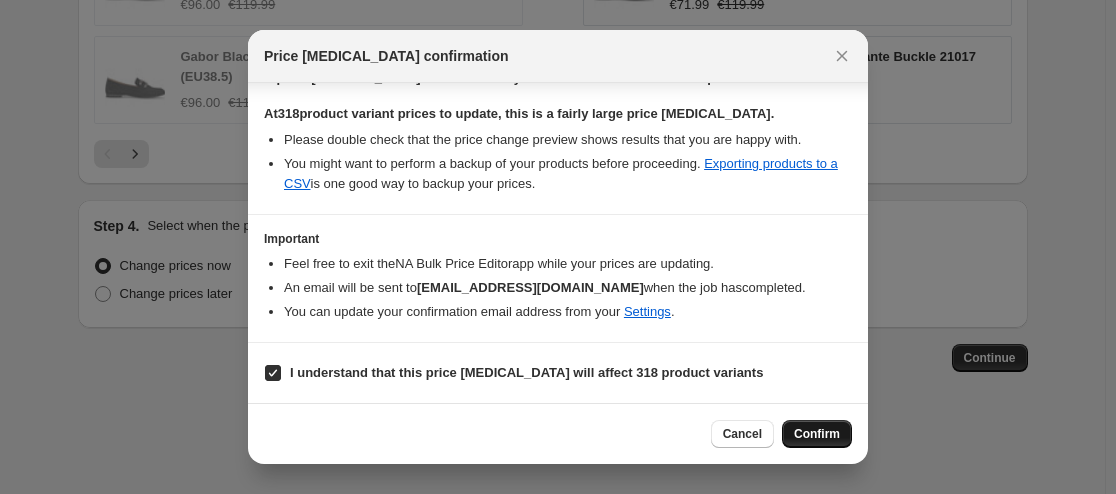 click on "Confirm" at bounding box center [817, 434] 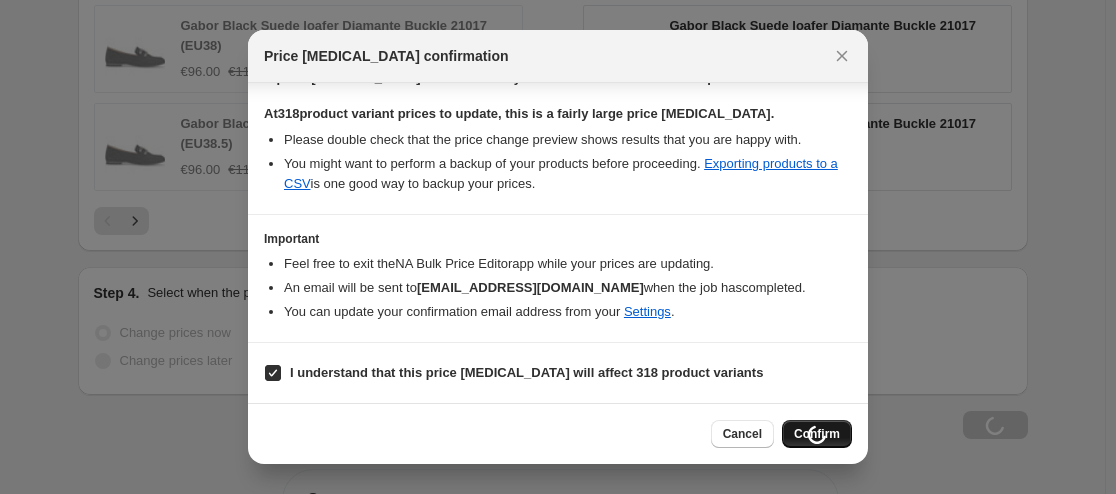 scroll, scrollTop: 1805, scrollLeft: 0, axis: vertical 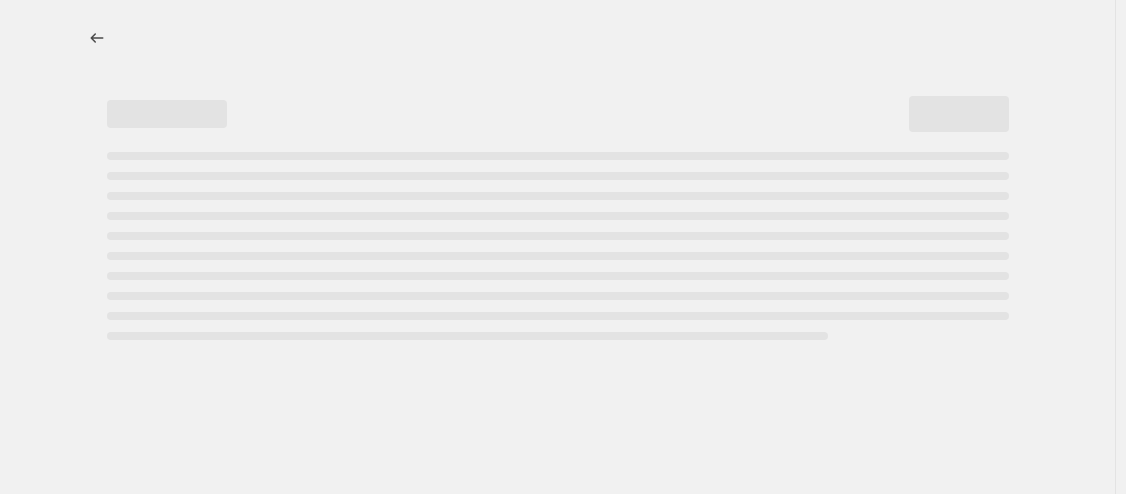 select on "pcap" 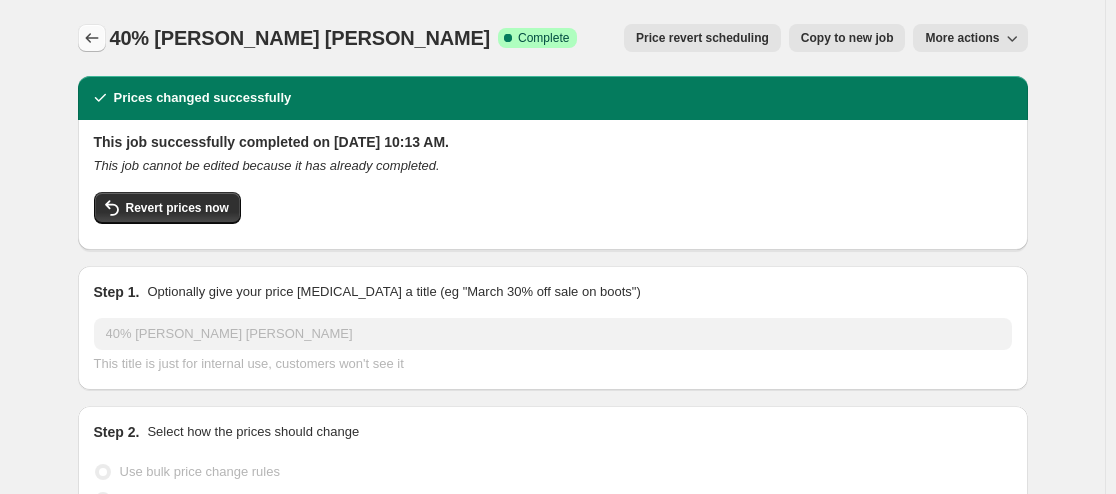click 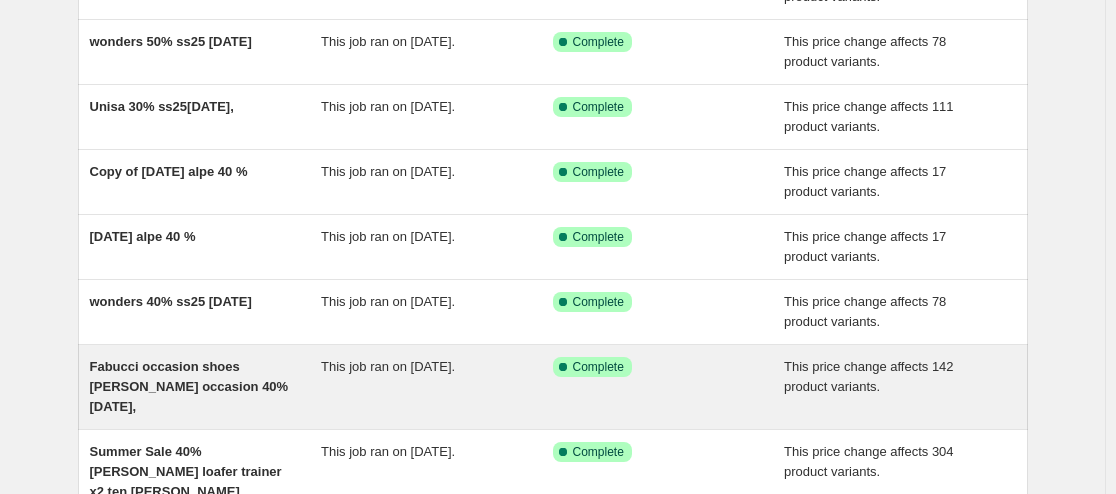 scroll, scrollTop: 400, scrollLeft: 0, axis: vertical 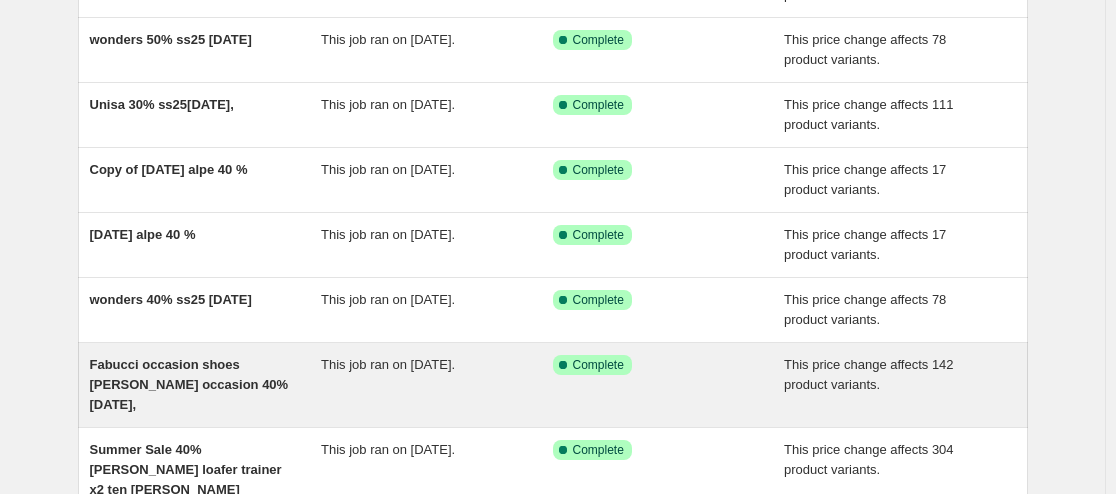 click on "Fabucci occasion shoes  [PERSON_NAME] occasion 40% [DATE]," at bounding box center [189, 384] 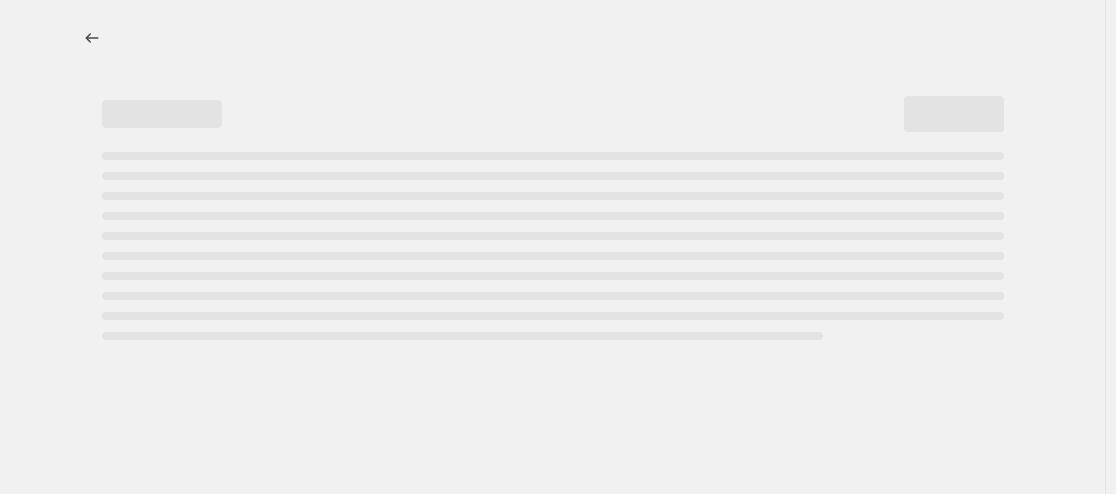 scroll, scrollTop: 0, scrollLeft: 0, axis: both 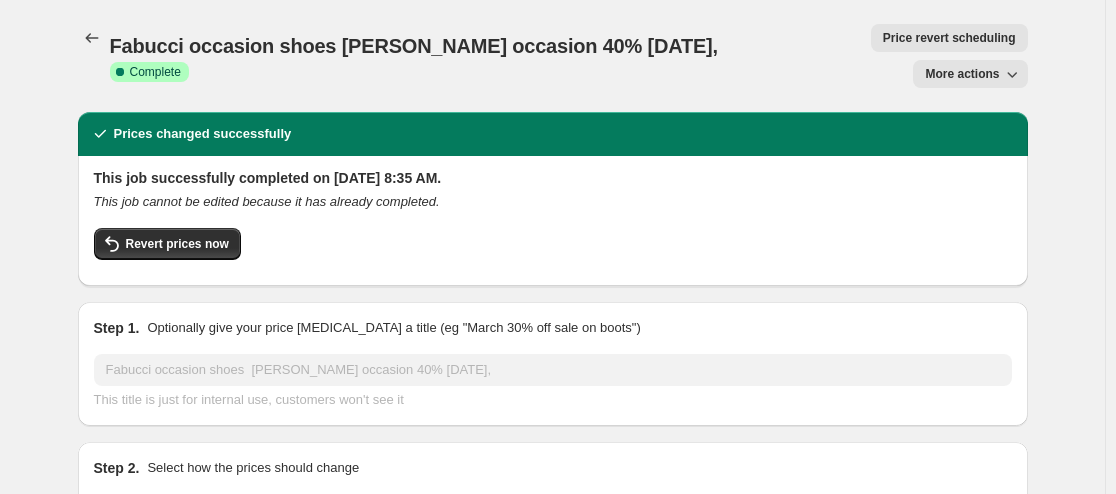 click on "More actions" at bounding box center [962, 74] 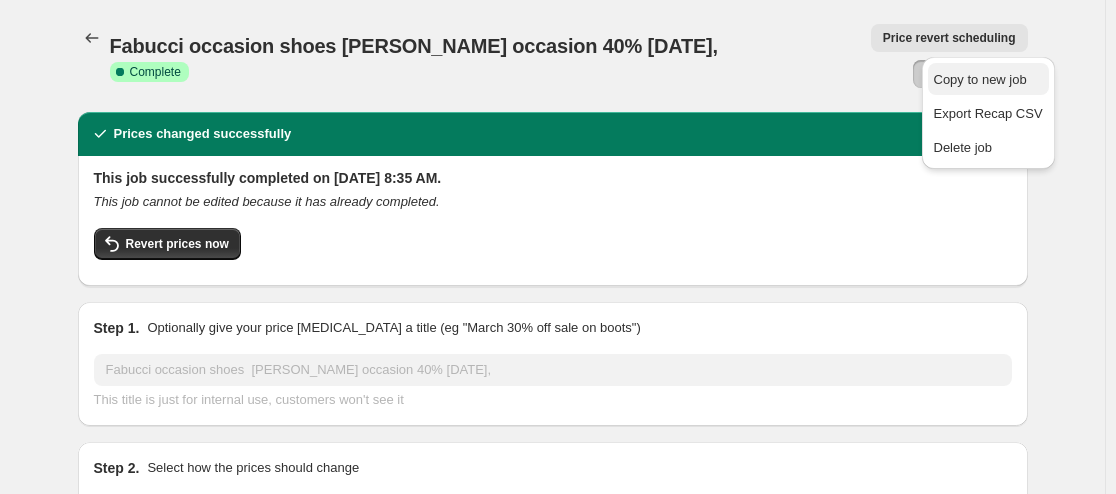 click on "Copy to new job" at bounding box center (980, 79) 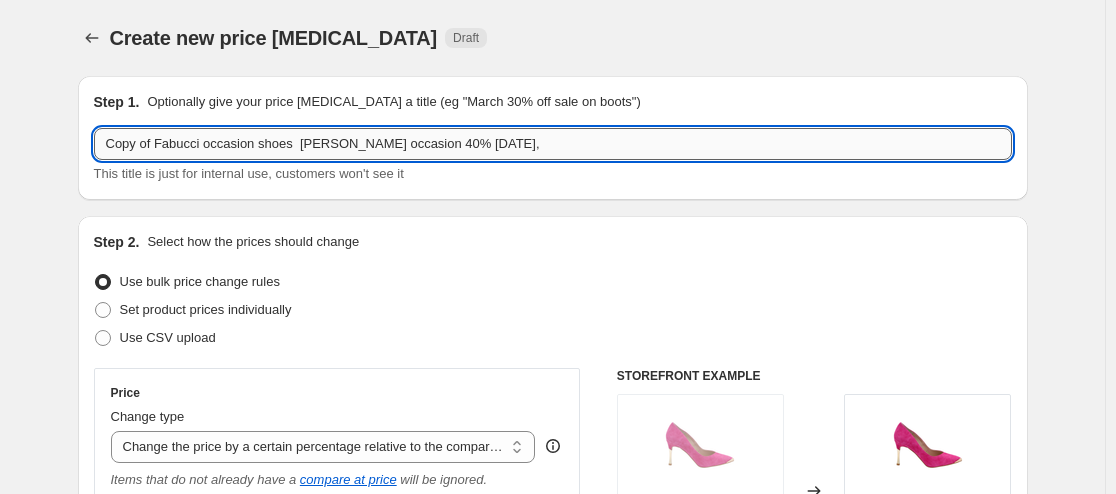 click on "Copy of Fabucci occasion shoes  [PERSON_NAME] occasion 40% [DATE]," at bounding box center (553, 144) 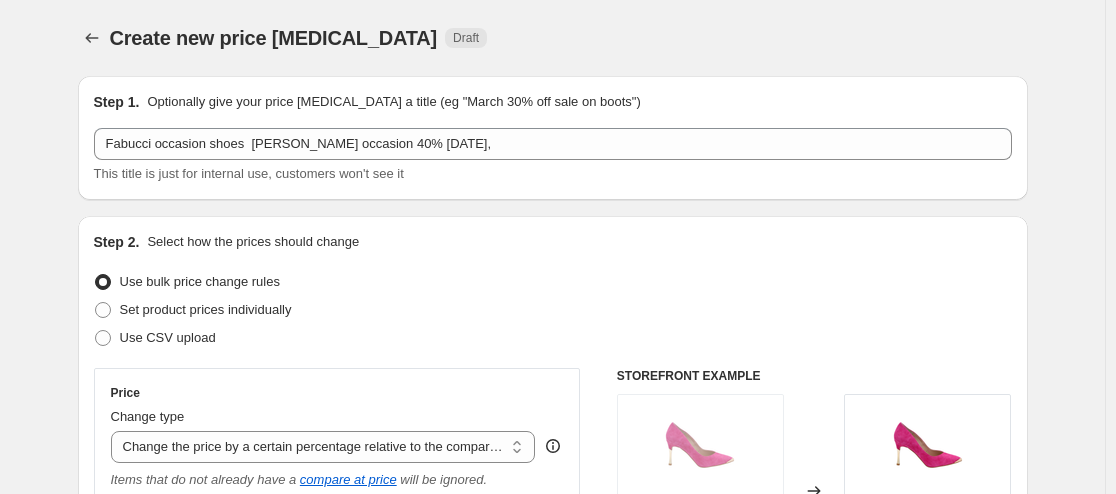 click on "Step 2. Select how the prices should change Use bulk price change rules Set product prices individually Use CSV upload Price Change type Change the price to a certain amount Change the price by a certain amount Change the price by a certain percentage Change the price to the current compare at price (price before sale) Change the price by a certain amount relative to the compare at price Change the price by a certain percentage relative to the compare at price Don't change the price Change the price by a certain percentage relative to the cost per item Change price to certain cost margin Change the price by a certain percentage relative to the compare at price Items that do not already have a   compare at price   will be ignored. Price change amount -40 % Rounding Round to nearest .01 Round to nearest whole number End prices in .99 End prices in a certain number Show rounding direction options? Compare at price What's the compare at price? Change type Change the compare at price to the current price (sale)" at bounding box center (553, 636) 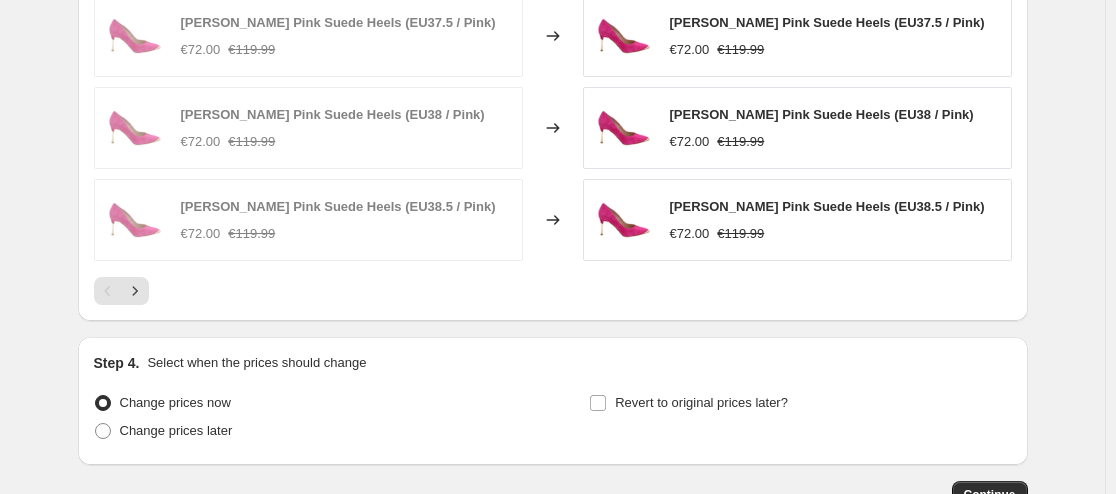 scroll, scrollTop: 1600, scrollLeft: 0, axis: vertical 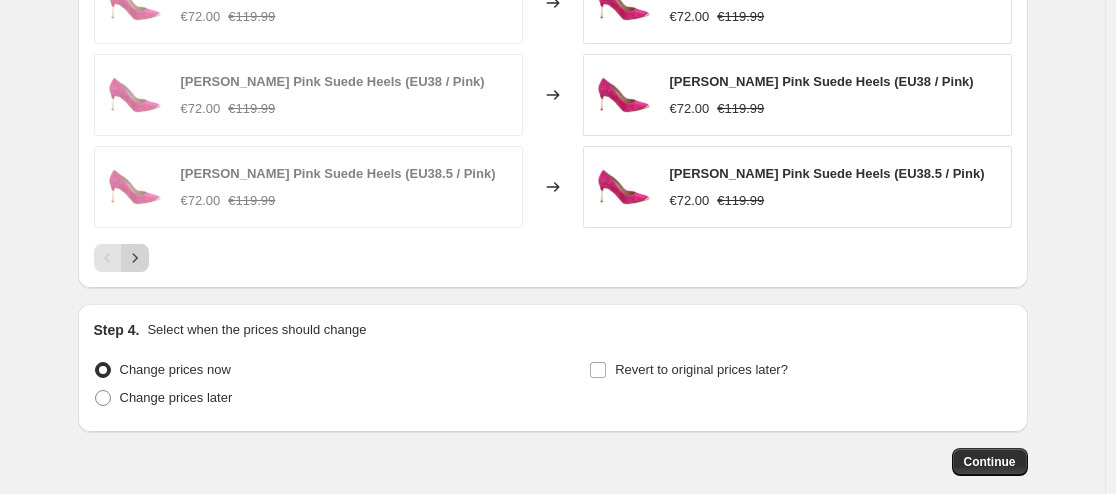 click 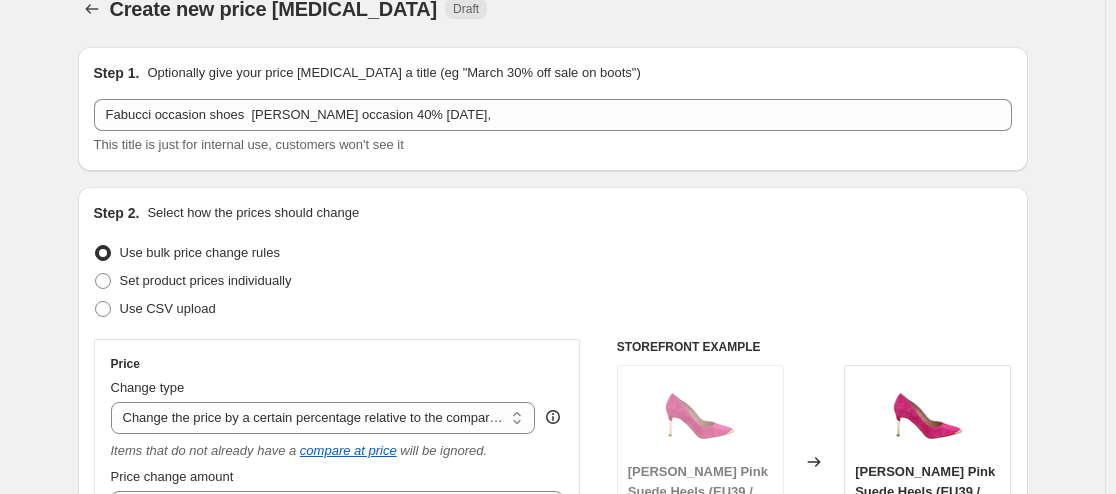 scroll, scrollTop: 0, scrollLeft: 0, axis: both 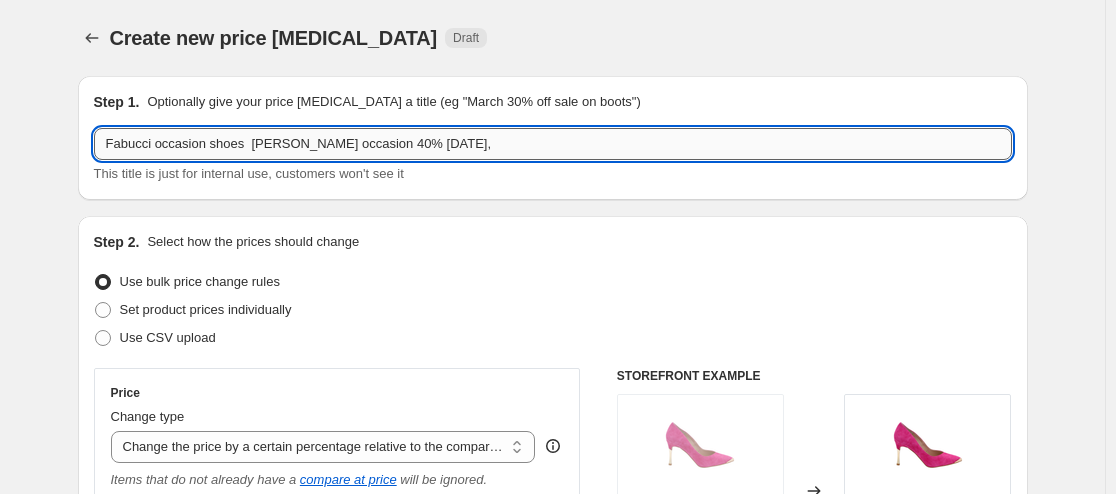 click on "Fabucci occasion shoes  [PERSON_NAME] occasion 40% [DATE]," at bounding box center [553, 144] 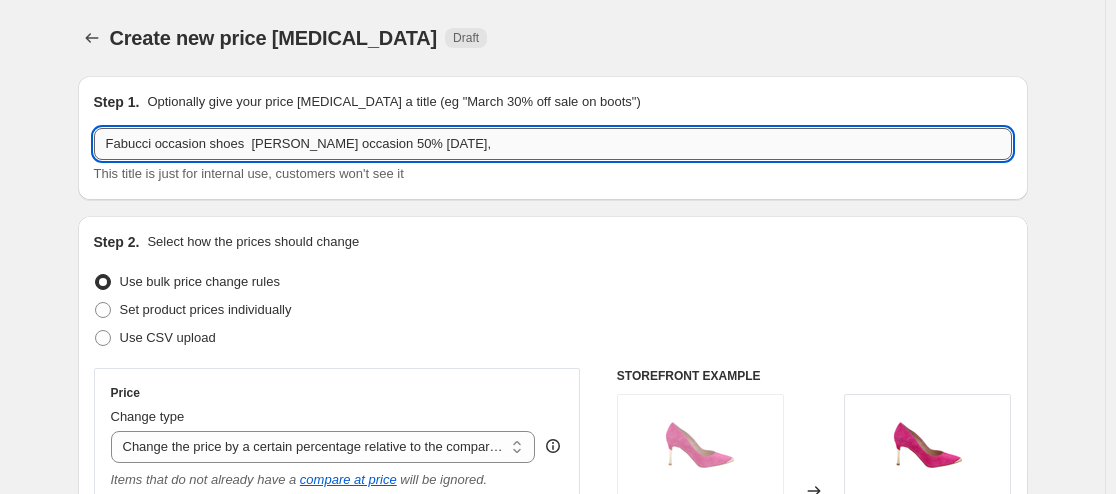 click on "Fabucci occasion shoes  [PERSON_NAME] occasion 50% [DATE]," at bounding box center (553, 144) 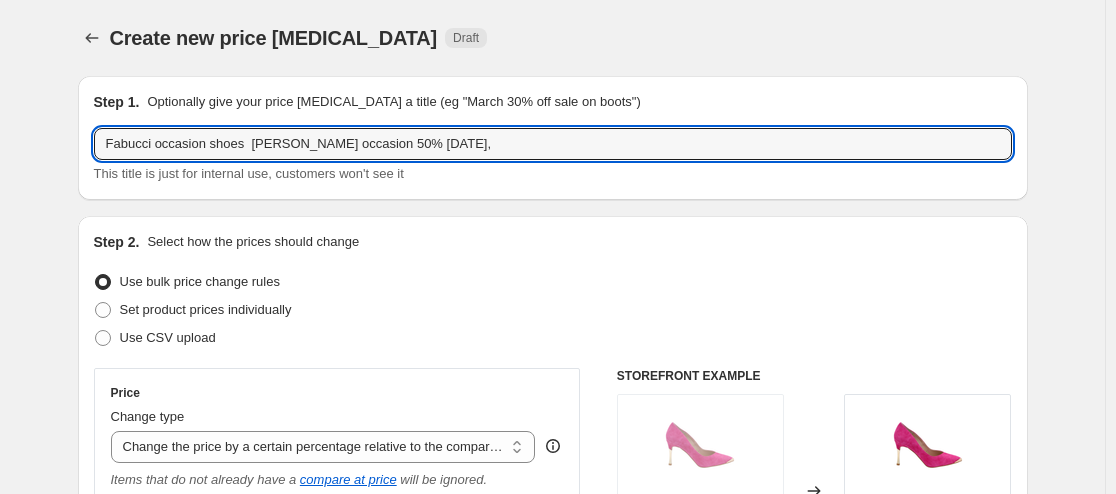 type on "Fabucci occasion shoes  [PERSON_NAME] occasion 50% [DATE]," 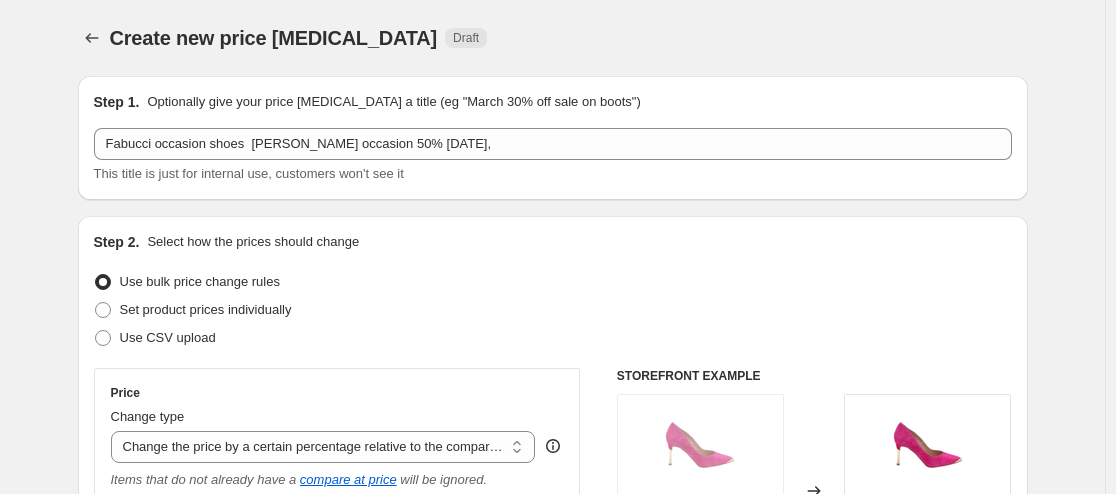 click on "Step 2. Select how the prices should change Use bulk price change rules Set product prices individually Use CSV upload Price Change type Change the price to a certain amount Change the price by a certain amount Change the price by a certain percentage Change the price to the current compare at price (price before sale) Change the price by a certain amount relative to the compare at price Change the price by a certain percentage relative to the compare at price Don't change the price Change the price by a certain percentage relative to the cost per item Change price to certain cost margin Change the price by a certain percentage relative to the compare at price Items that do not already have a   compare at price   will be ignored. Price change amount -40 % Rounding Round to nearest .01 Round to nearest whole number End prices in .99 End prices in a certain number Show rounding direction options? Compare at price What's the compare at price? Change type Change the compare at price to the current price (sale)" at bounding box center [553, 636] 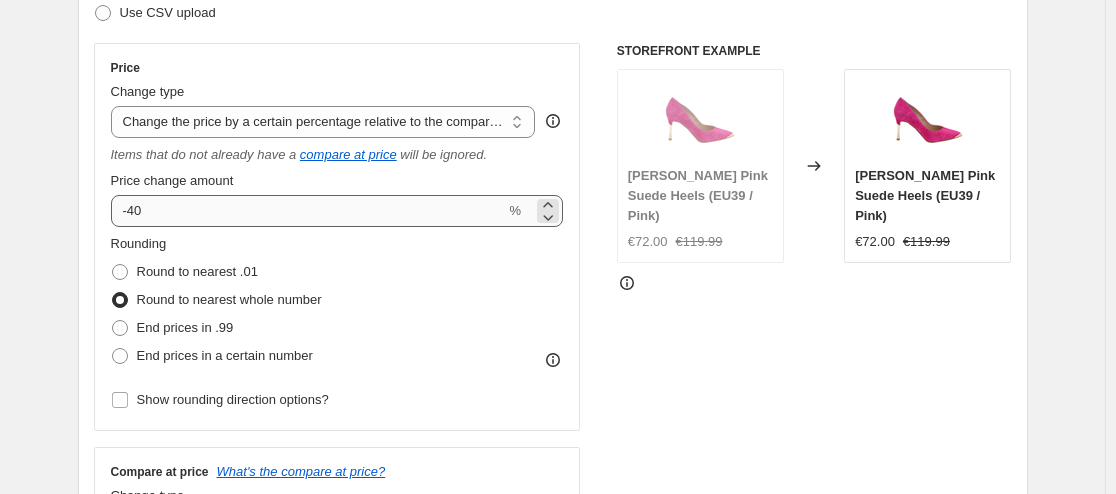 scroll, scrollTop: 400, scrollLeft: 0, axis: vertical 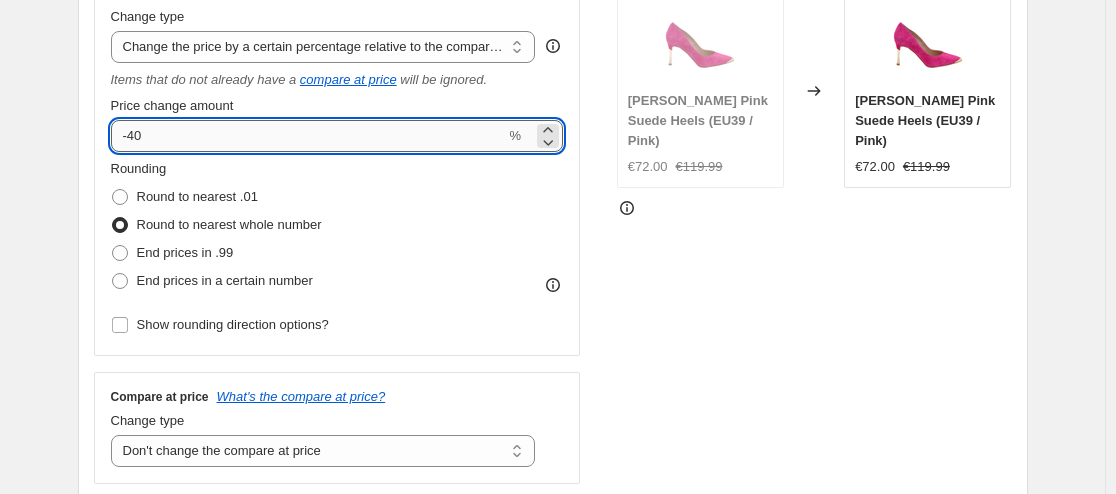 click on "-40" at bounding box center (308, 136) 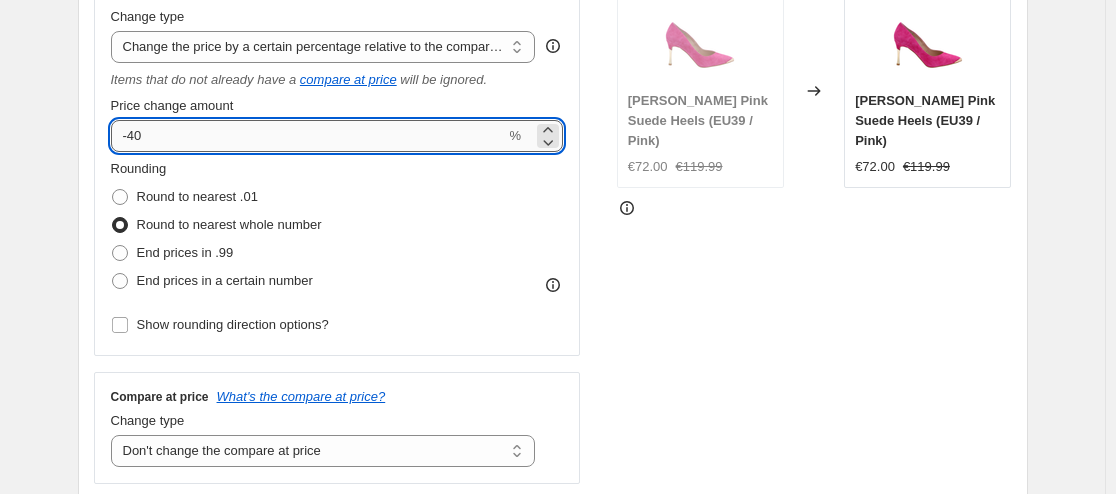 type on "-4" 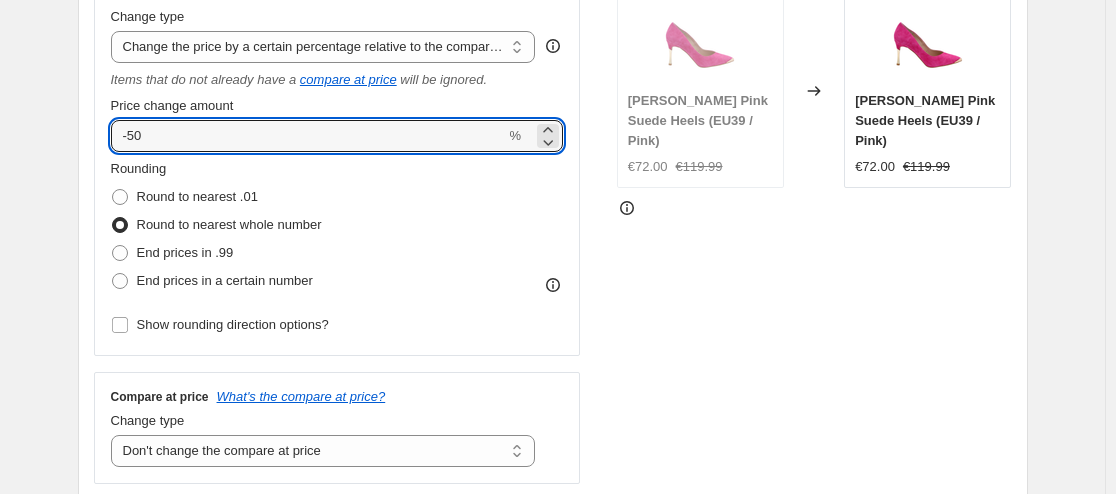type on "-50" 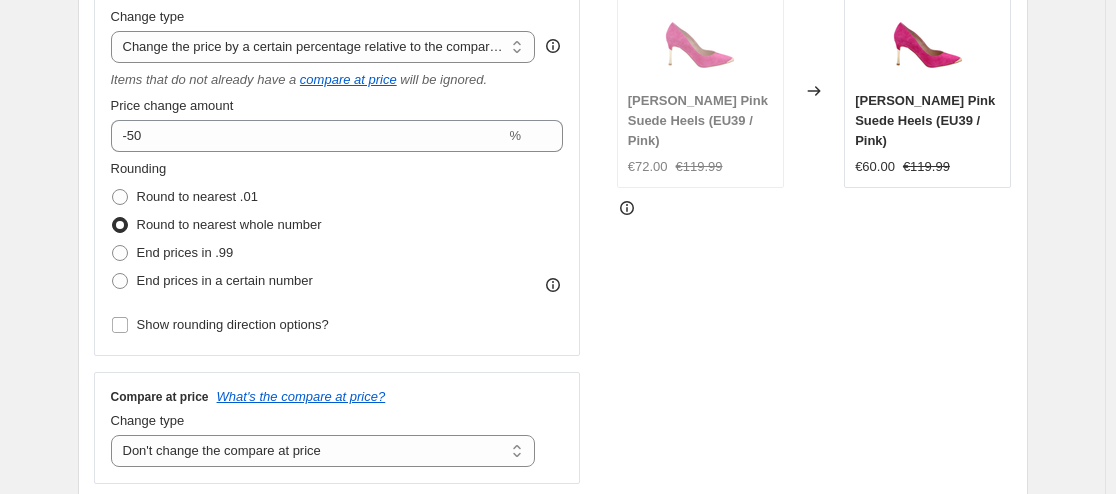 click on "STOREFRONT EXAMPLE [PERSON_NAME] Pink Suede Heels (EU39 / Pink) €72.00 €119.99 Changed to FABUCCI Fuchsia Pink Suede Heels (EU39 / Pink) €60.00 €119.99" at bounding box center [814, 226] 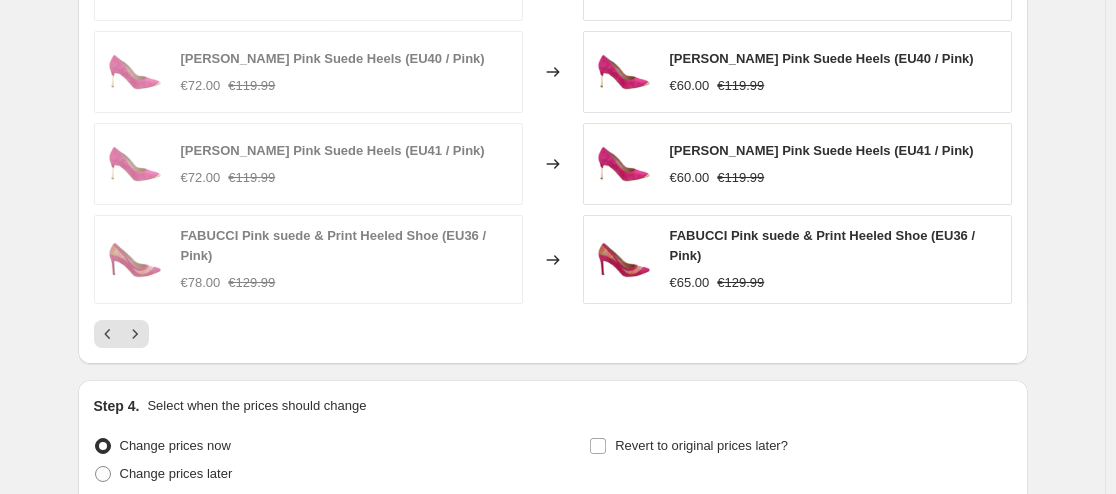 scroll, scrollTop: 1500, scrollLeft: 0, axis: vertical 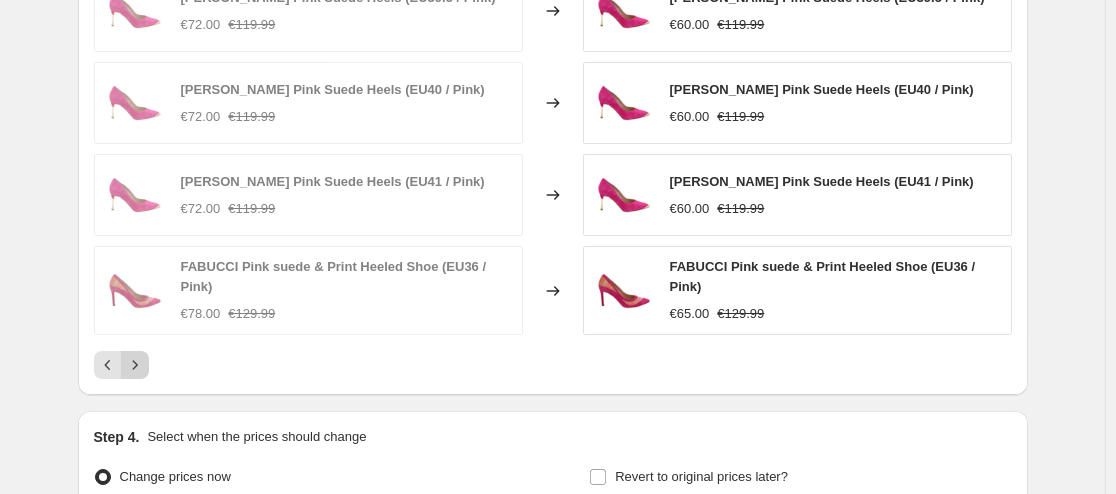 click 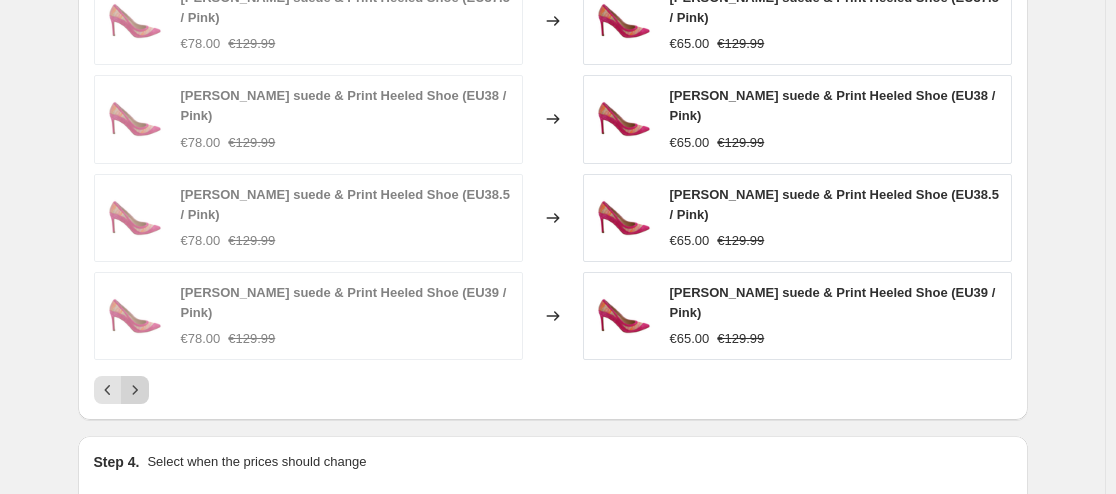 click 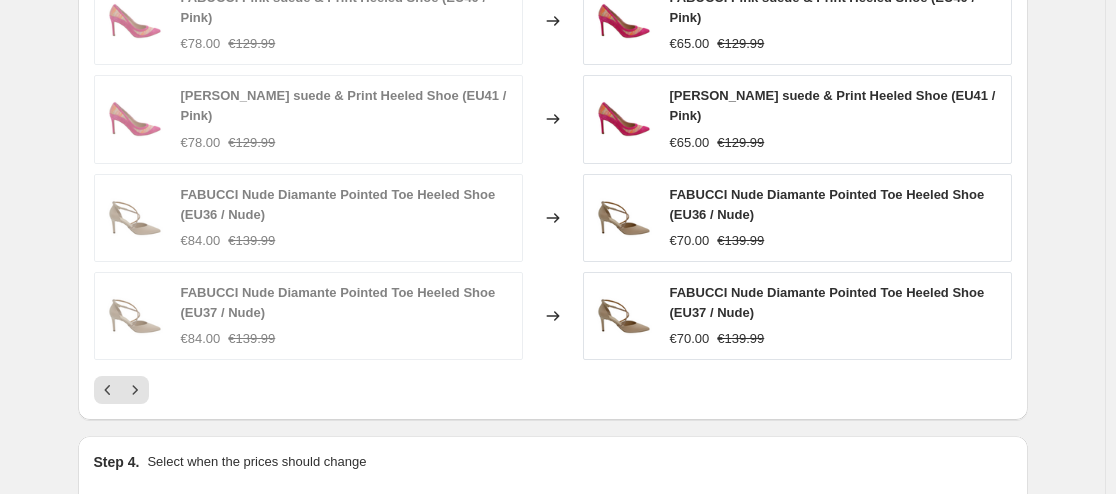 click 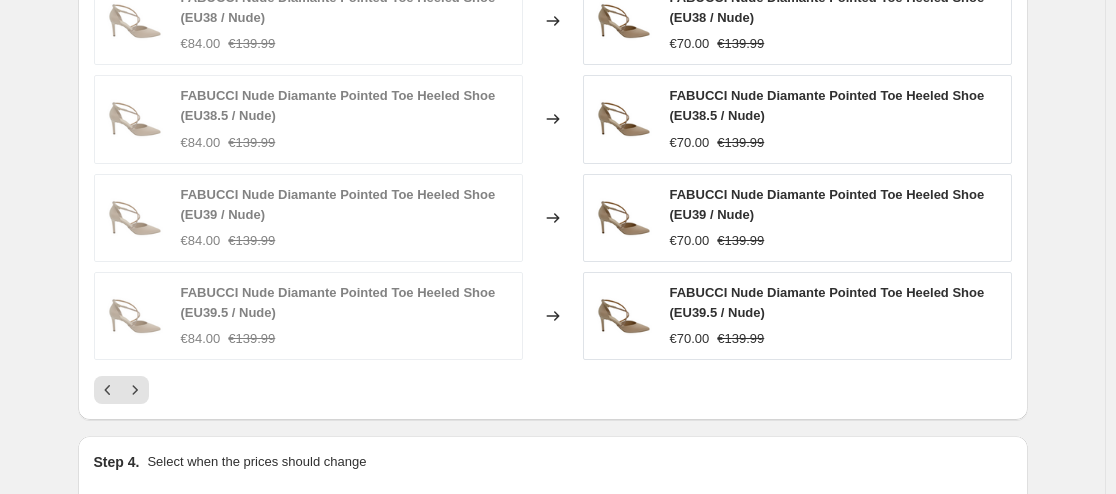 click 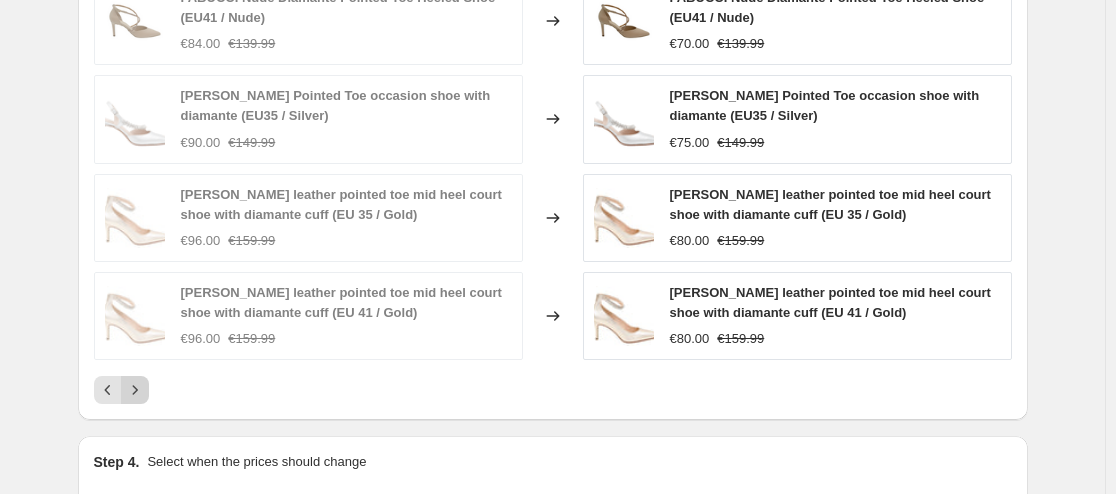 click 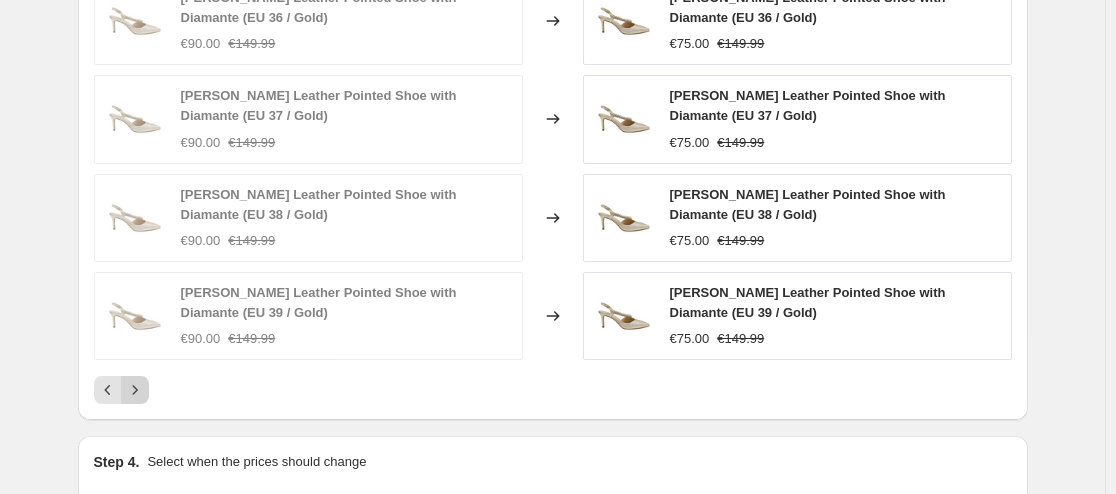 click 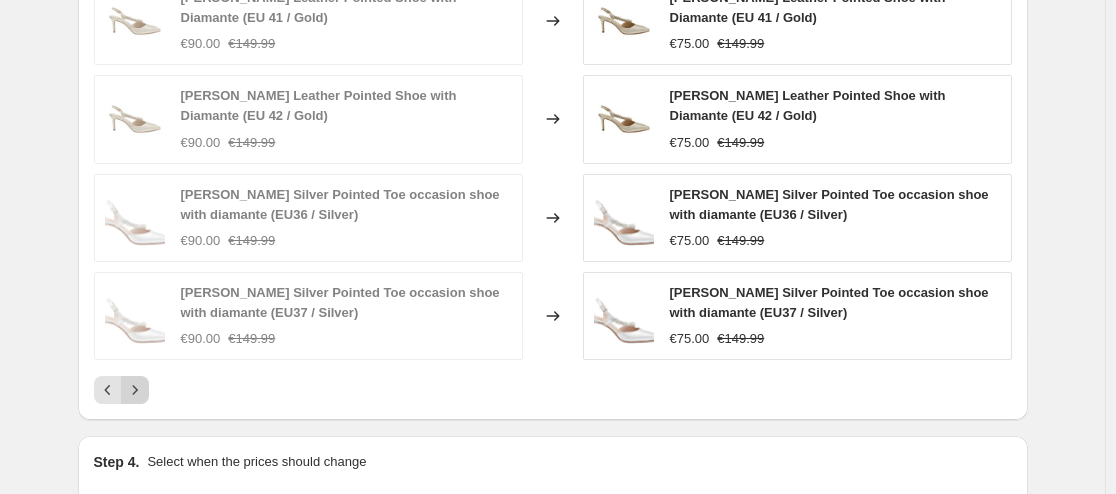 click 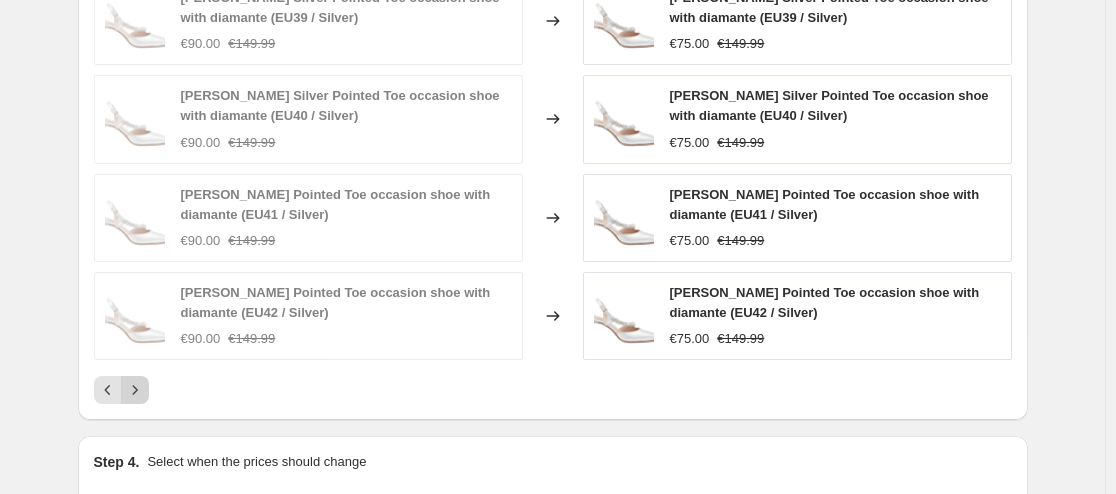 click 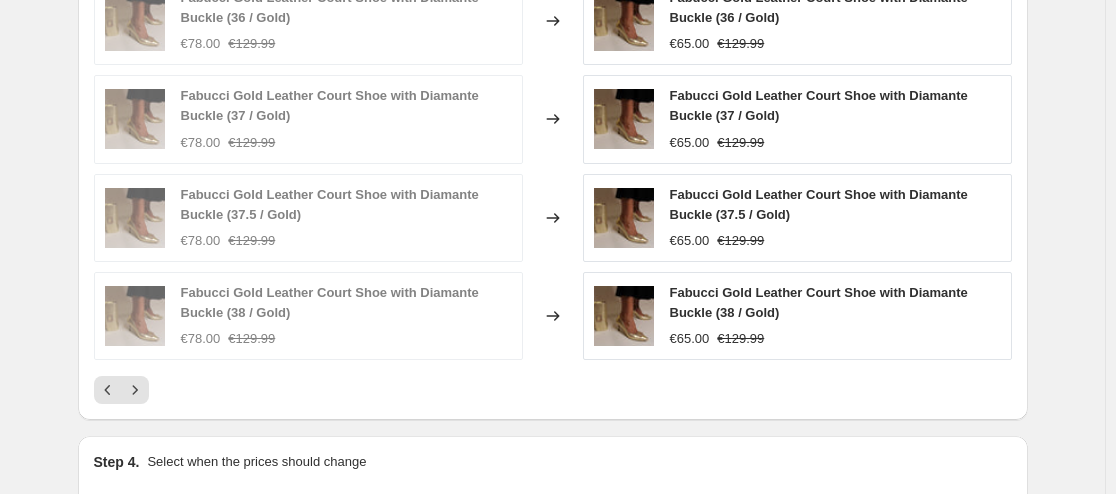 click 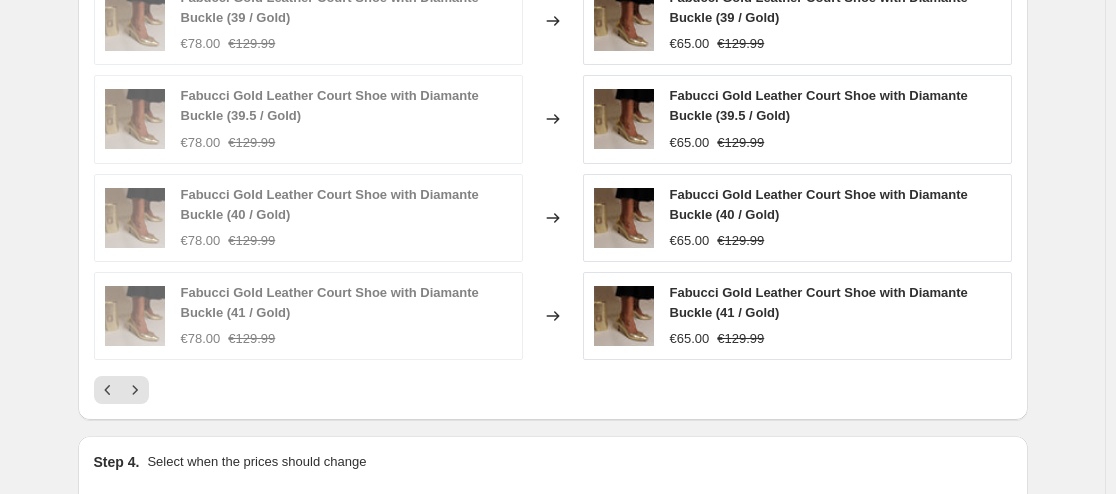 click 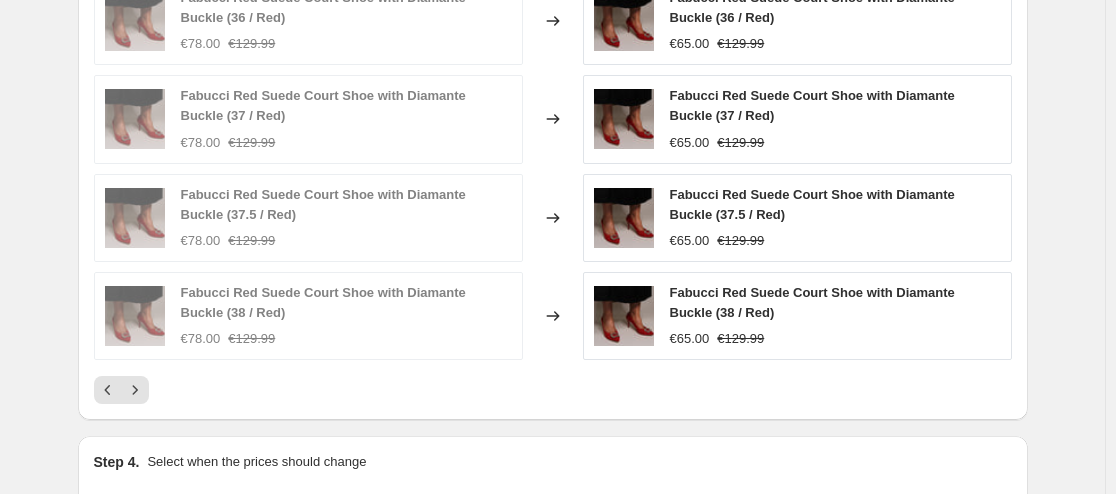 click 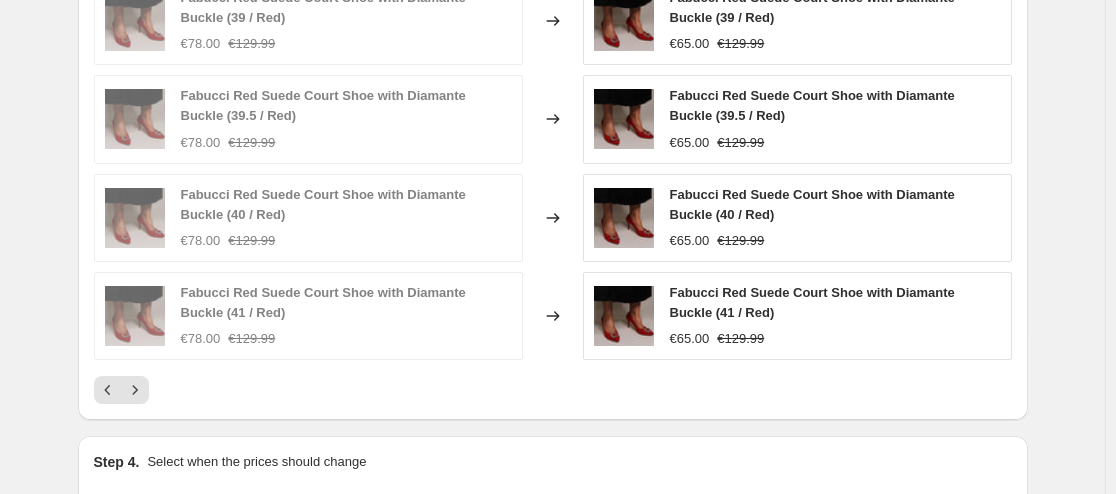 click 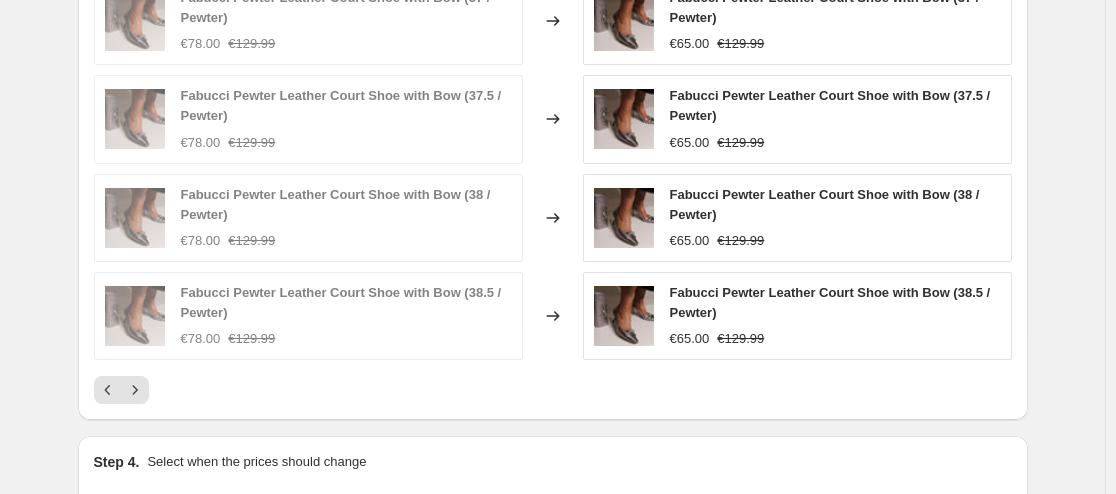 click 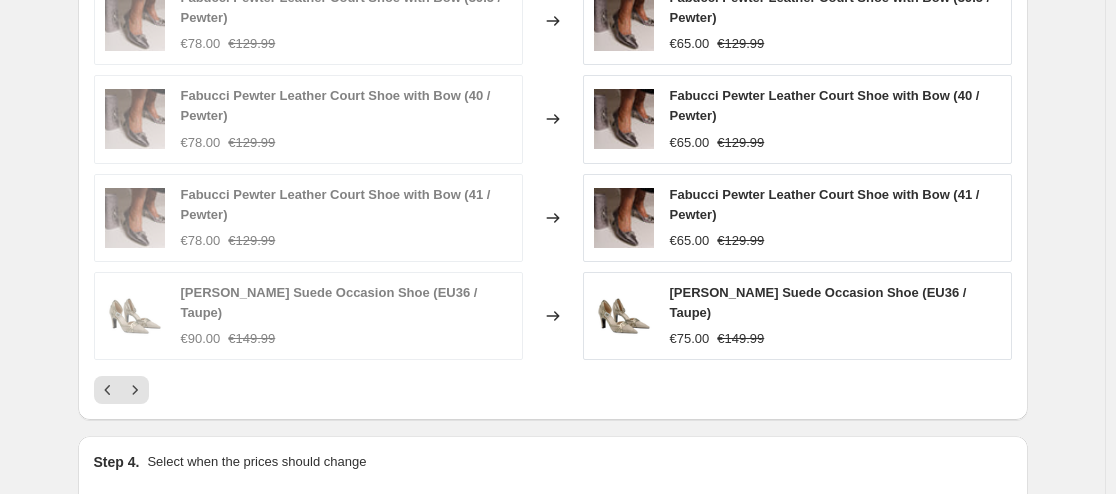 click 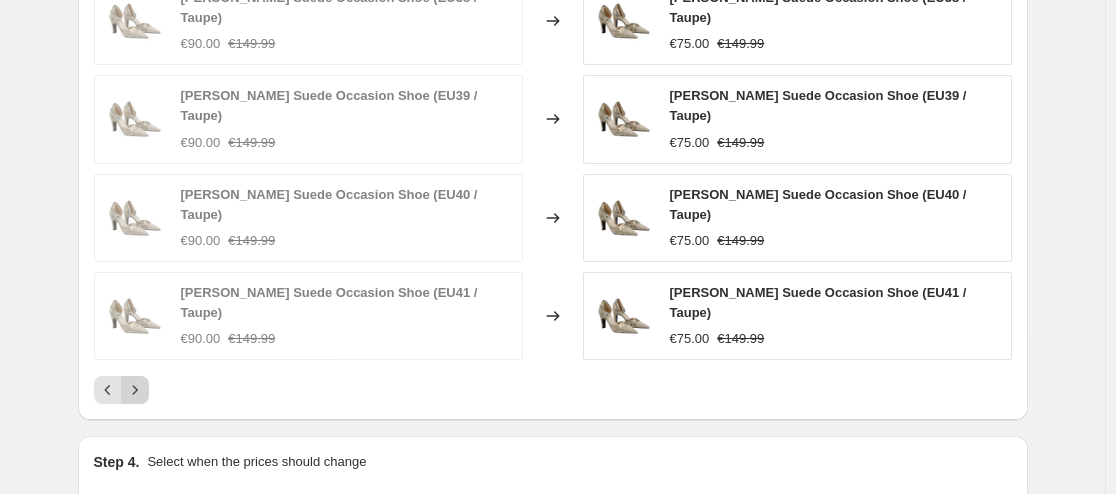 click 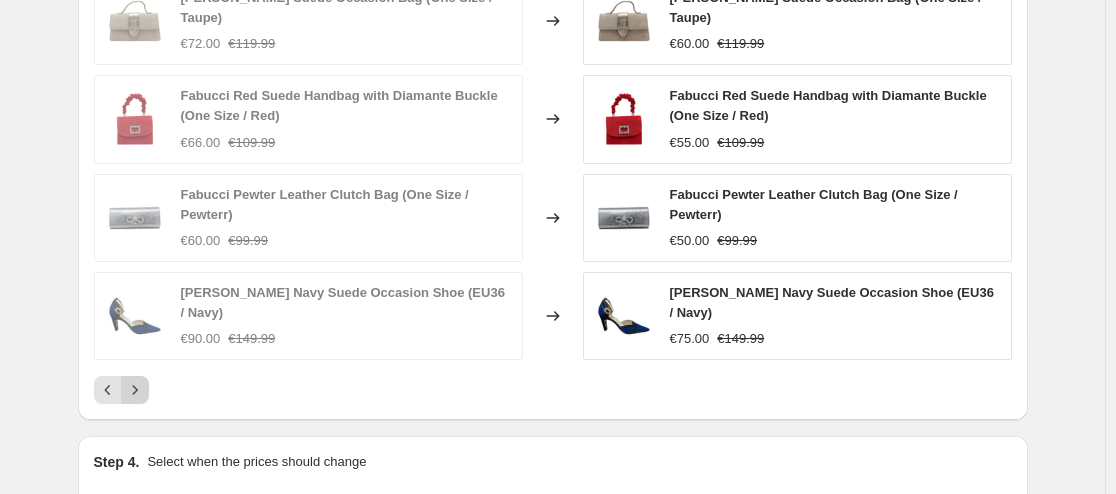 click 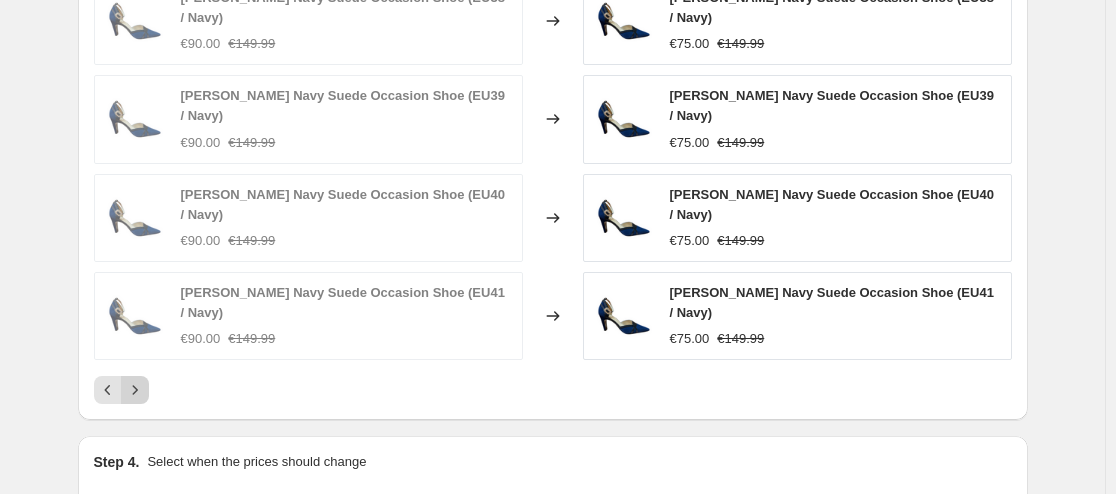 click 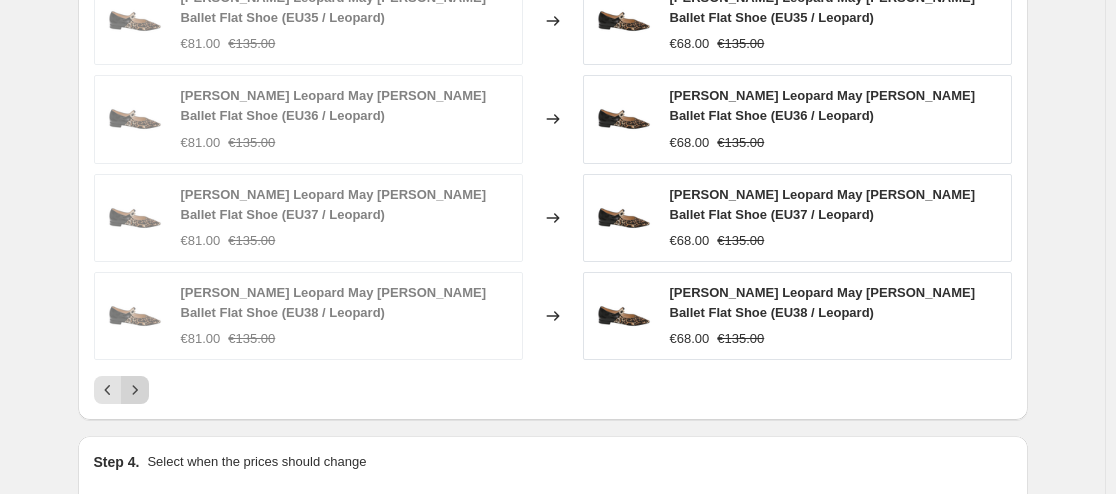 click 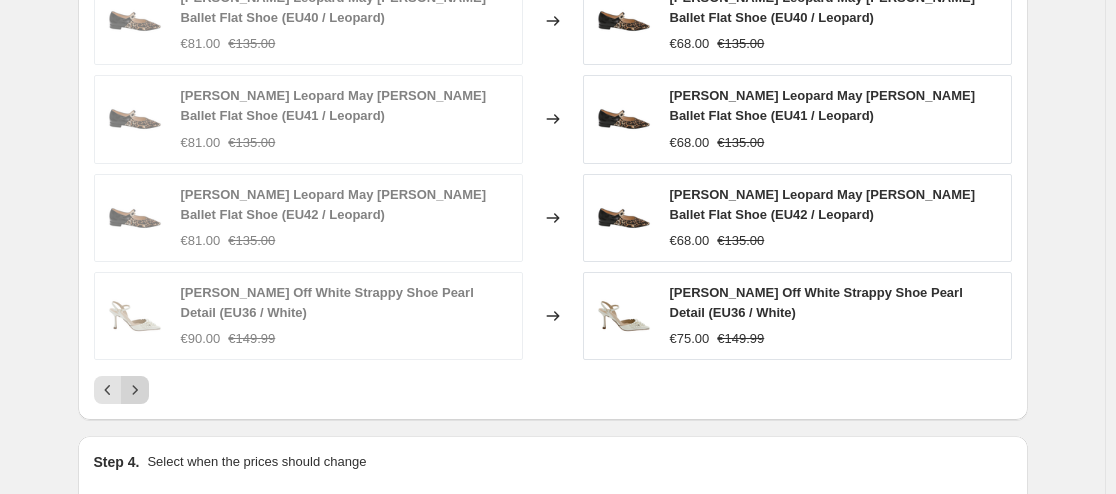 click 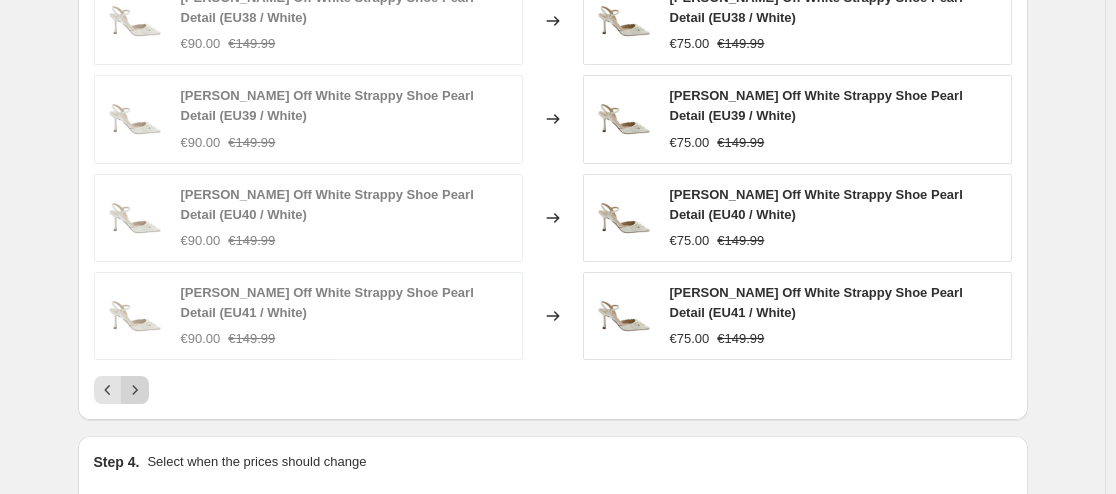 click 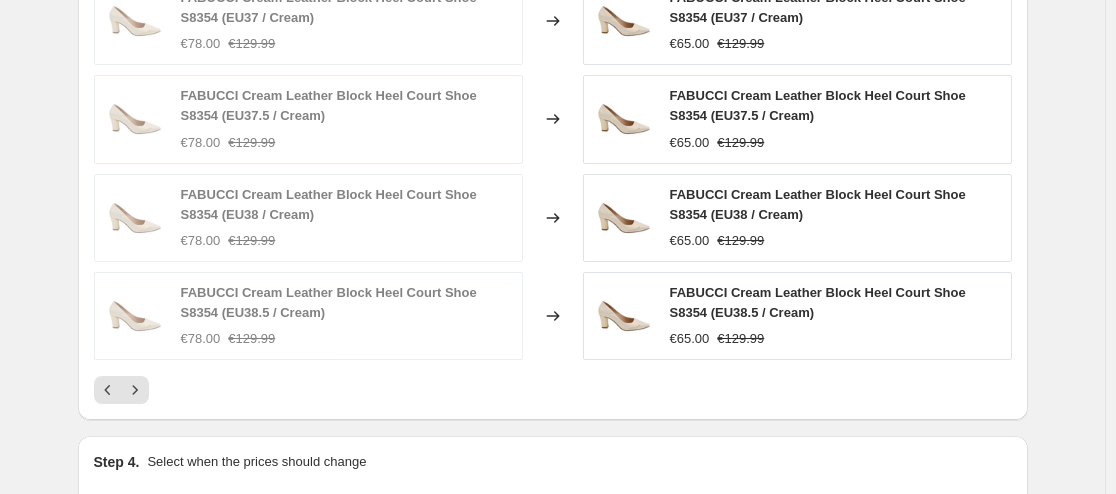 click 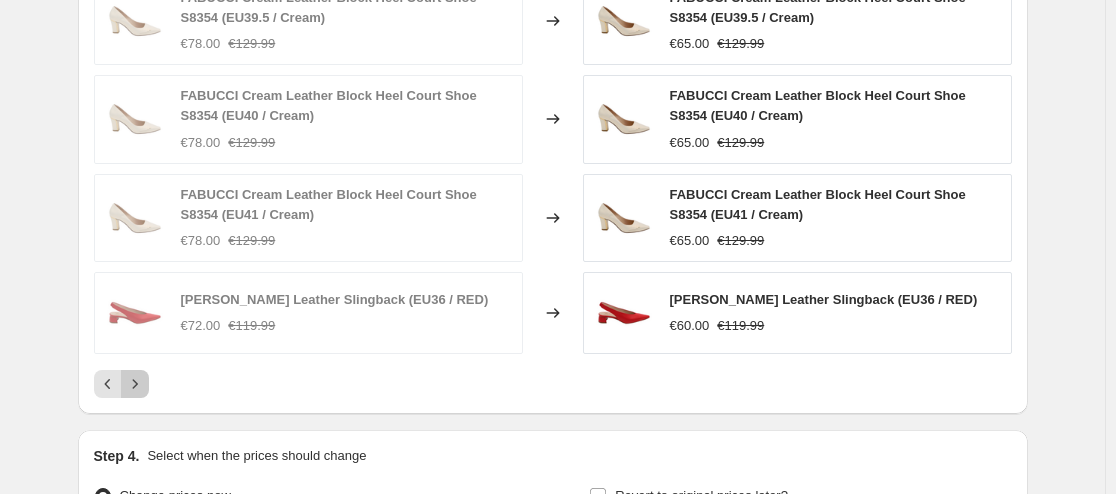 click 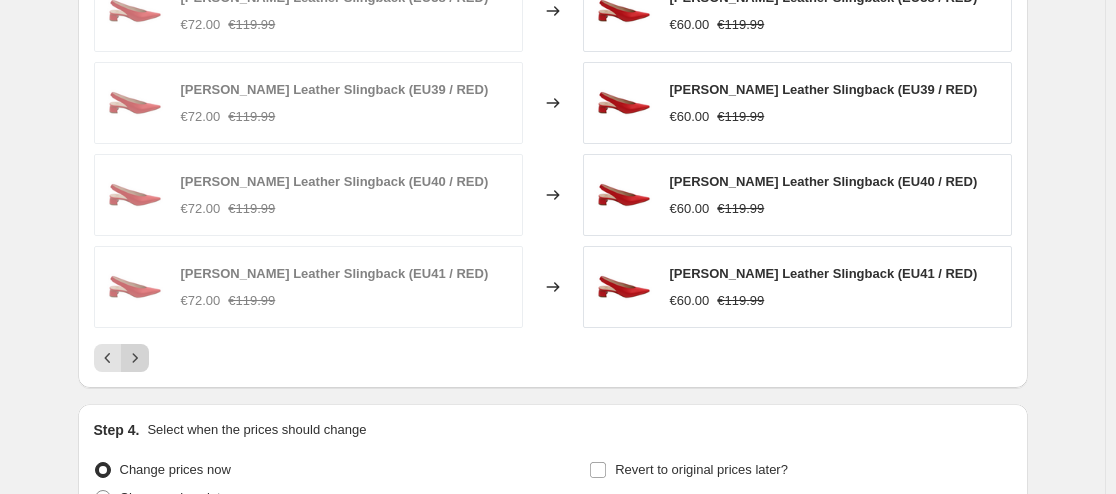 click 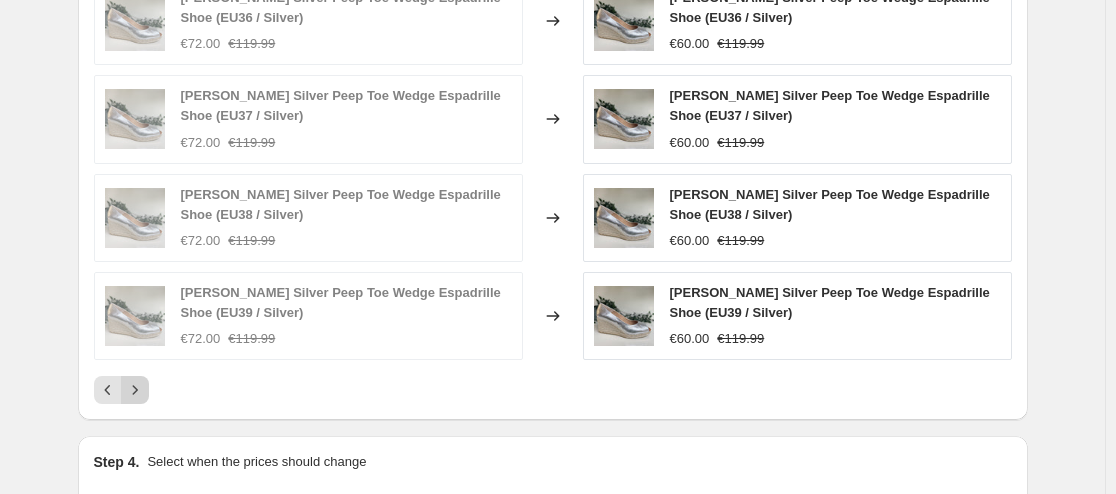 click 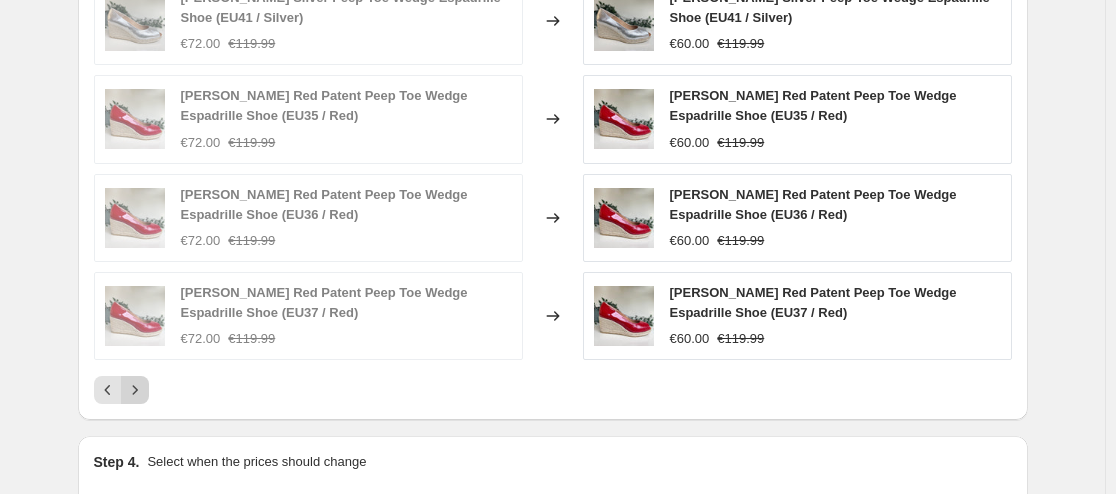 click 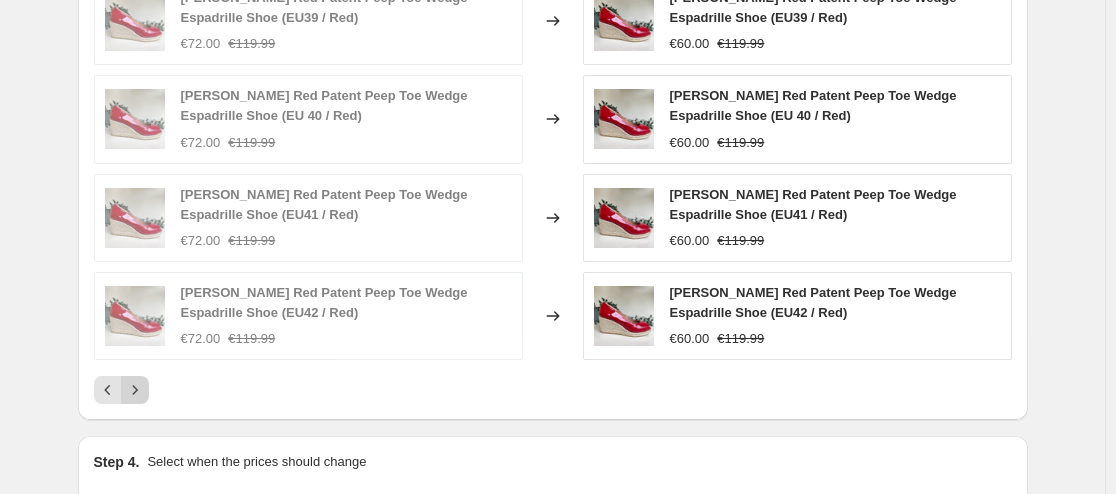 click 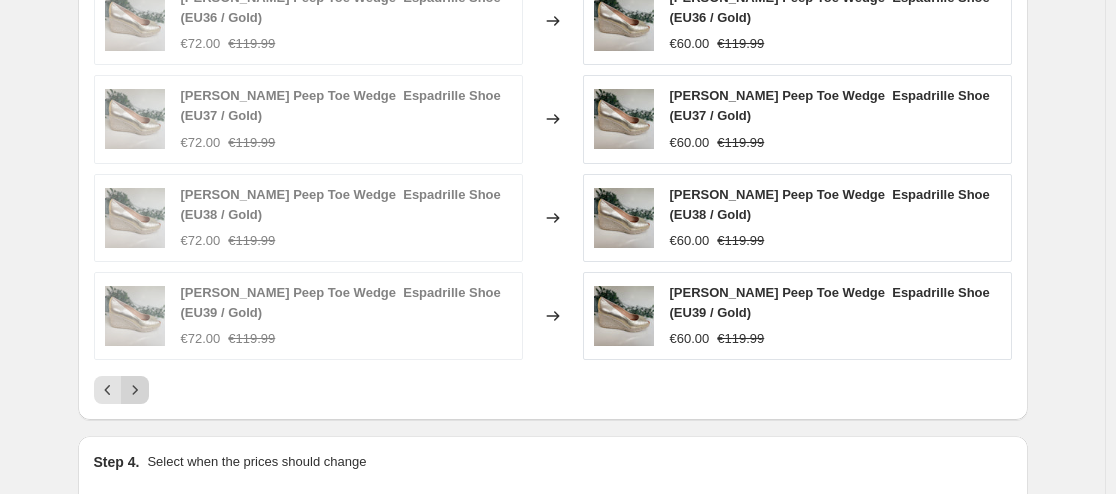 click 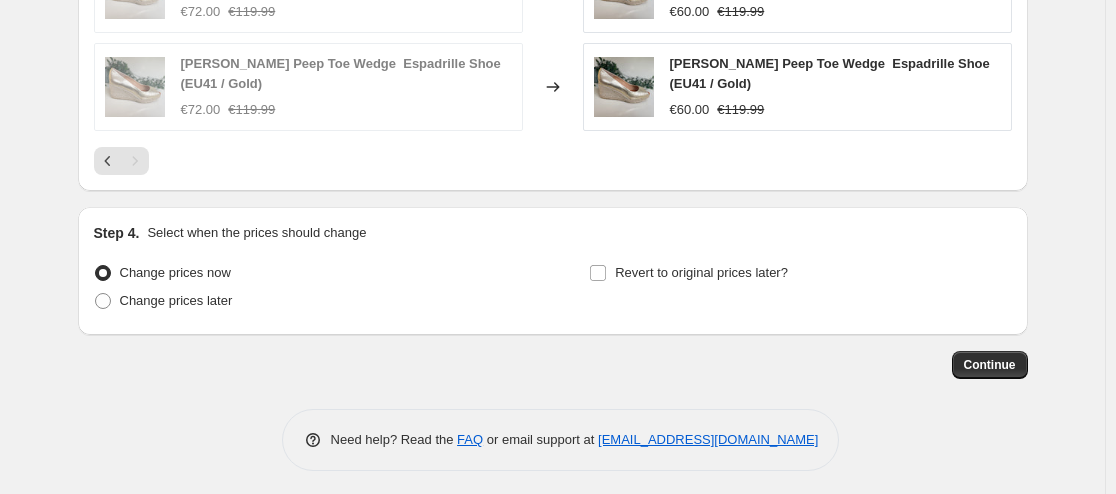 scroll, scrollTop: 1442, scrollLeft: 0, axis: vertical 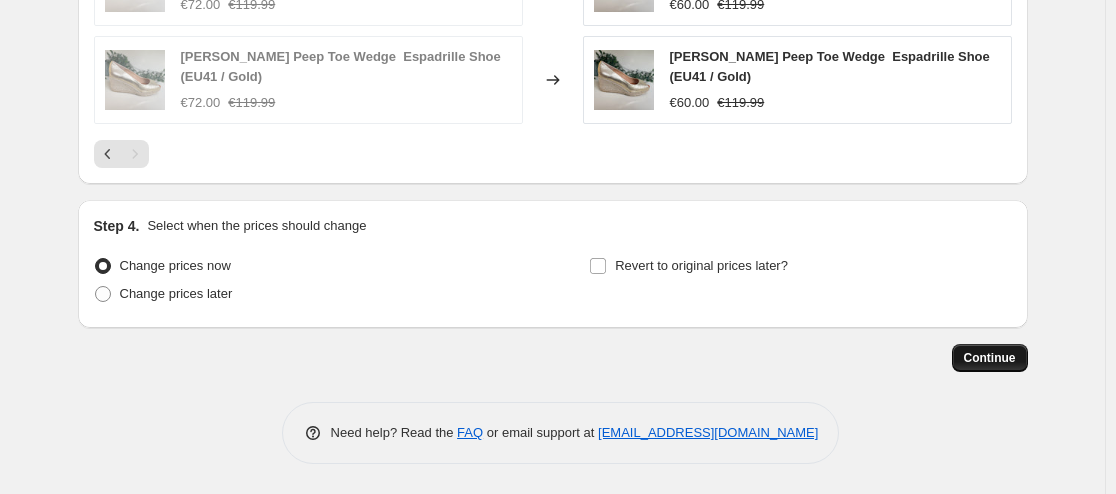 click on "Continue" at bounding box center [990, 358] 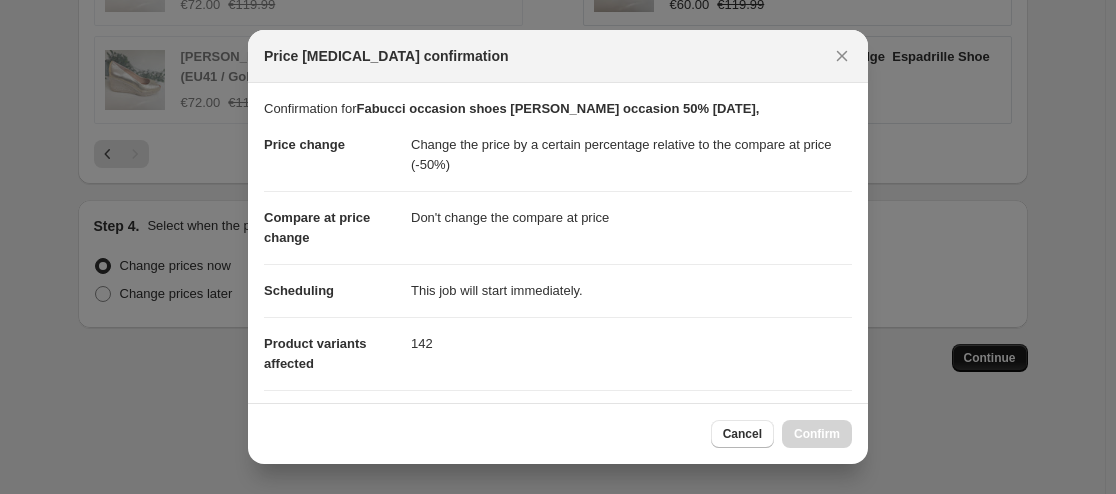 scroll, scrollTop: 0, scrollLeft: 0, axis: both 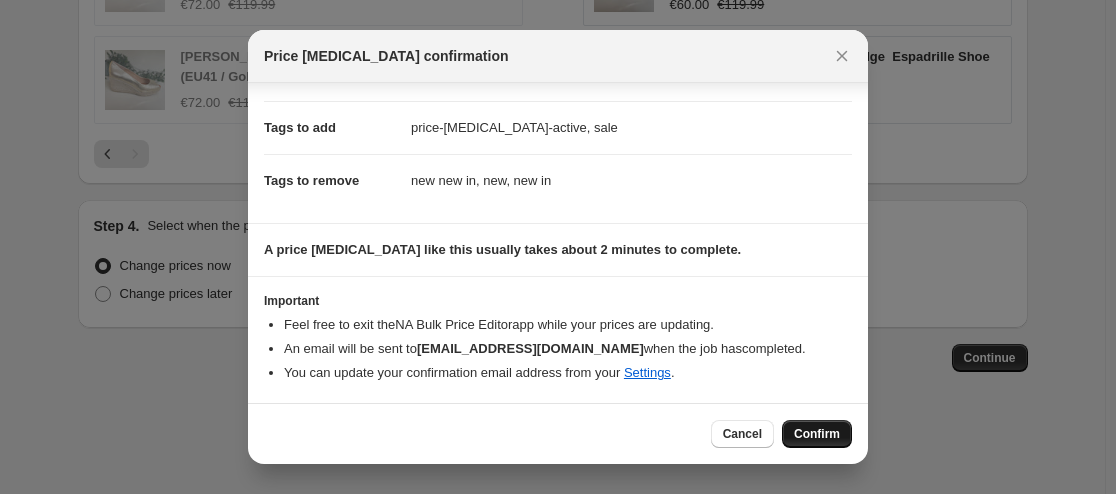 click on "Confirm" at bounding box center [817, 434] 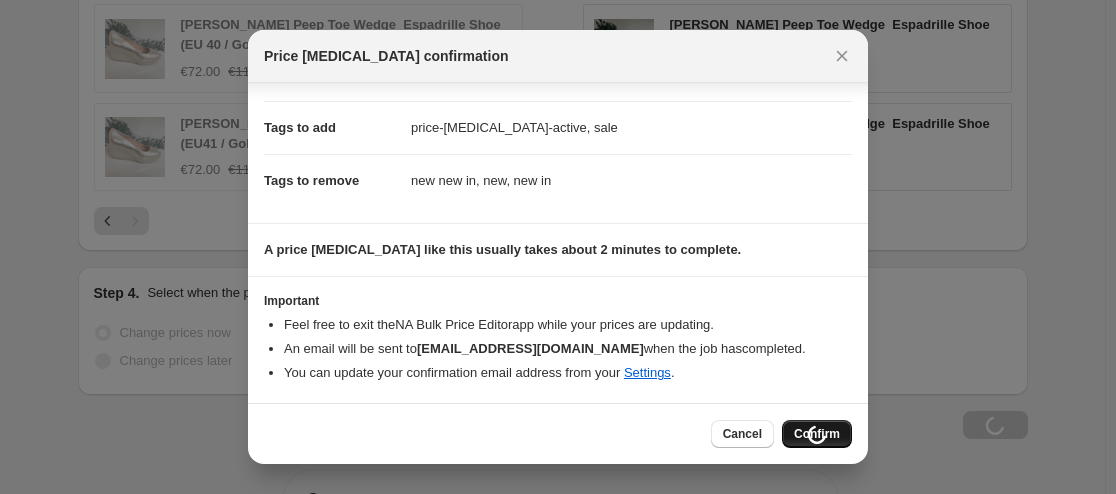 scroll, scrollTop: 1510, scrollLeft: 0, axis: vertical 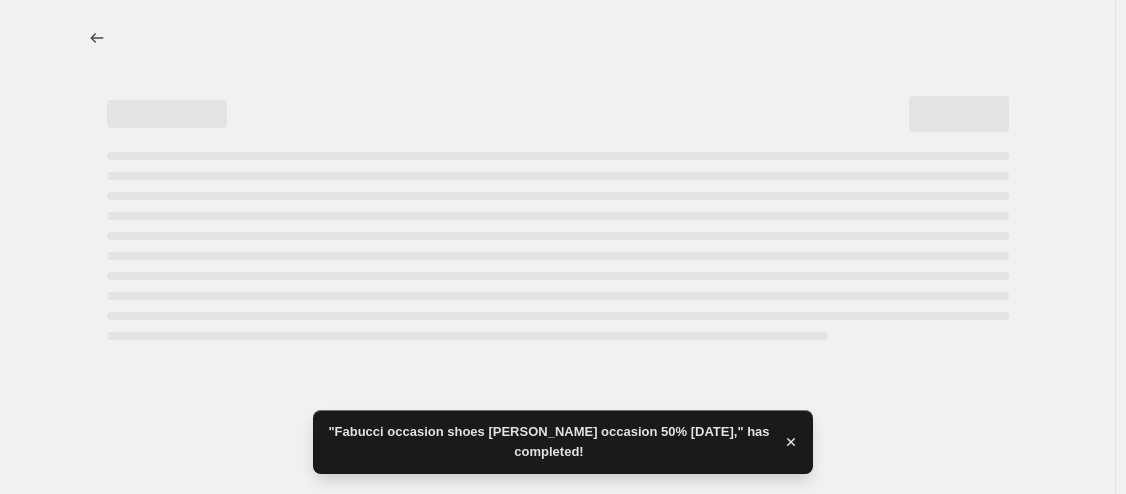 select on "pcap" 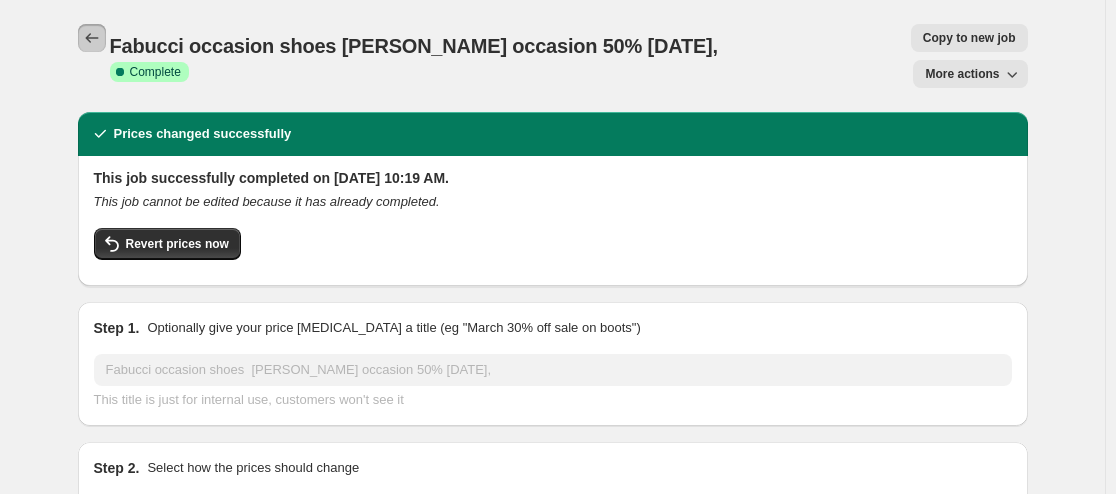 click 